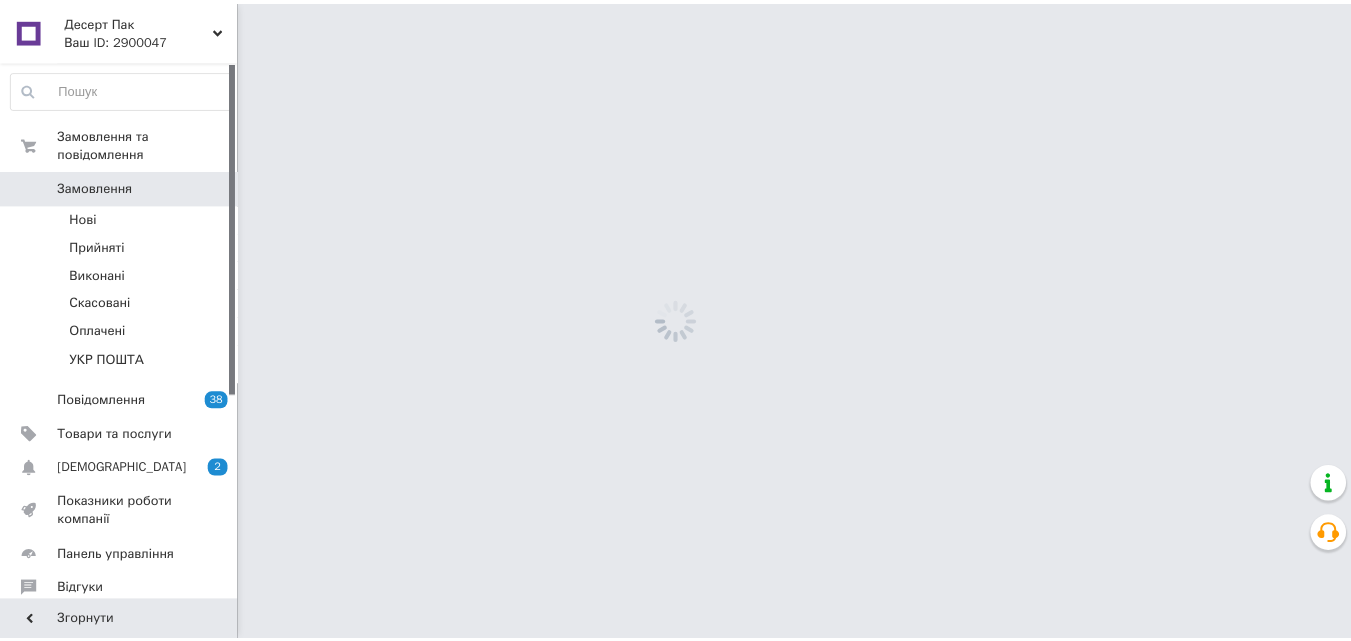 scroll, scrollTop: 0, scrollLeft: 0, axis: both 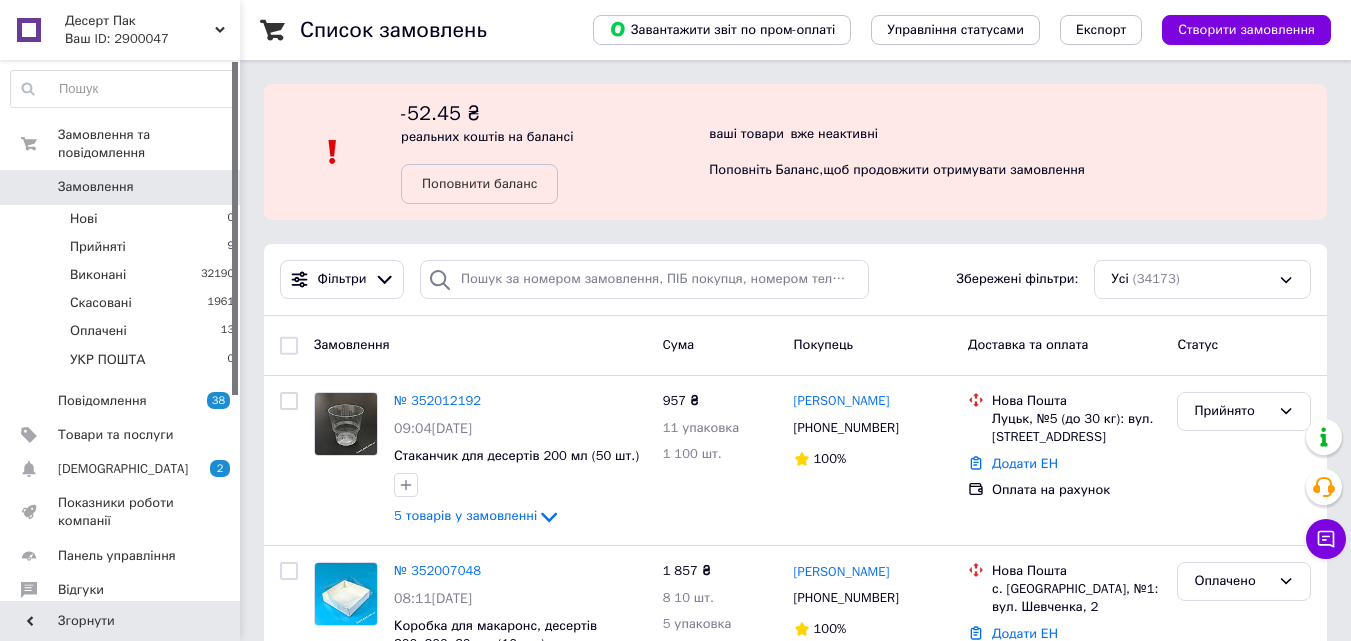 click on "Прийняті 9" at bounding box center [123, 247] 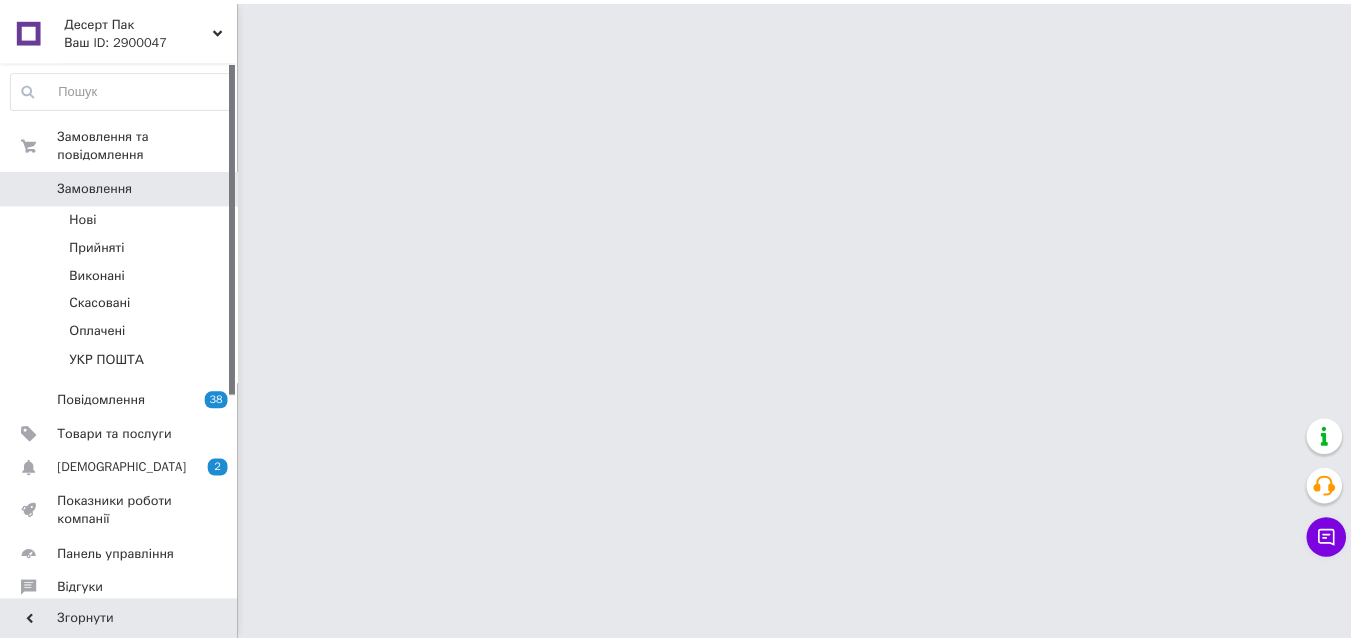 scroll, scrollTop: 0, scrollLeft: 0, axis: both 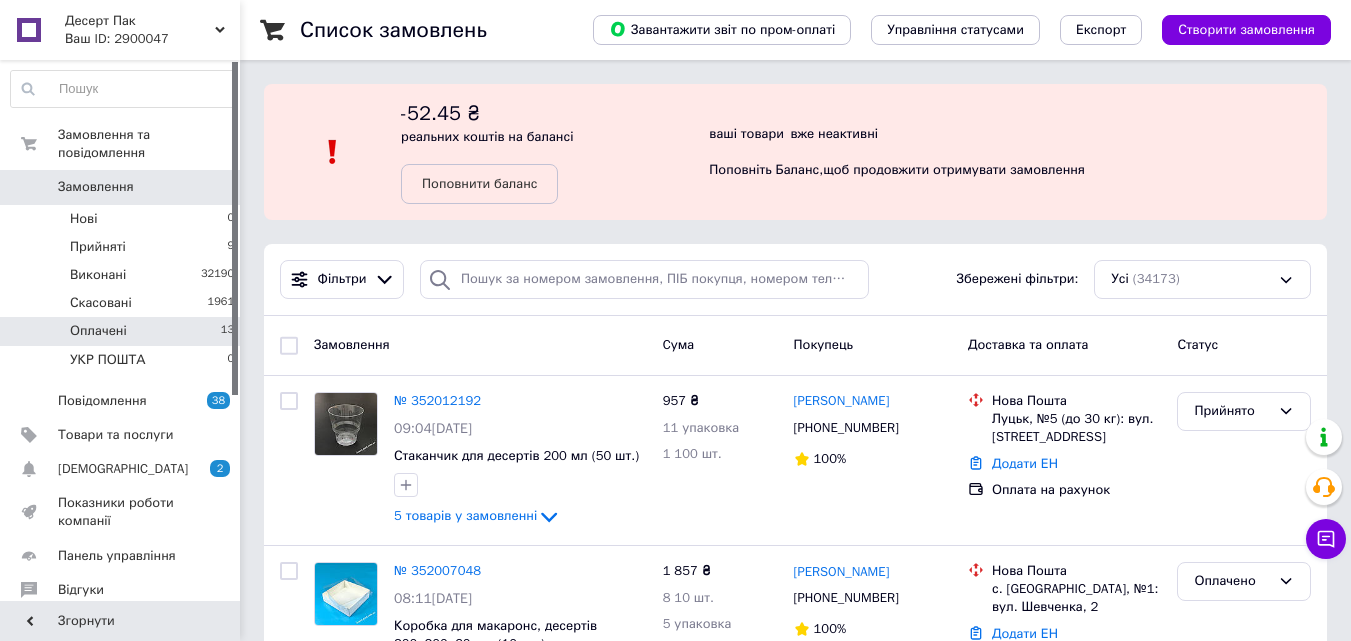 click on "Оплачені 13" at bounding box center (123, 331) 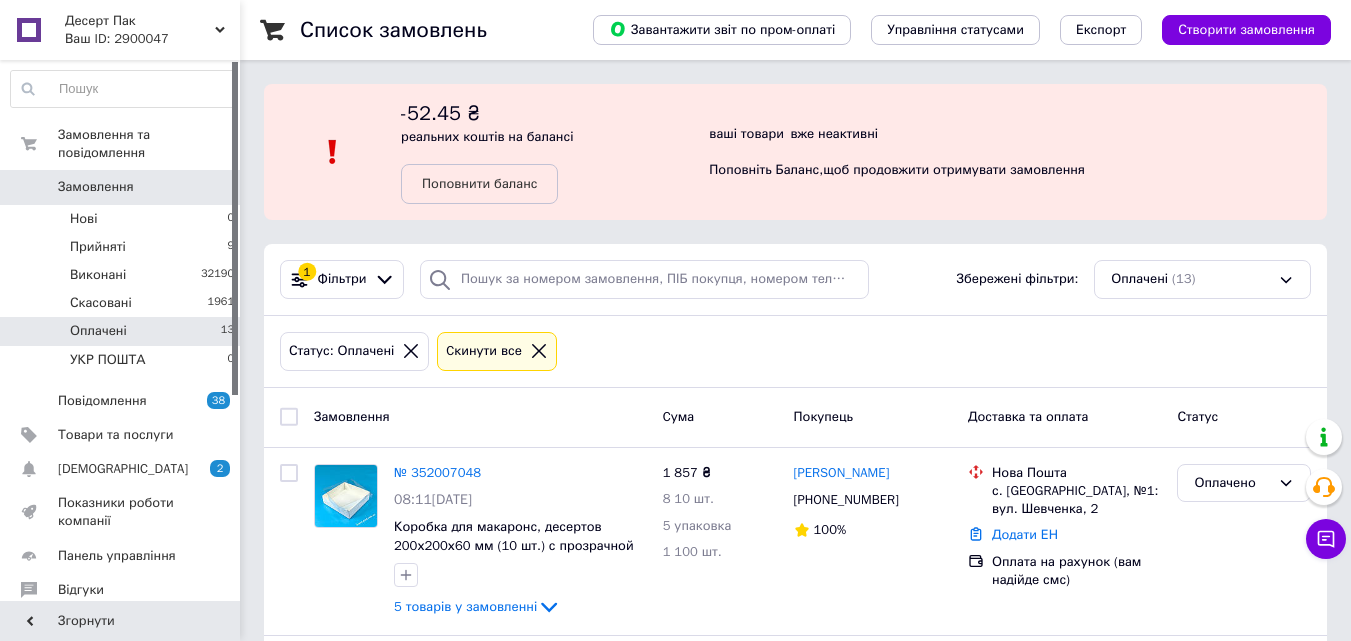click at bounding box center [289, 417] 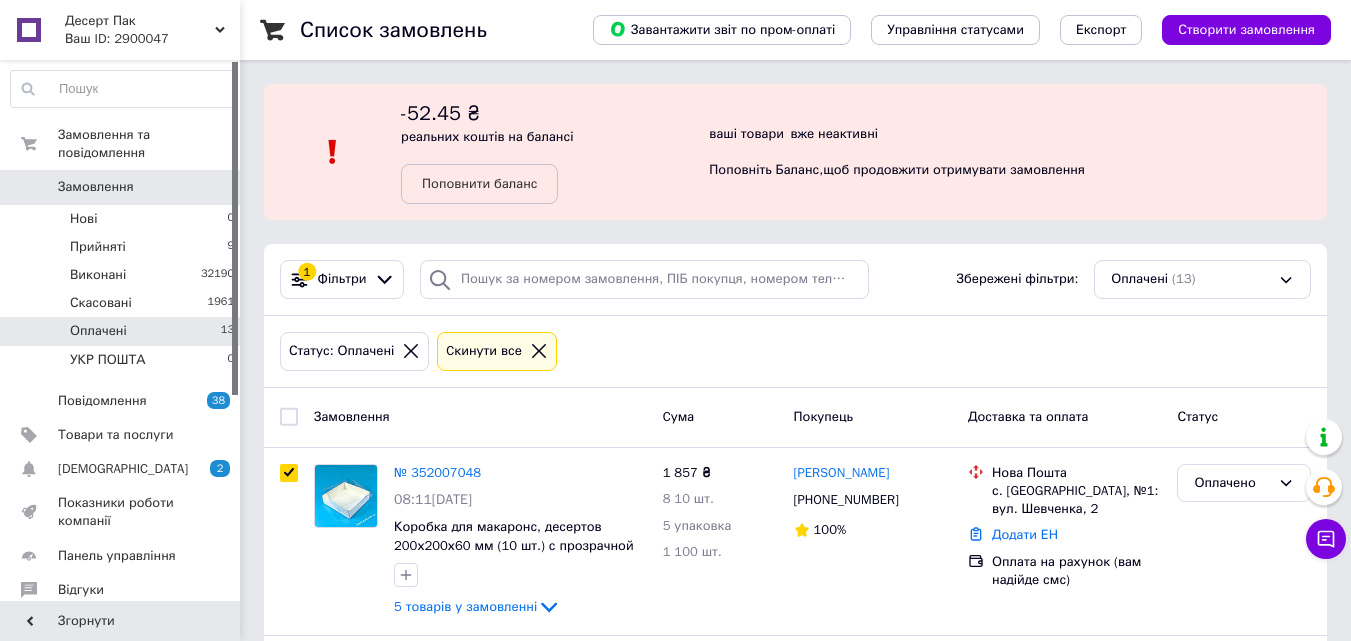 checkbox on "true" 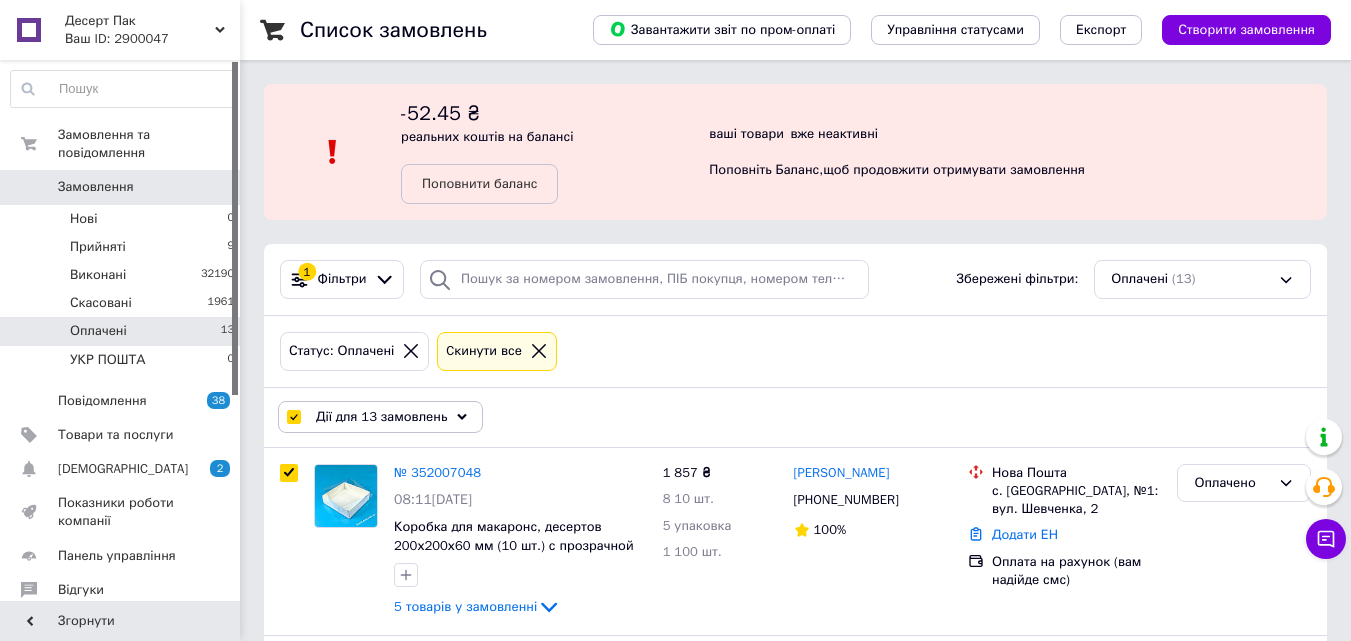 click on "Дії для 13 замовлень" at bounding box center (381, 417) 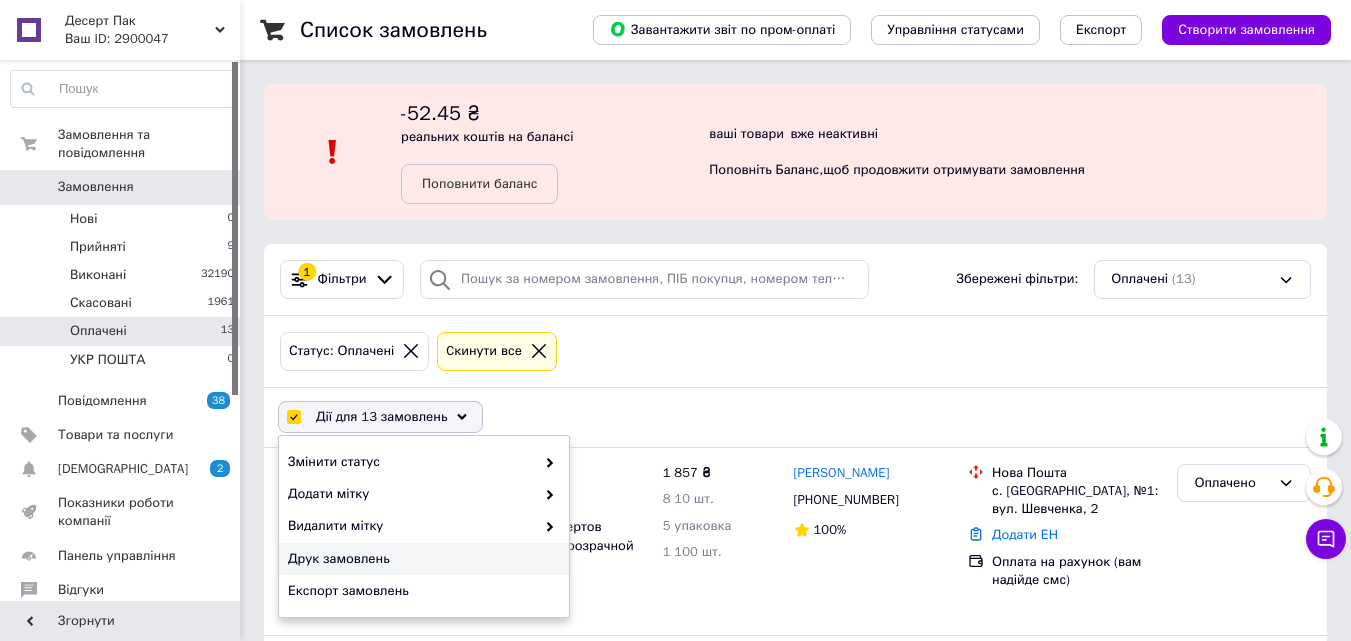 click on "Друк замовлень" at bounding box center (421, 559) 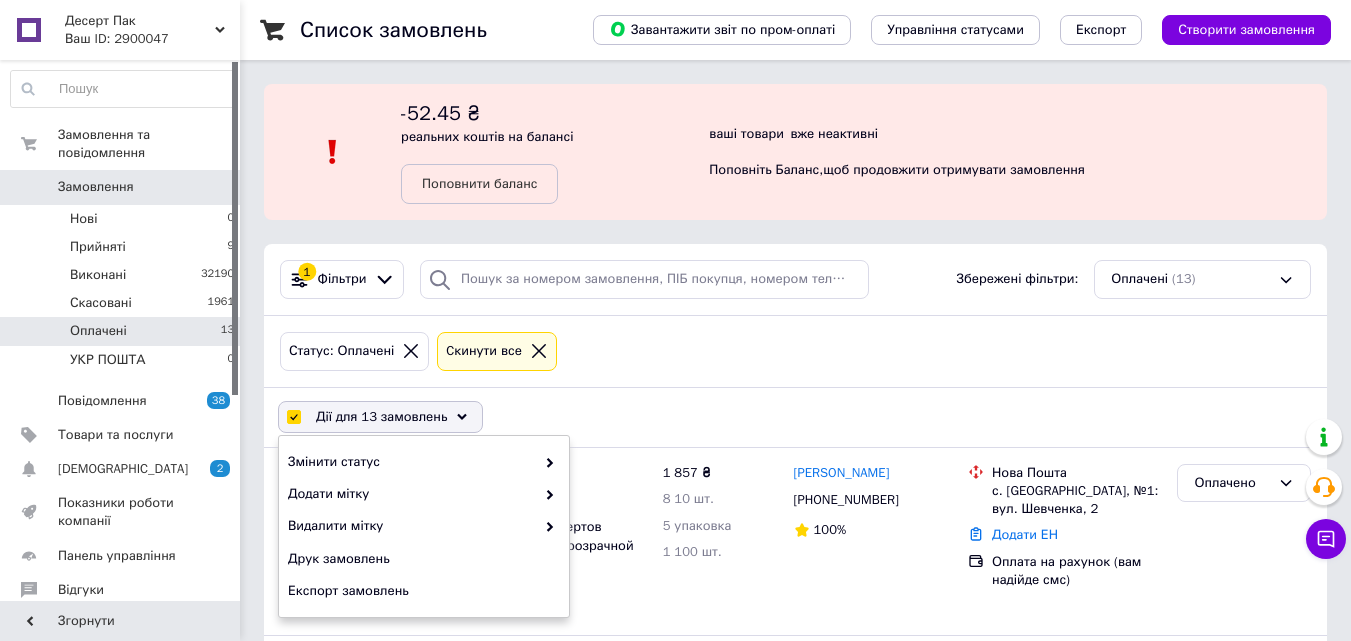 click on "Замовлення" at bounding box center [121, 187] 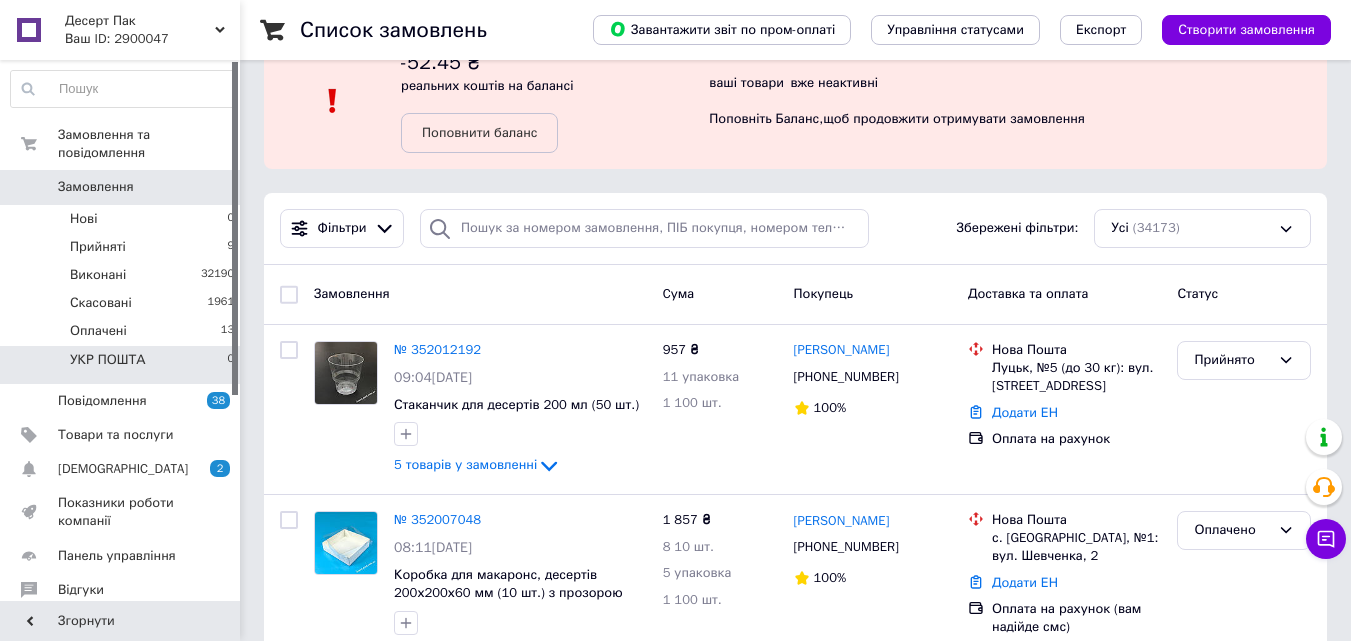 scroll, scrollTop: 100, scrollLeft: 0, axis: vertical 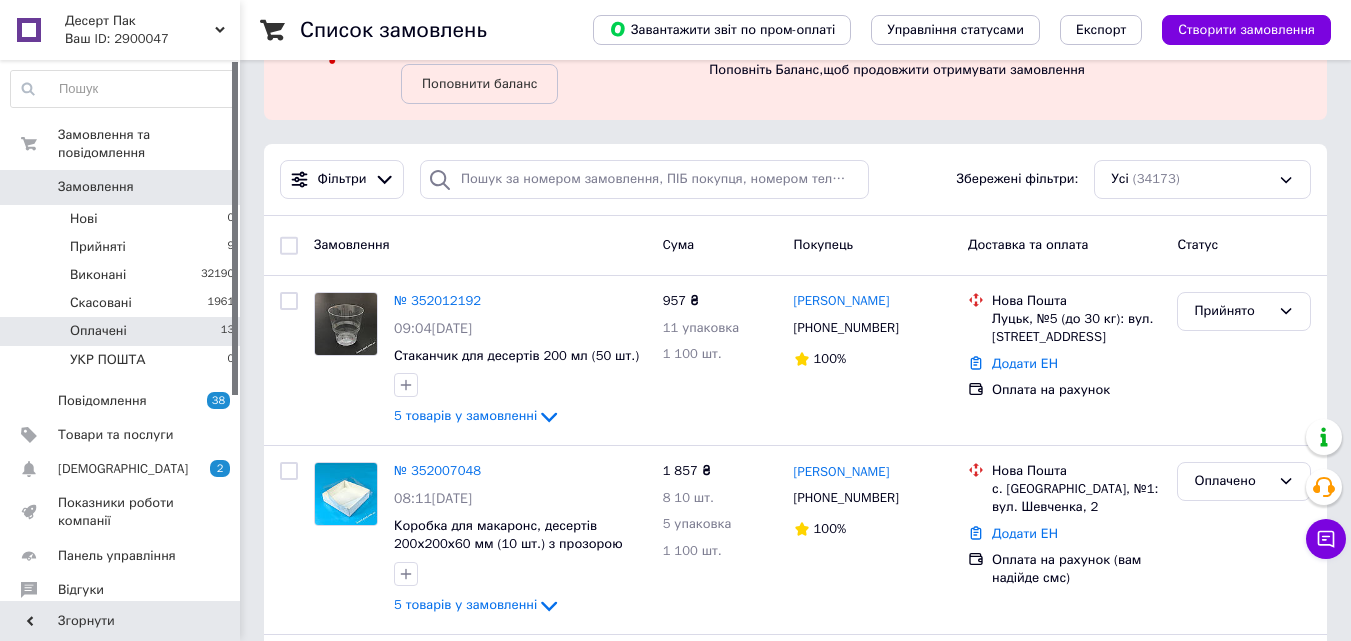 click on "Оплачені 13" at bounding box center (123, 331) 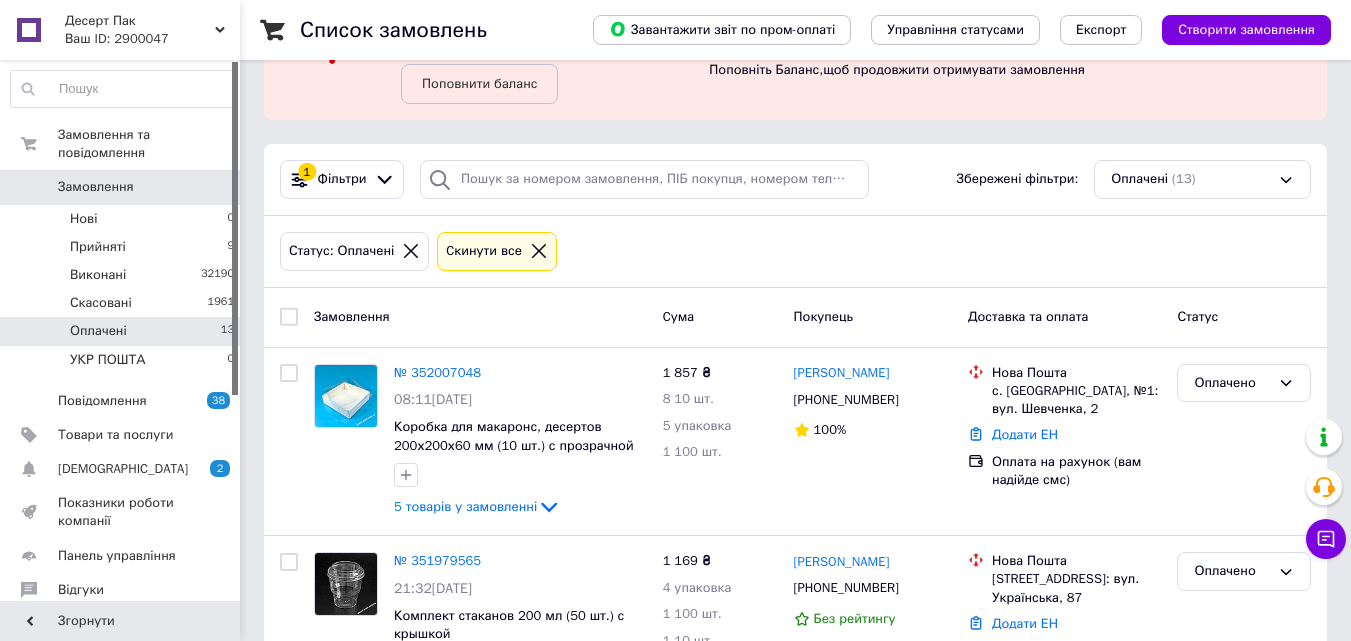 scroll, scrollTop: 0, scrollLeft: 0, axis: both 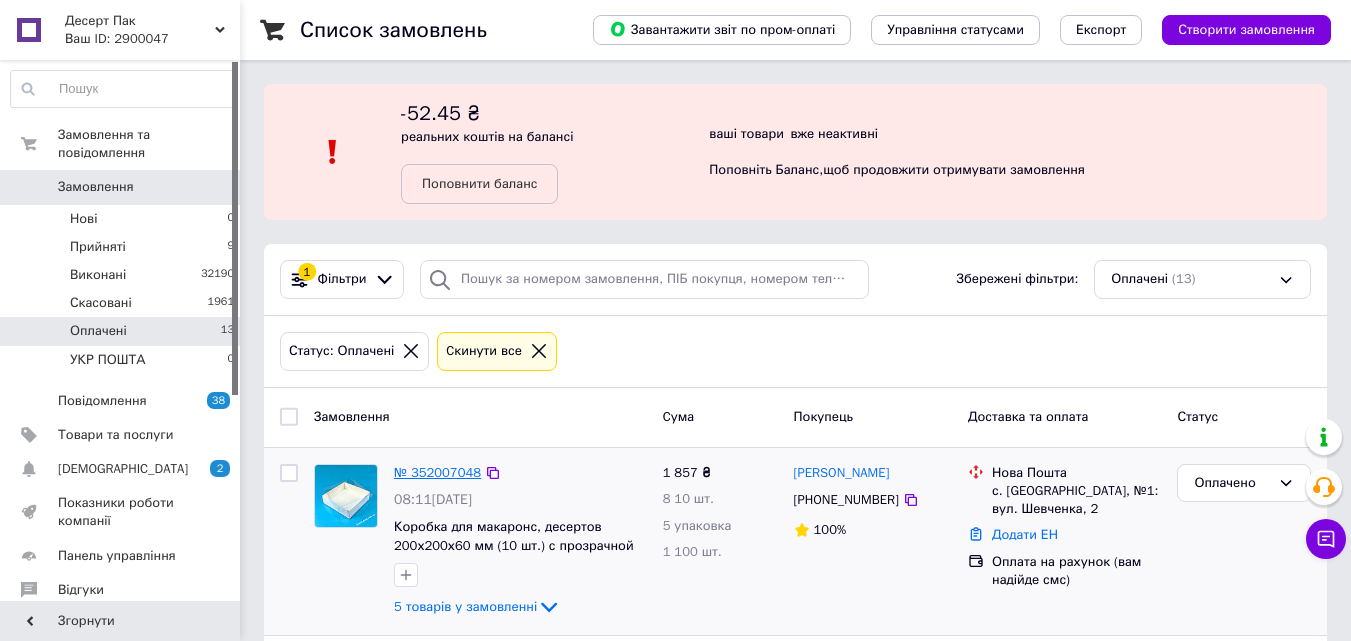 click on "№ 352007048" at bounding box center (437, 472) 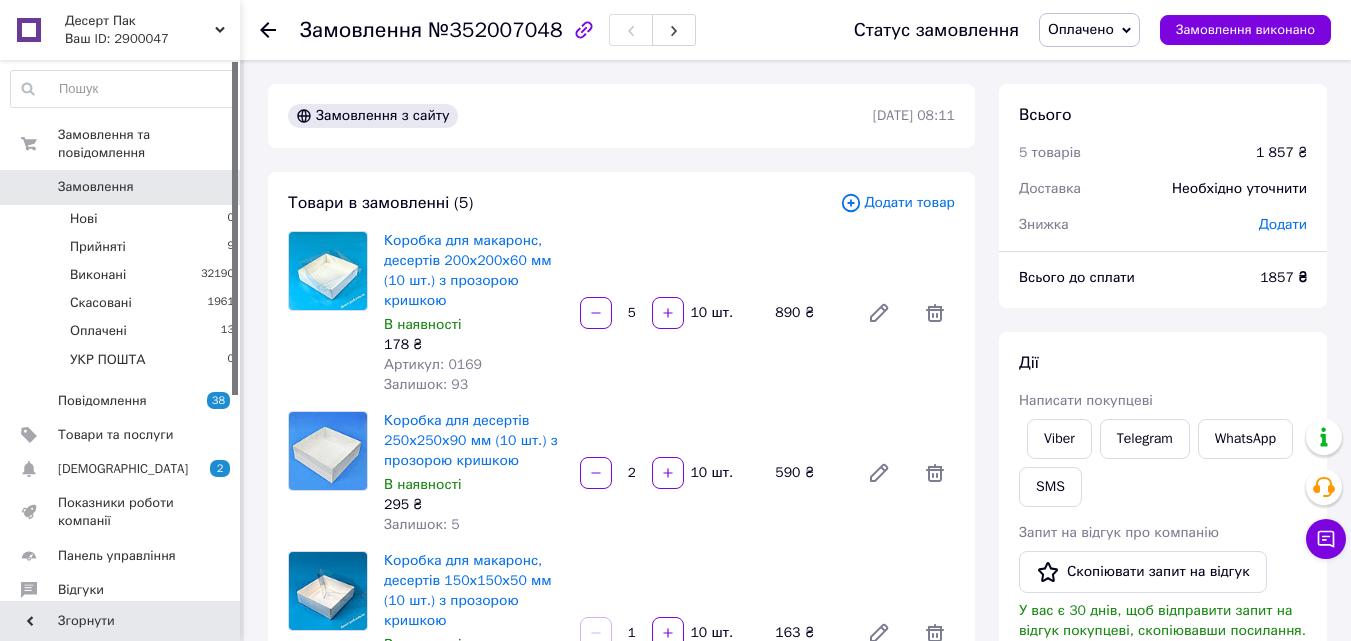 click on "Замовлення з сайту 10.07.2025 | 08:11" at bounding box center (621, 116) 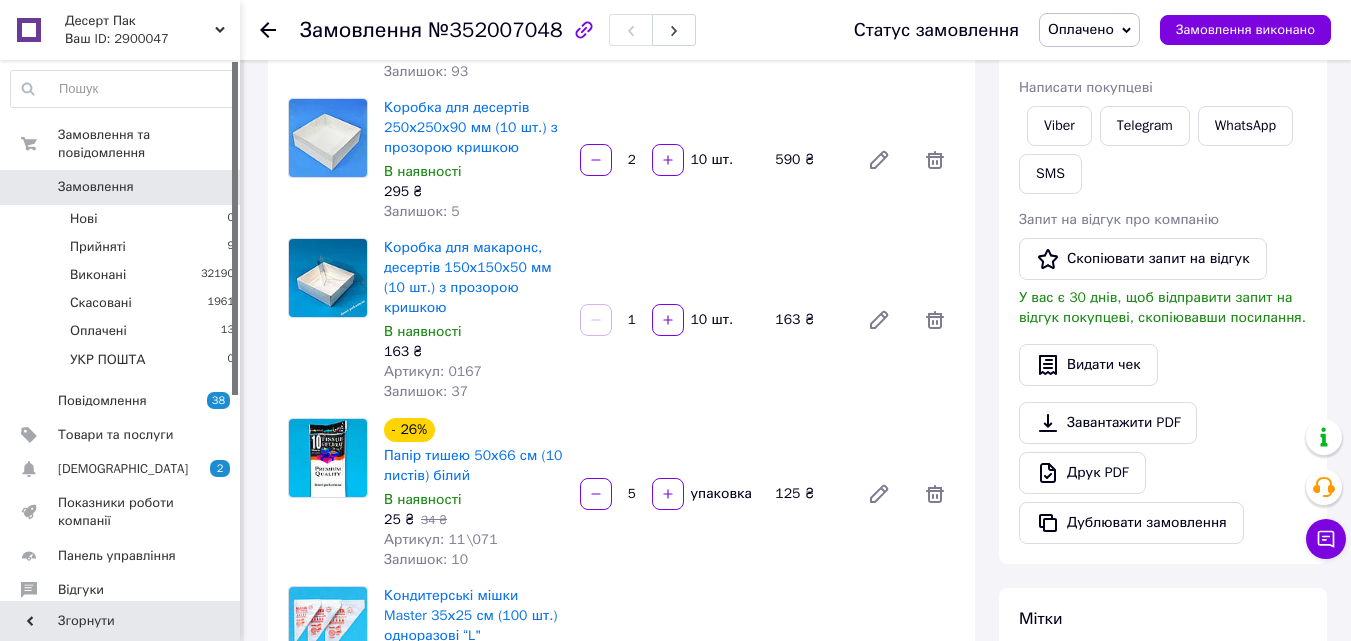 scroll, scrollTop: 200, scrollLeft: 0, axis: vertical 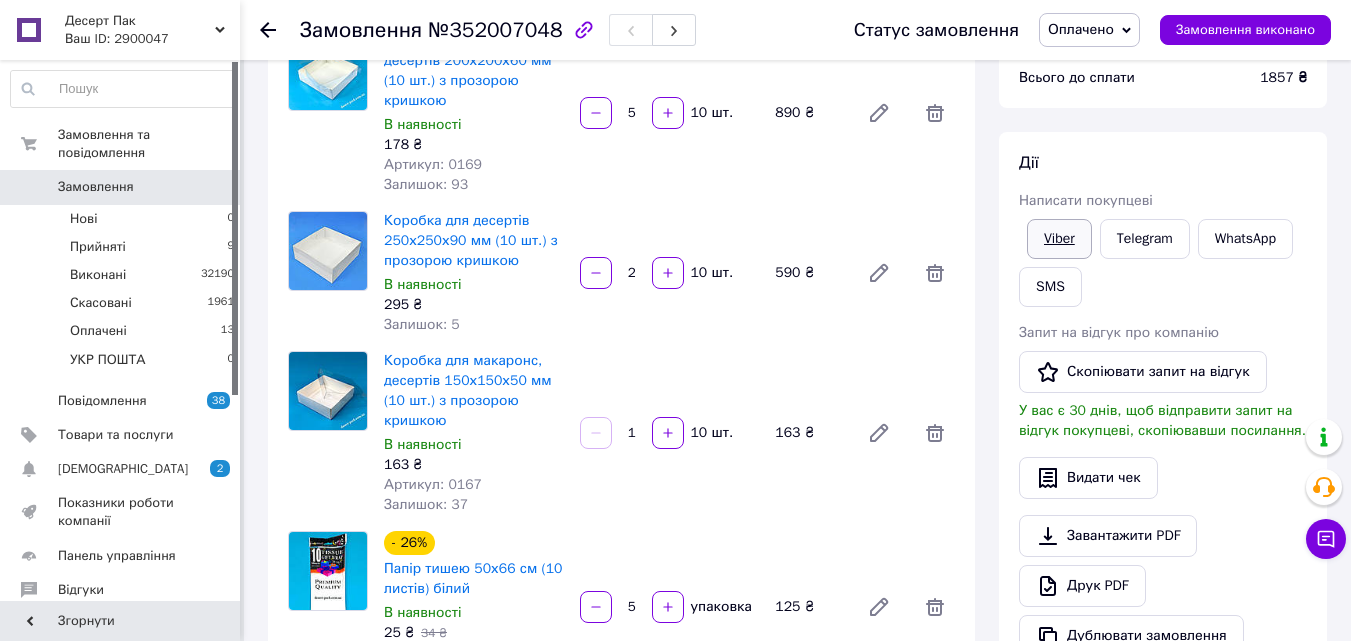 click on "Viber" at bounding box center [1059, 239] 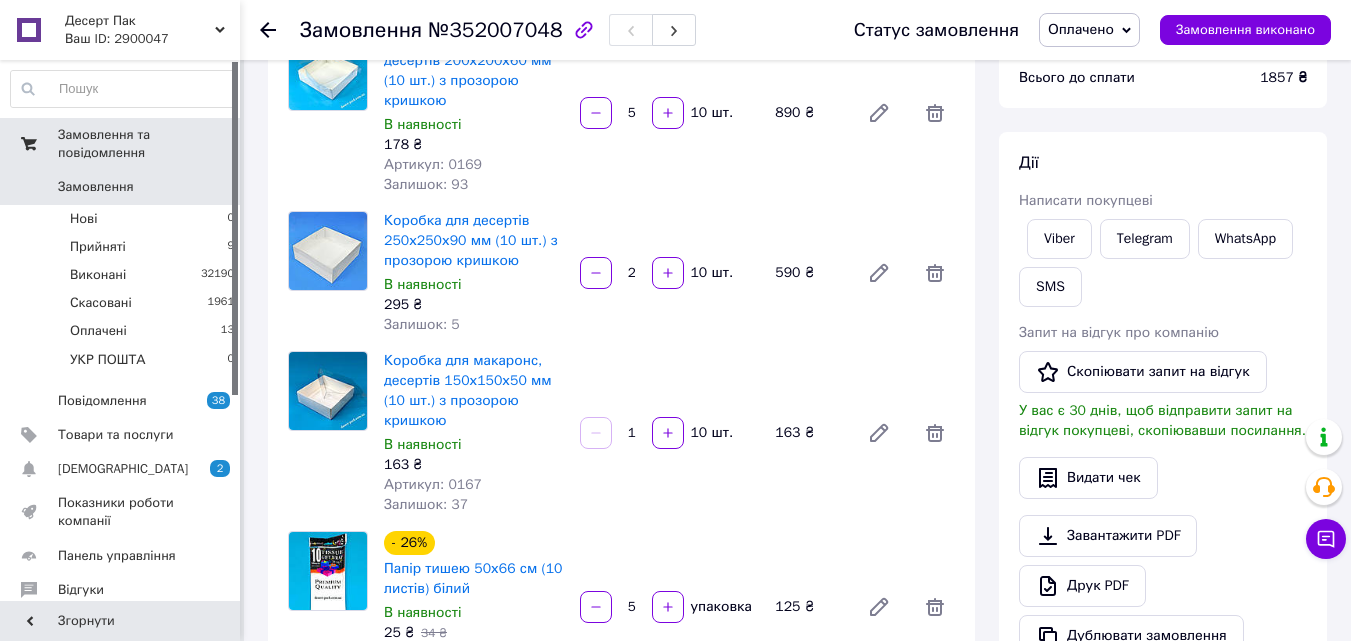 click on "Замовлення та повідомлення" at bounding box center (123, 144) 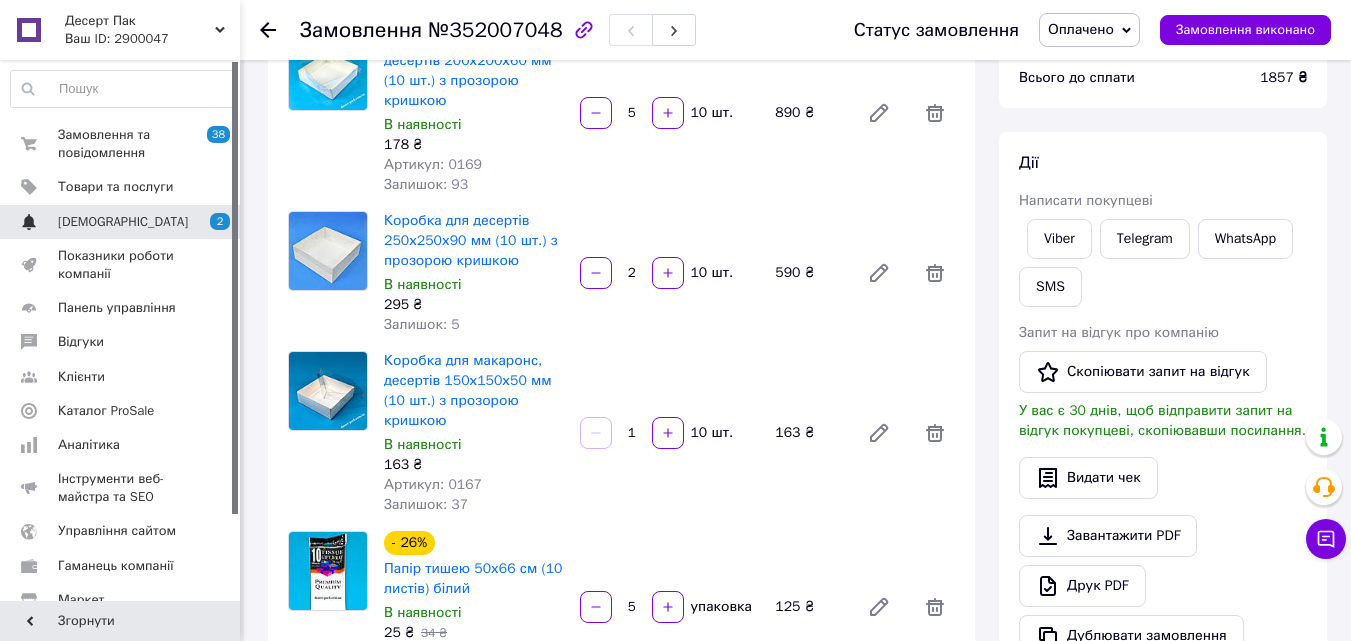 click on "[DEMOGRAPHIC_DATA]" at bounding box center (123, 222) 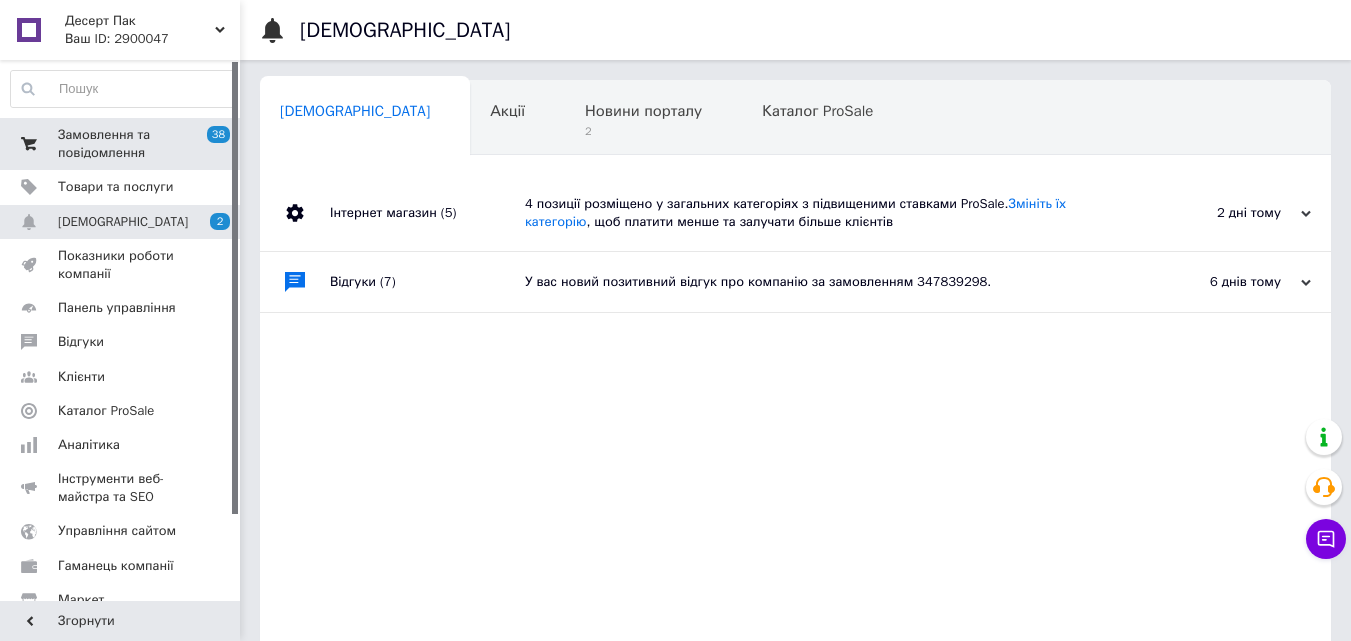 click on "Замовлення та повідомлення" at bounding box center (121, 144) 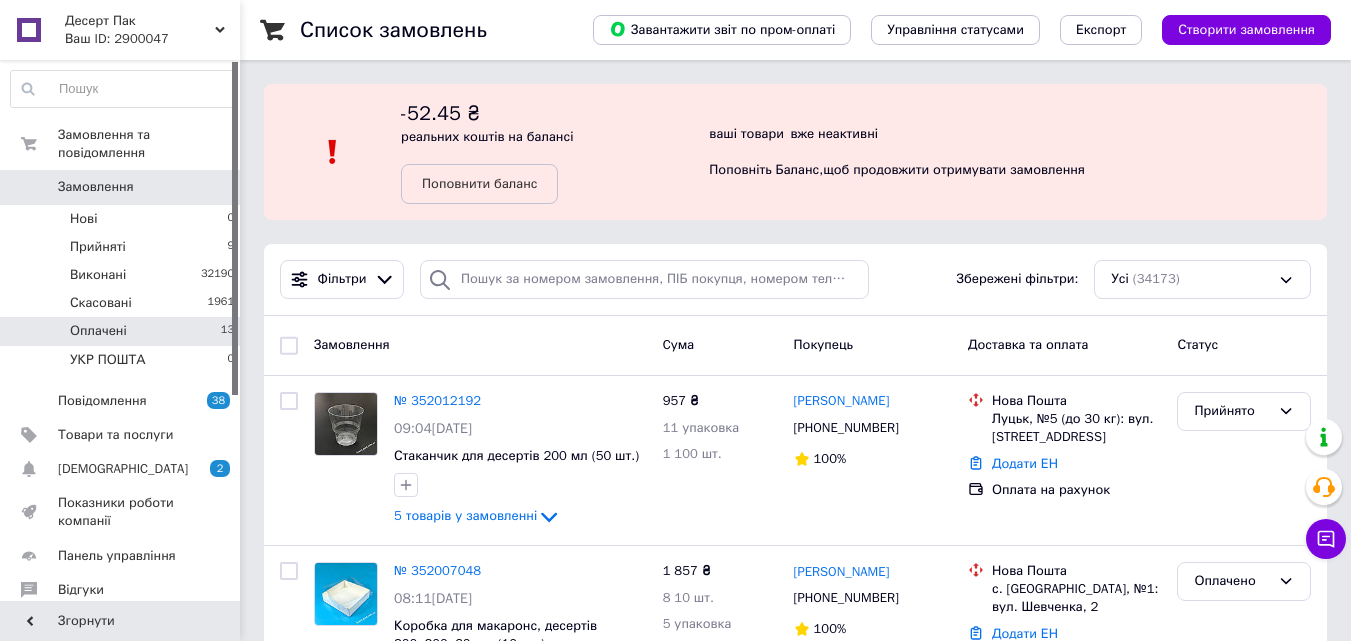 click on "Оплачені 13" at bounding box center [123, 331] 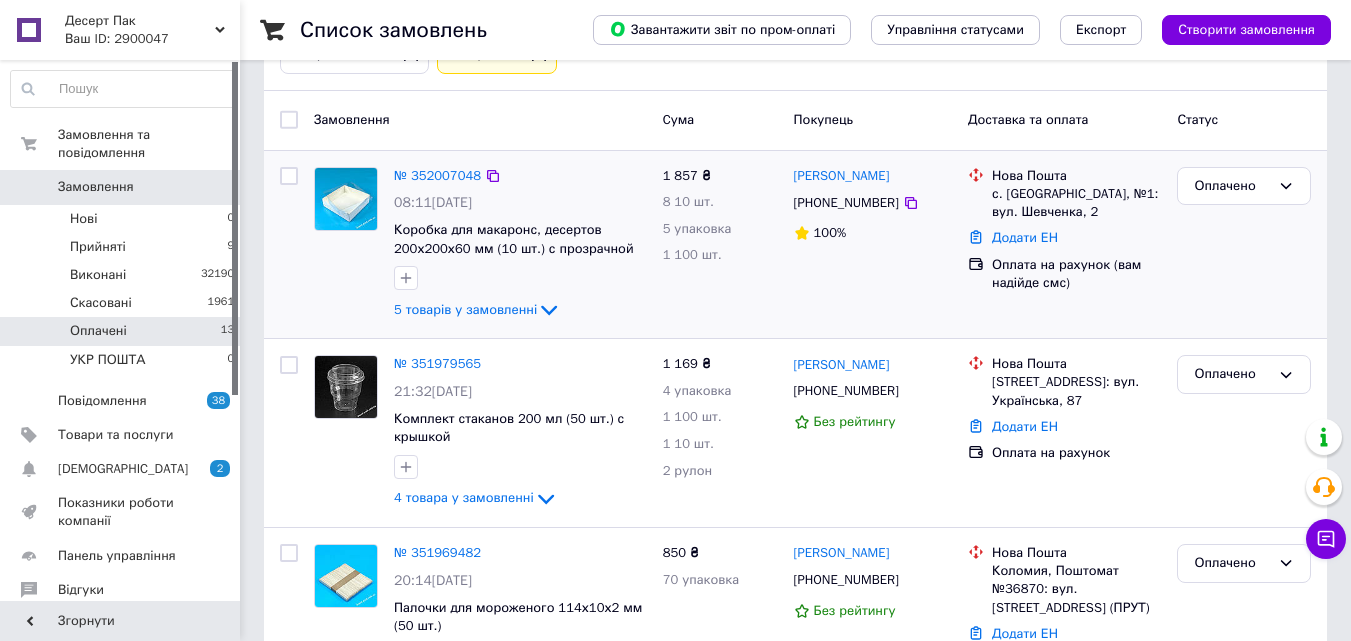 scroll, scrollTop: 300, scrollLeft: 0, axis: vertical 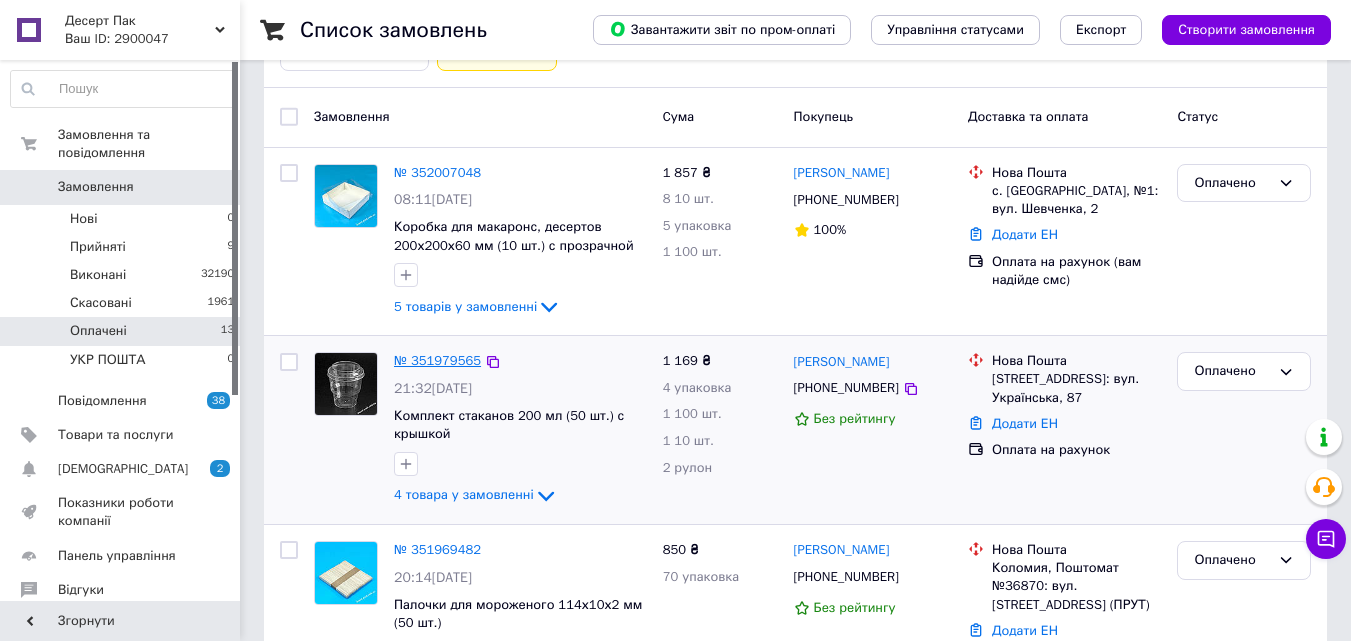 click on "№ 351979565" at bounding box center (437, 360) 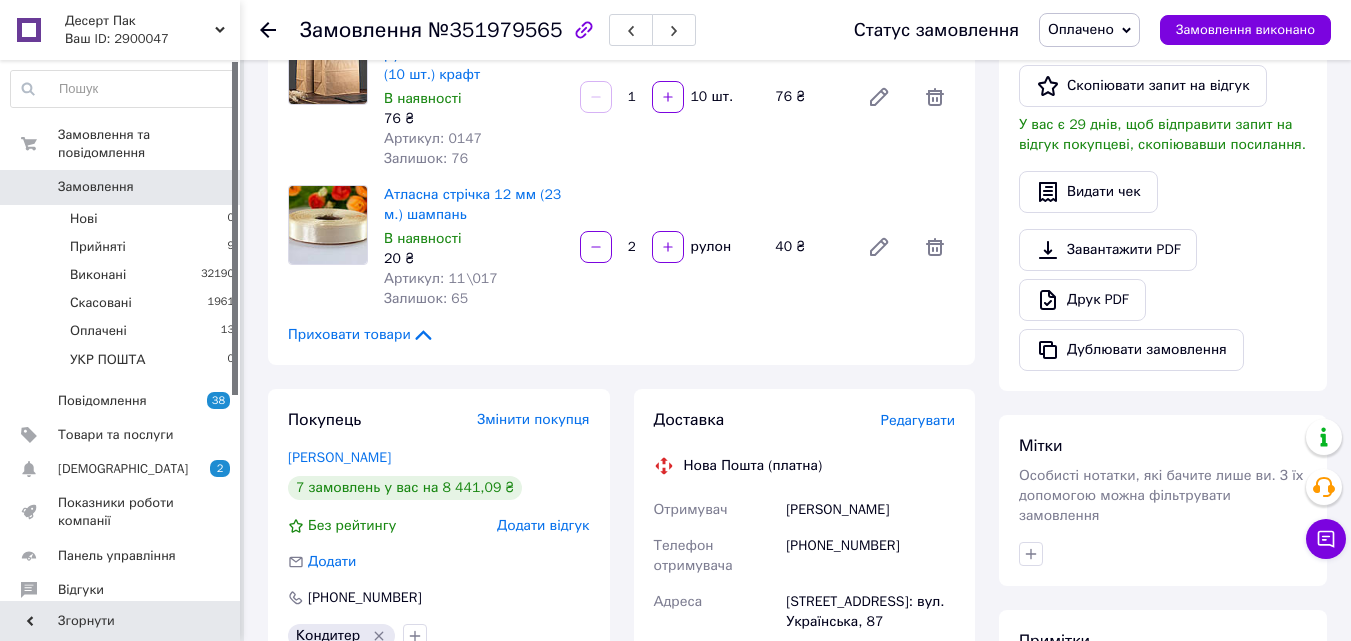 scroll, scrollTop: 700, scrollLeft: 0, axis: vertical 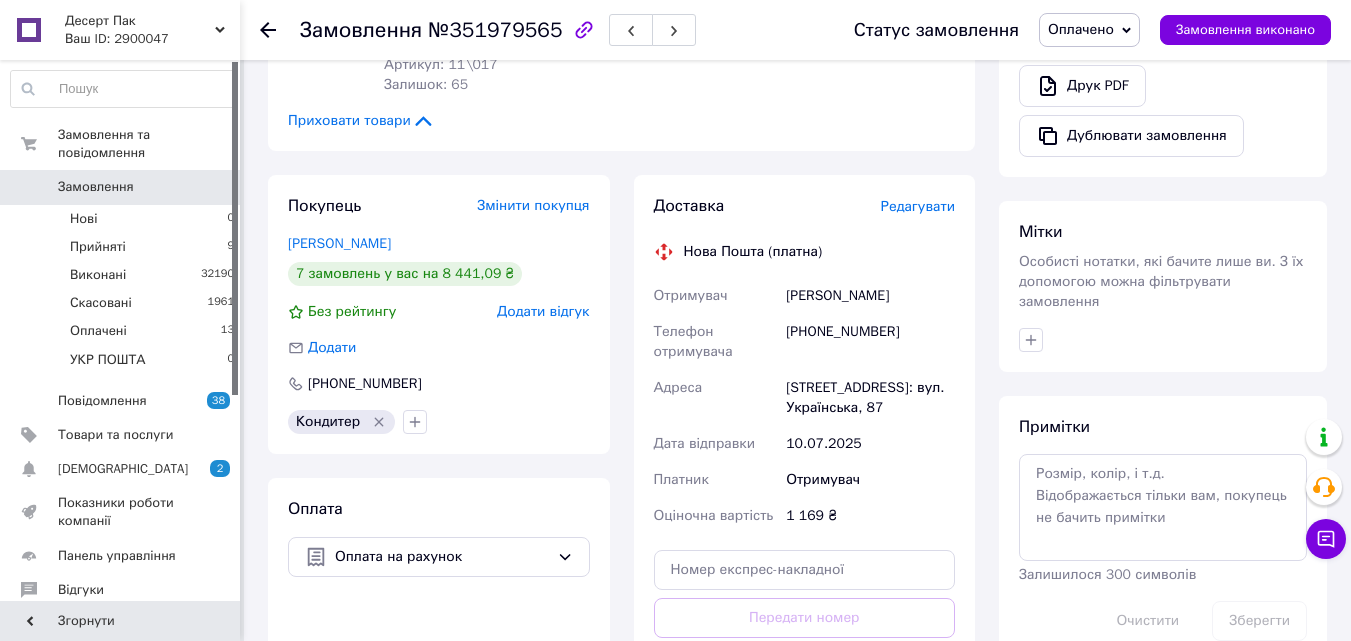 click on "Редагувати" at bounding box center [918, 206] 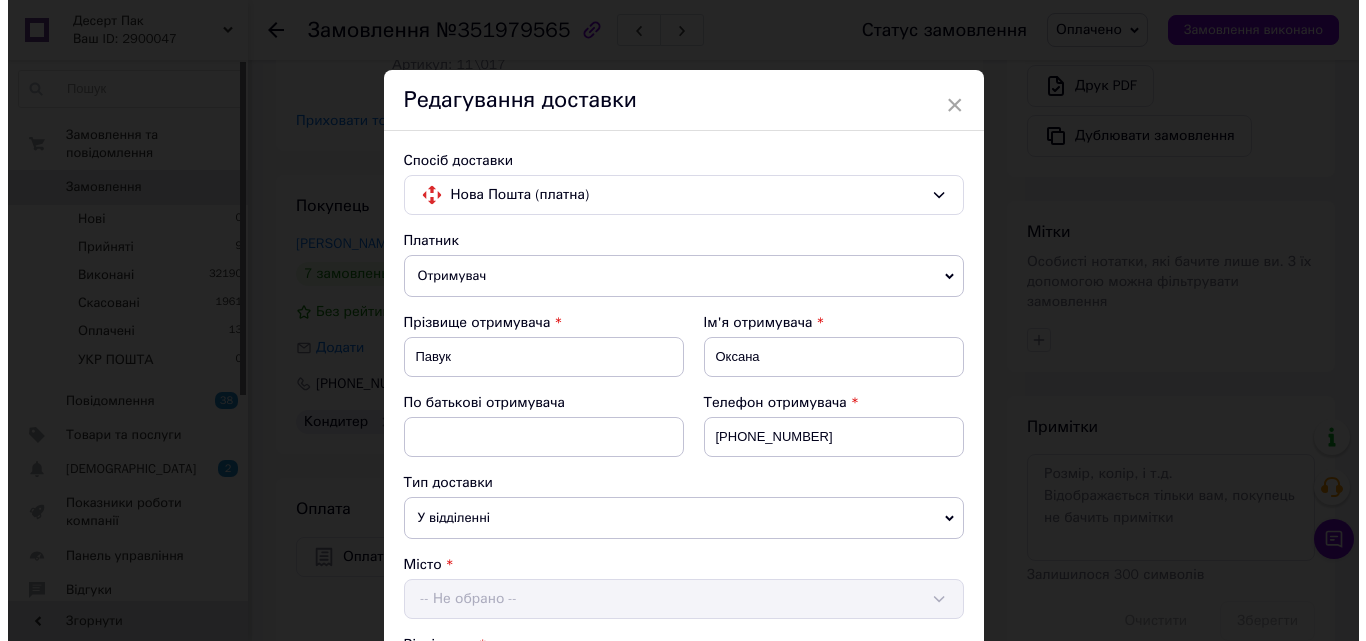 scroll, scrollTop: 1069, scrollLeft: 0, axis: vertical 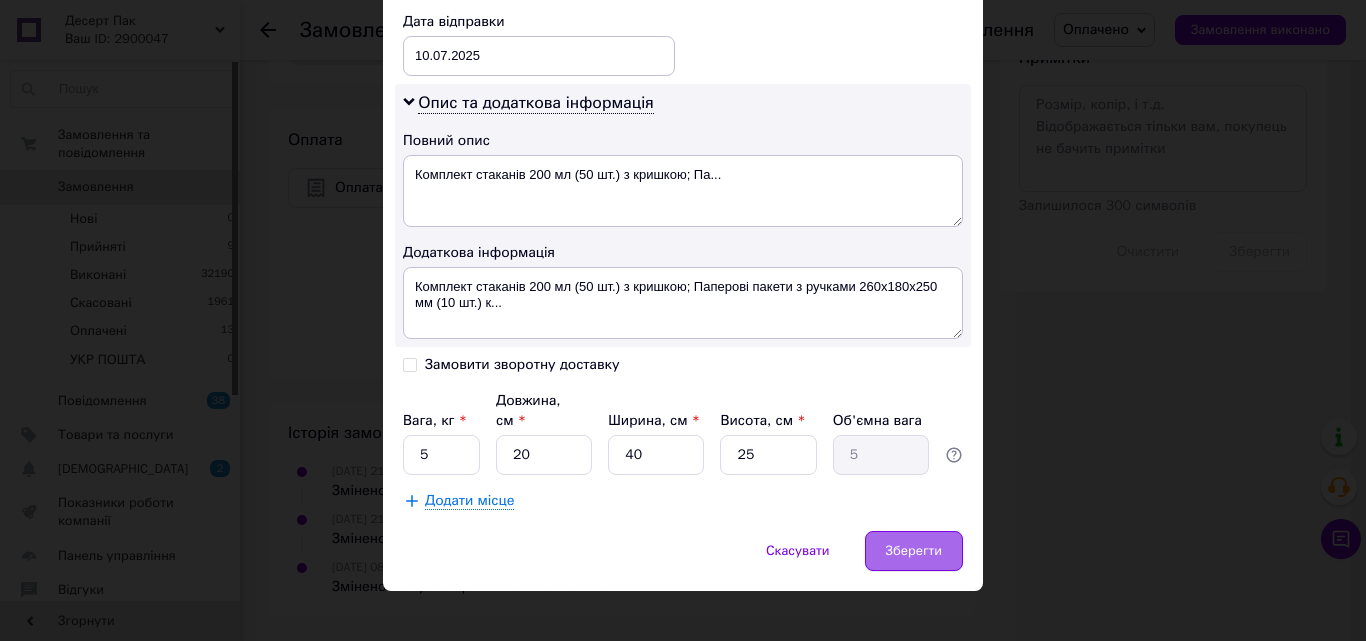 click on "Зберегти" at bounding box center [914, 551] 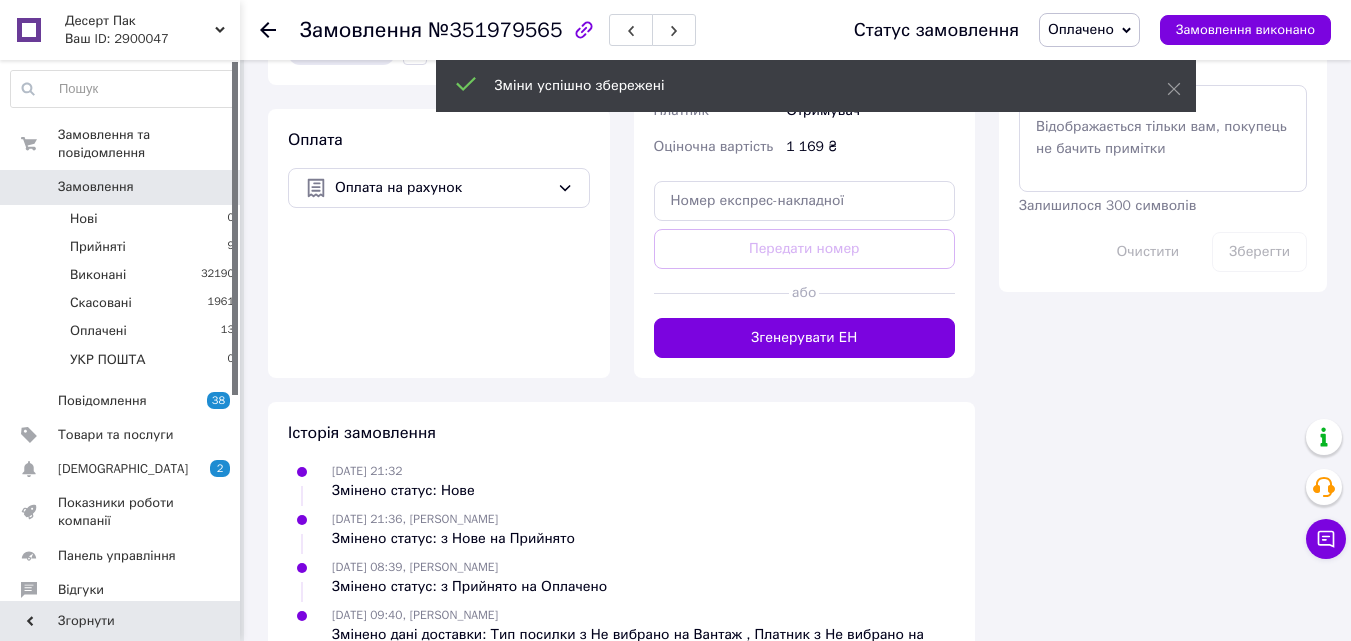 click on "Доставка Редагувати Нова Пошта (платна) Отримувач Павук Оксана Телефон отримувача +380979243173 Адреса Вижниця, №1: вул. Українська, 87 Дата відправки 10.07.2025 Платник Отримувач Оціночна вартість 1 169 ₴ Передати номер або Згенерувати ЕН Платник Отримувач Відправник Прізвище отримувача Павук Ім'я отримувача Оксана По батькові отримувача Телефон отримувача +380979243173 Тип доставки У відділенні Кур'єром В поштоматі Місто -- Не обрано -- Відділення №1: вул. Українська, 87 Місце відправки м. Чернівці (Чернівецька обл.): №3: вул. Коломийська, 9г (територія ТзОВ "Холод Сервіс") 1169" at bounding box center [805, 92] 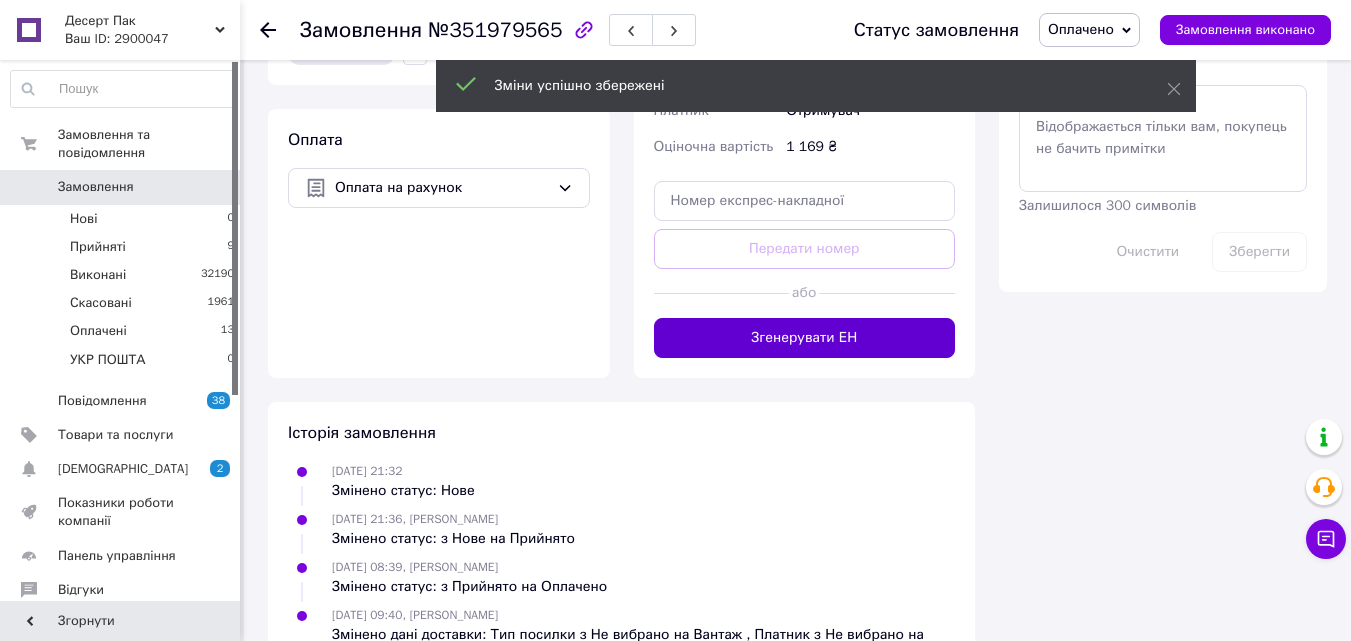 click on "Згенерувати ЕН" at bounding box center (805, 338) 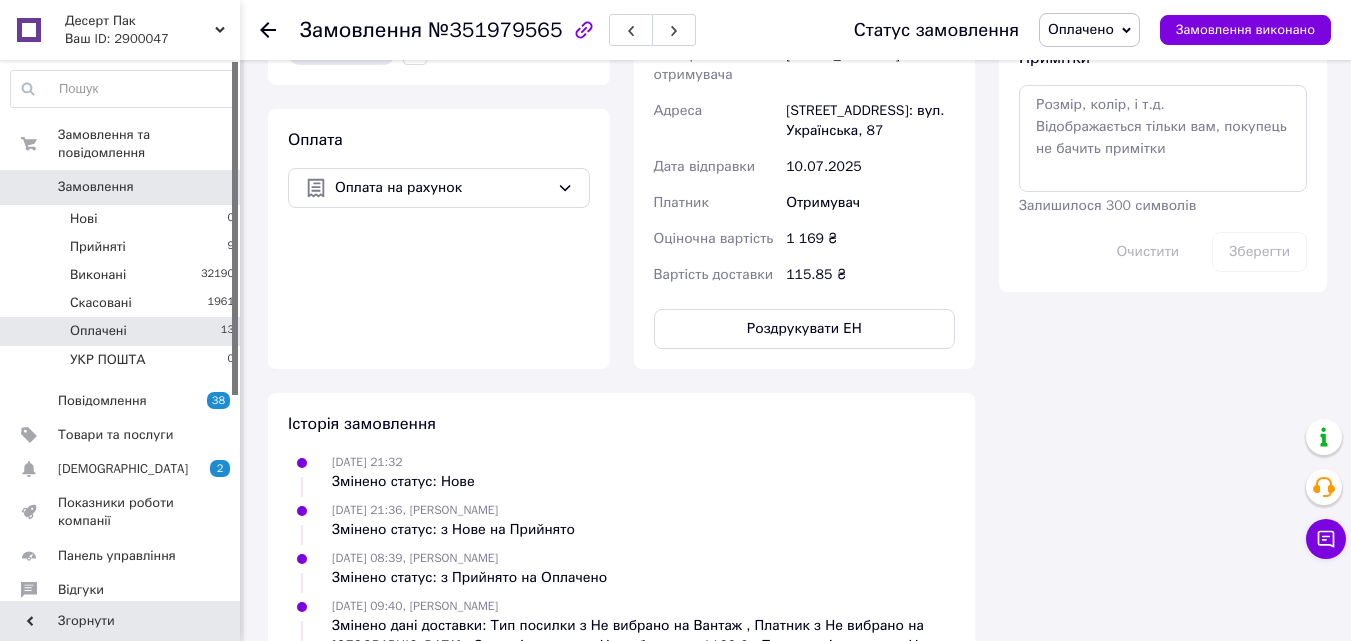 click on "Оплачені" at bounding box center [98, 331] 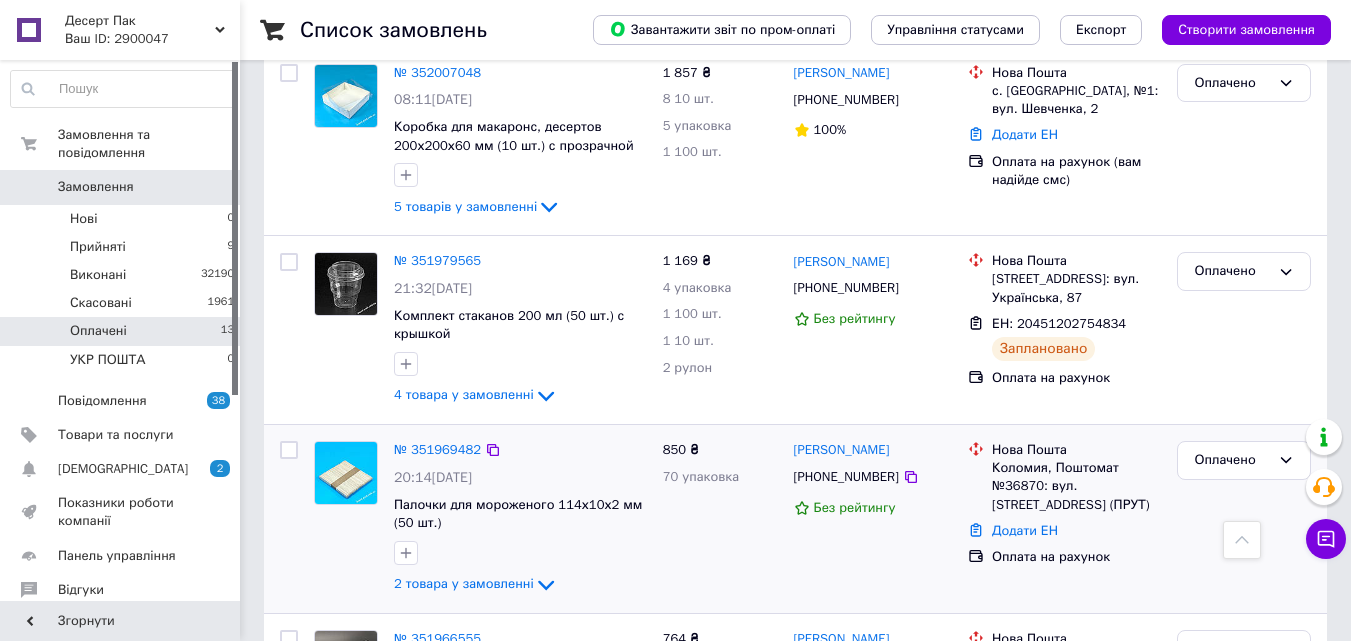 scroll, scrollTop: 700, scrollLeft: 0, axis: vertical 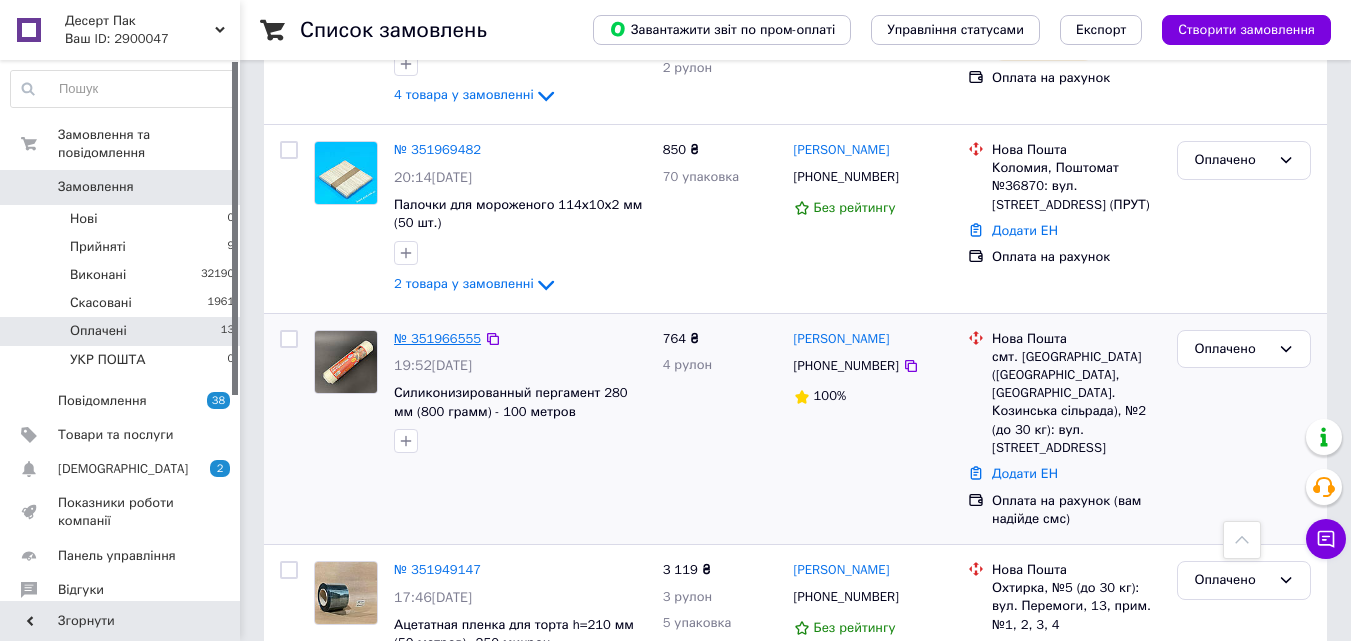 click on "№ 351966555" at bounding box center (437, 338) 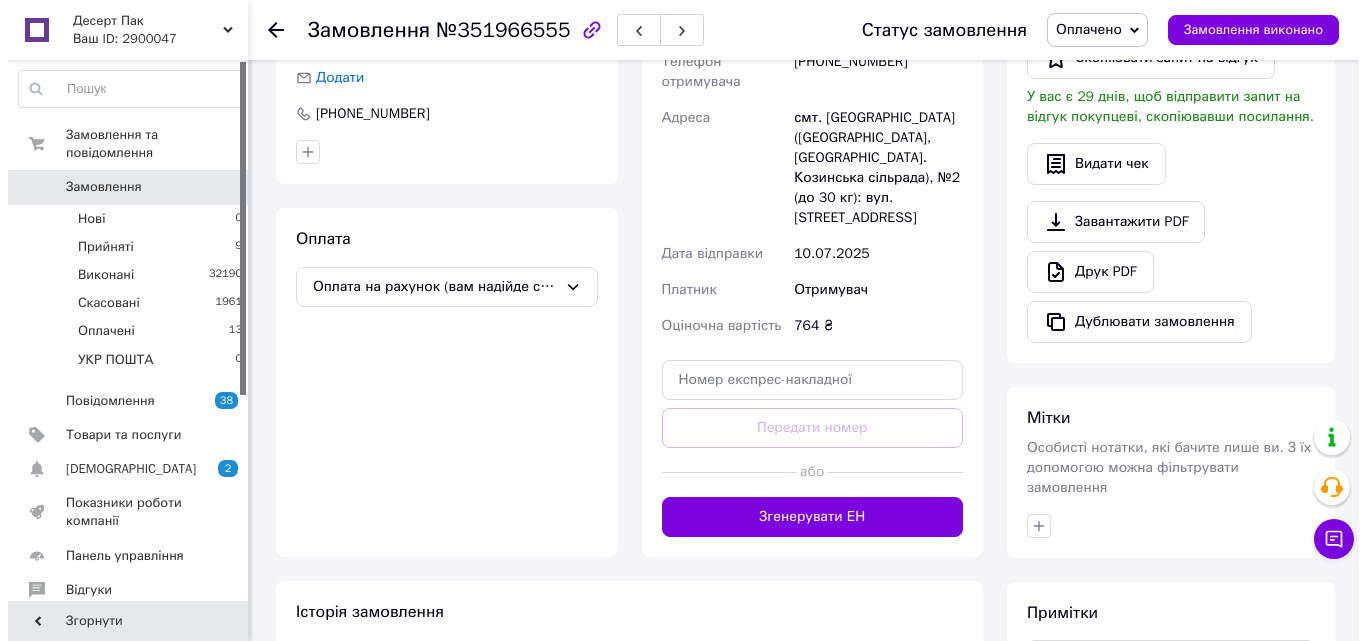 scroll, scrollTop: 300, scrollLeft: 0, axis: vertical 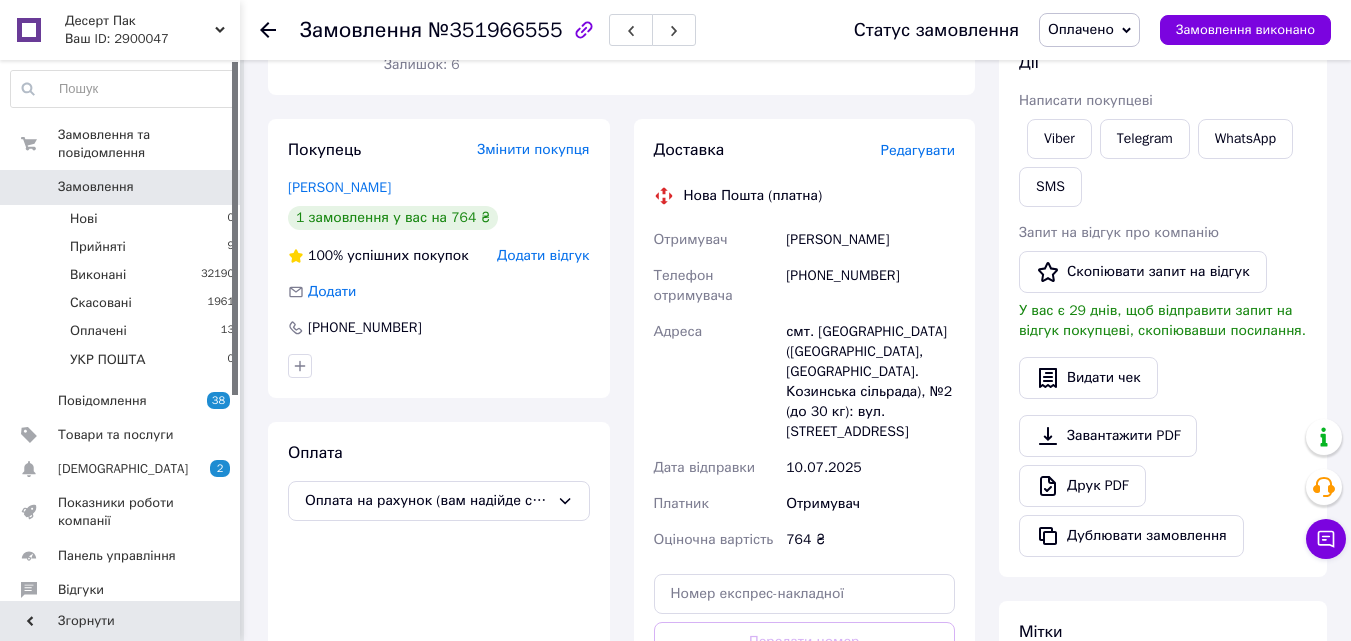 click on "Редагувати" at bounding box center (918, 150) 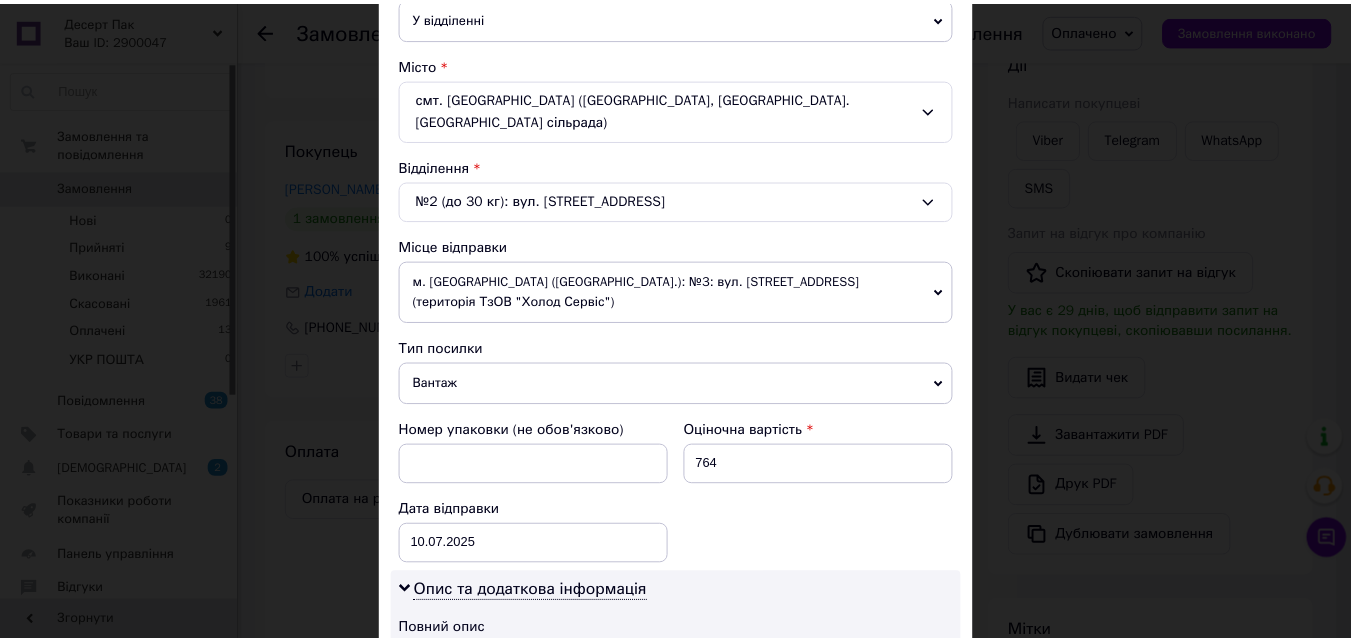scroll, scrollTop: 967, scrollLeft: 0, axis: vertical 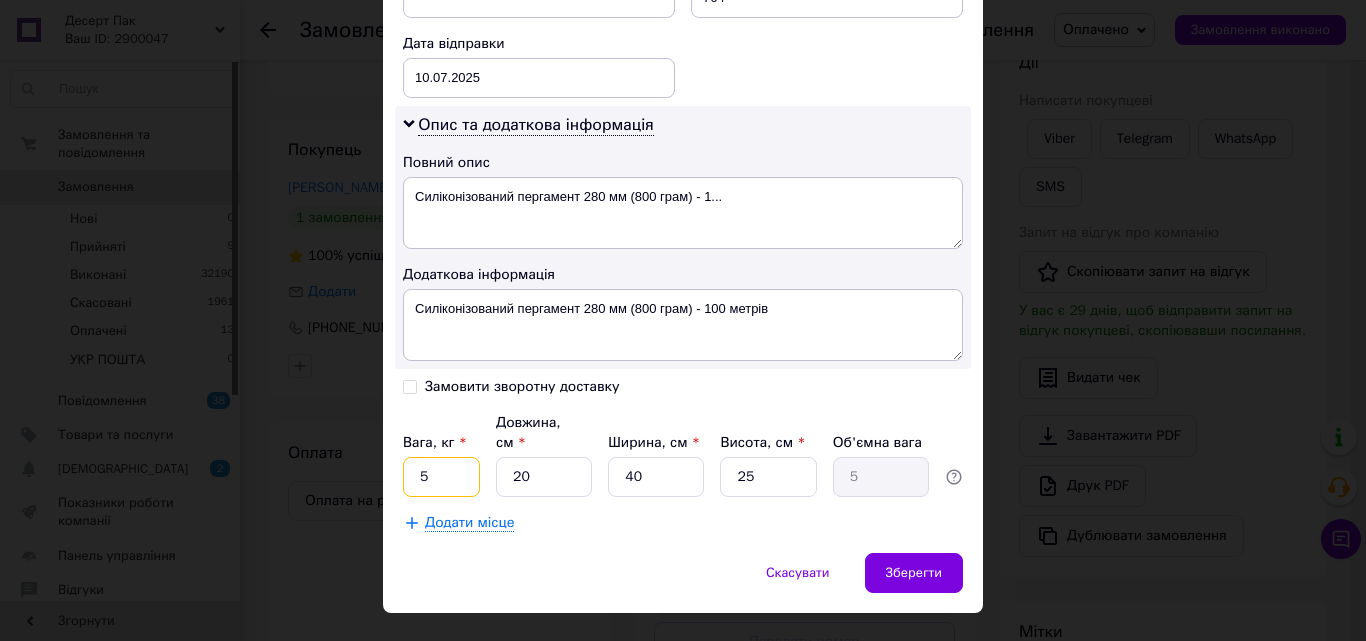 click on "5" at bounding box center [441, 477] 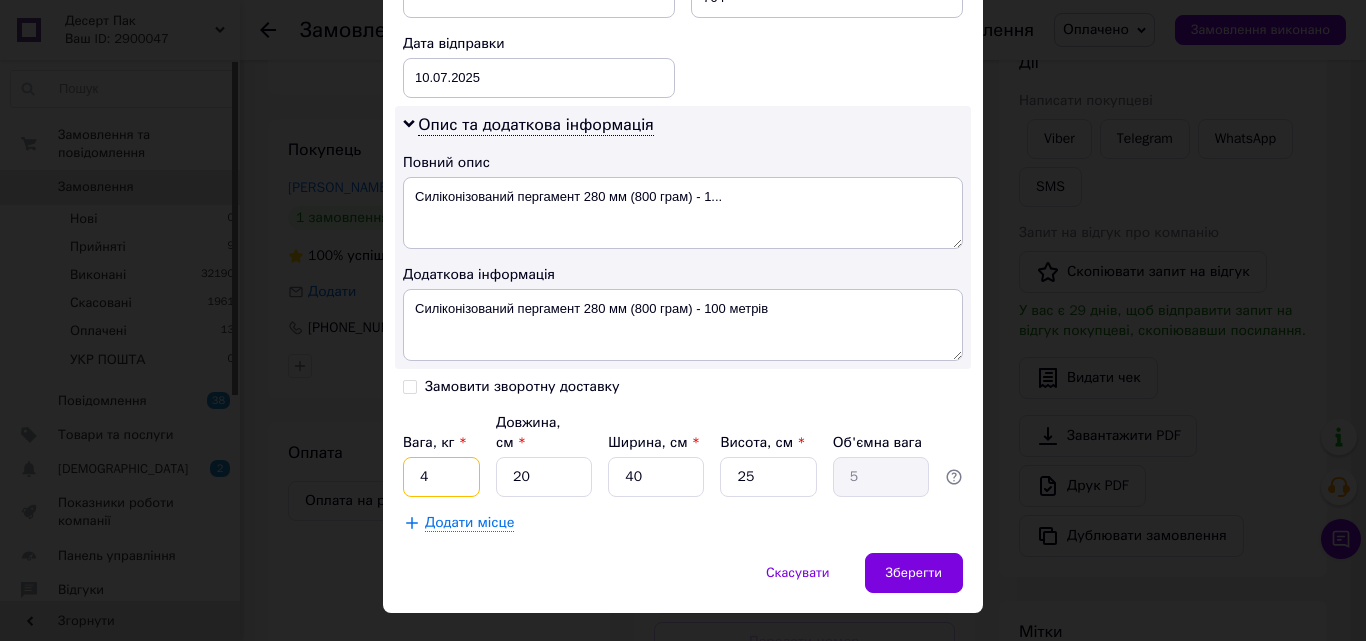 type on "4" 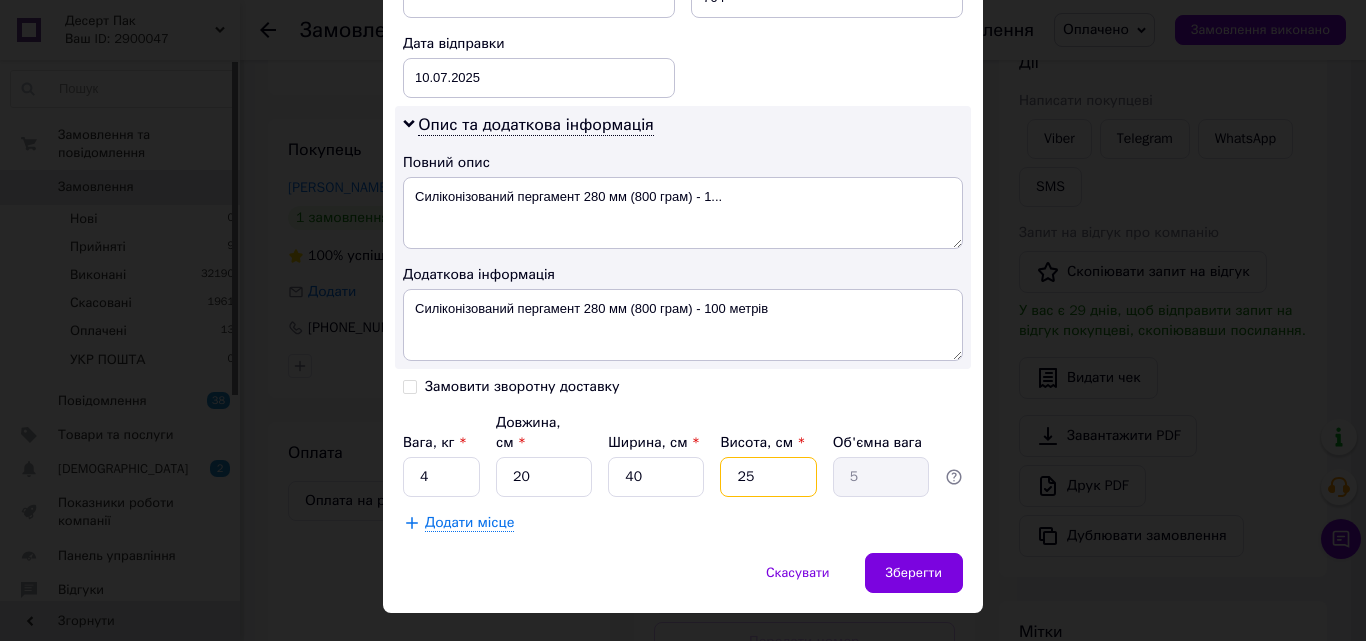 click on "25" at bounding box center (768, 477) 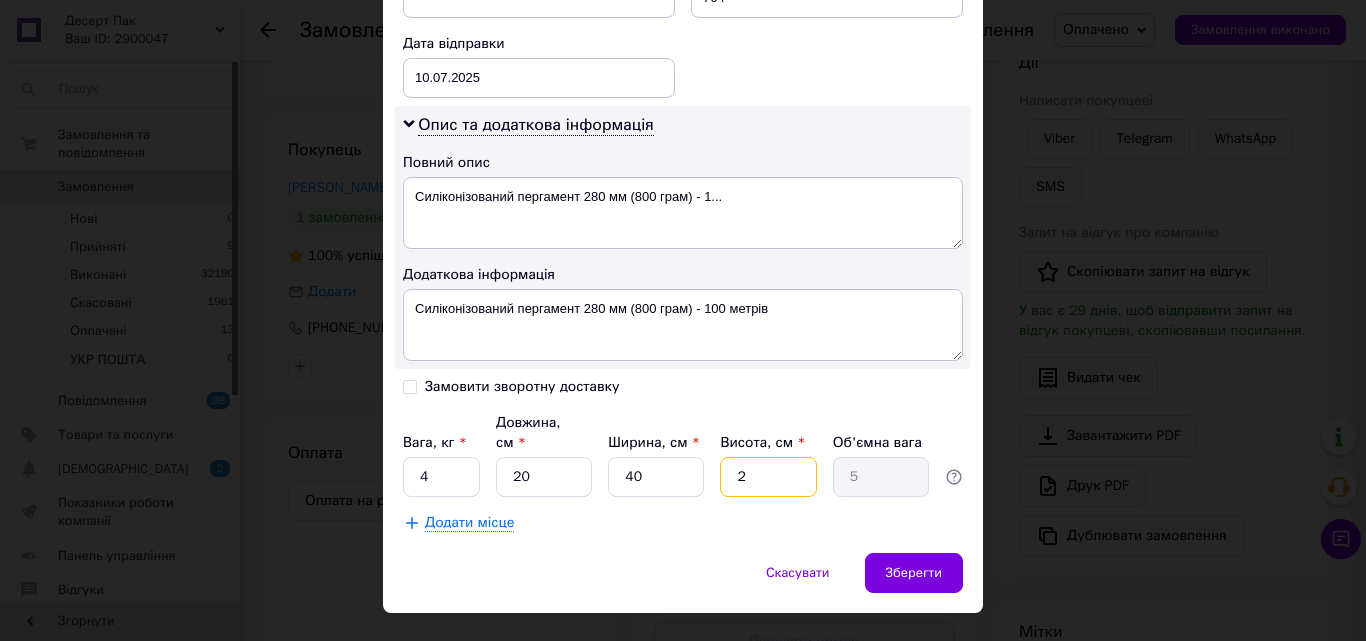type on "0.4" 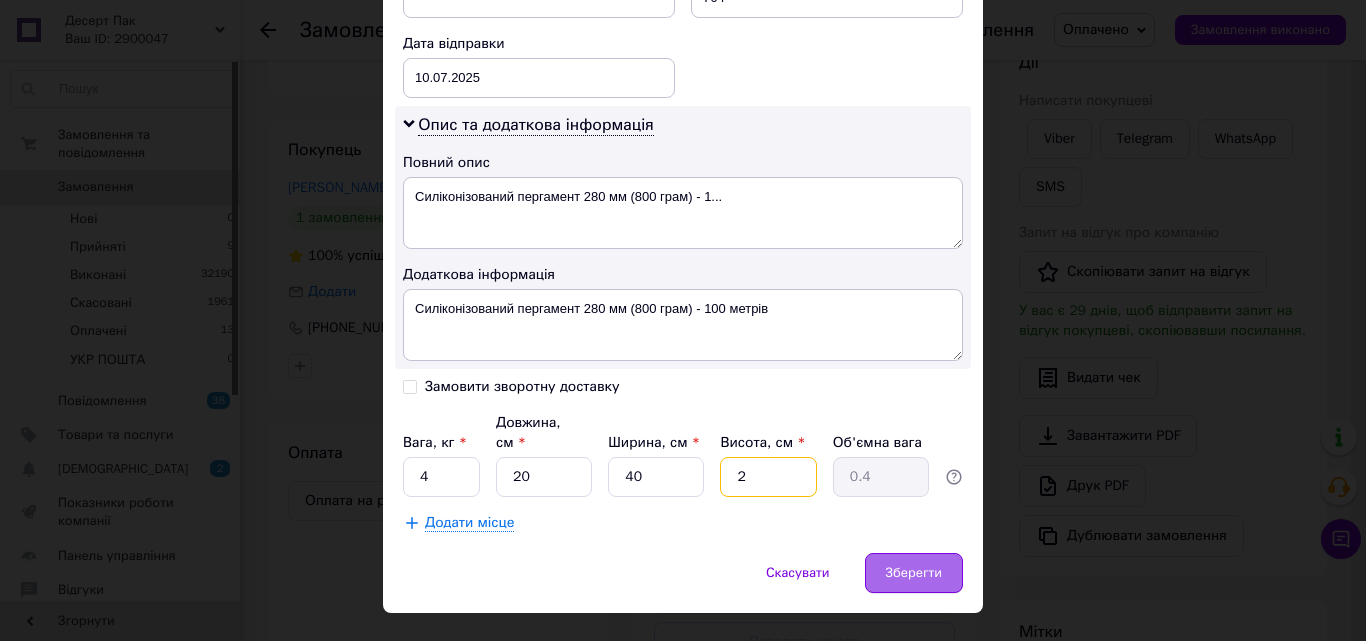 type on "2" 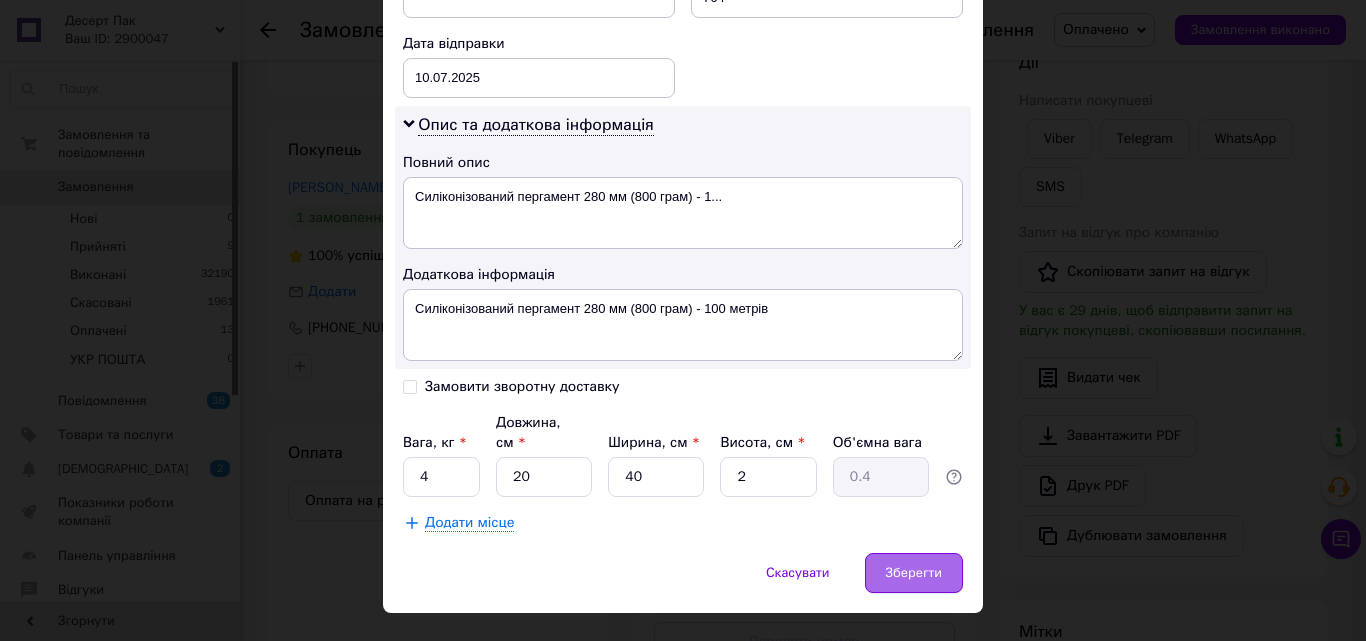 click on "Зберегти" at bounding box center (914, 573) 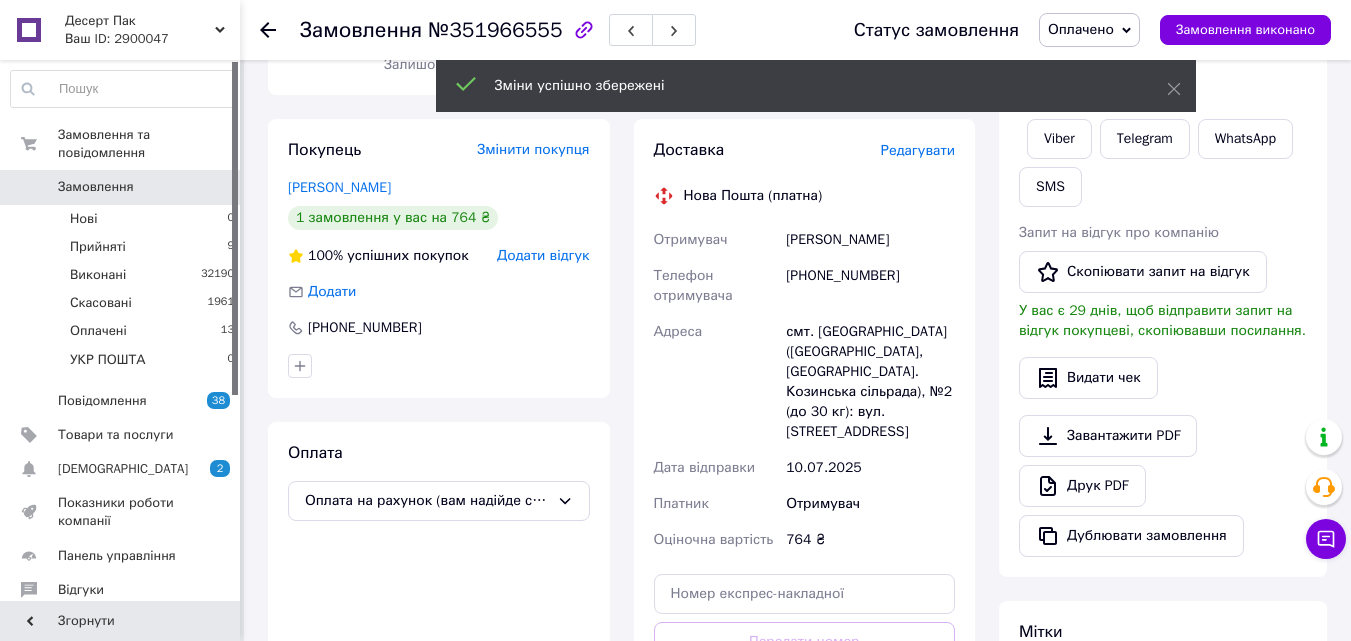 scroll, scrollTop: 500, scrollLeft: 0, axis: vertical 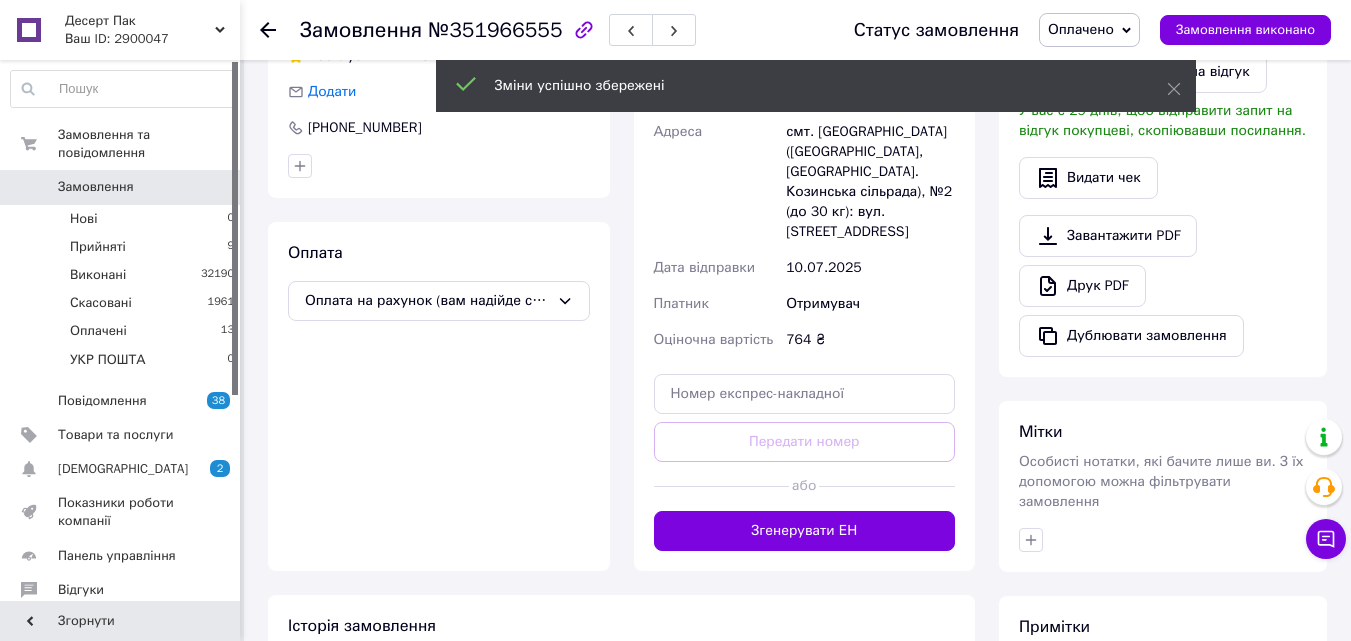 click on "Згенерувати ЕН" at bounding box center [805, 531] 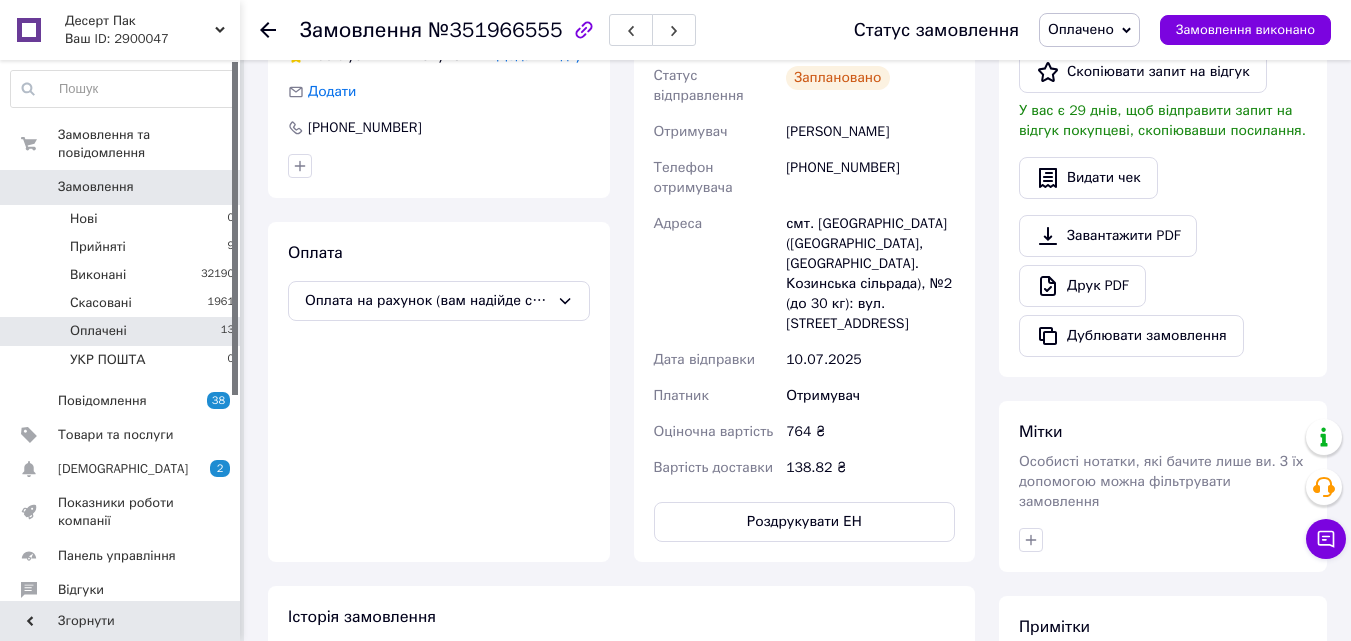 click on "Оплачені 13" at bounding box center (123, 331) 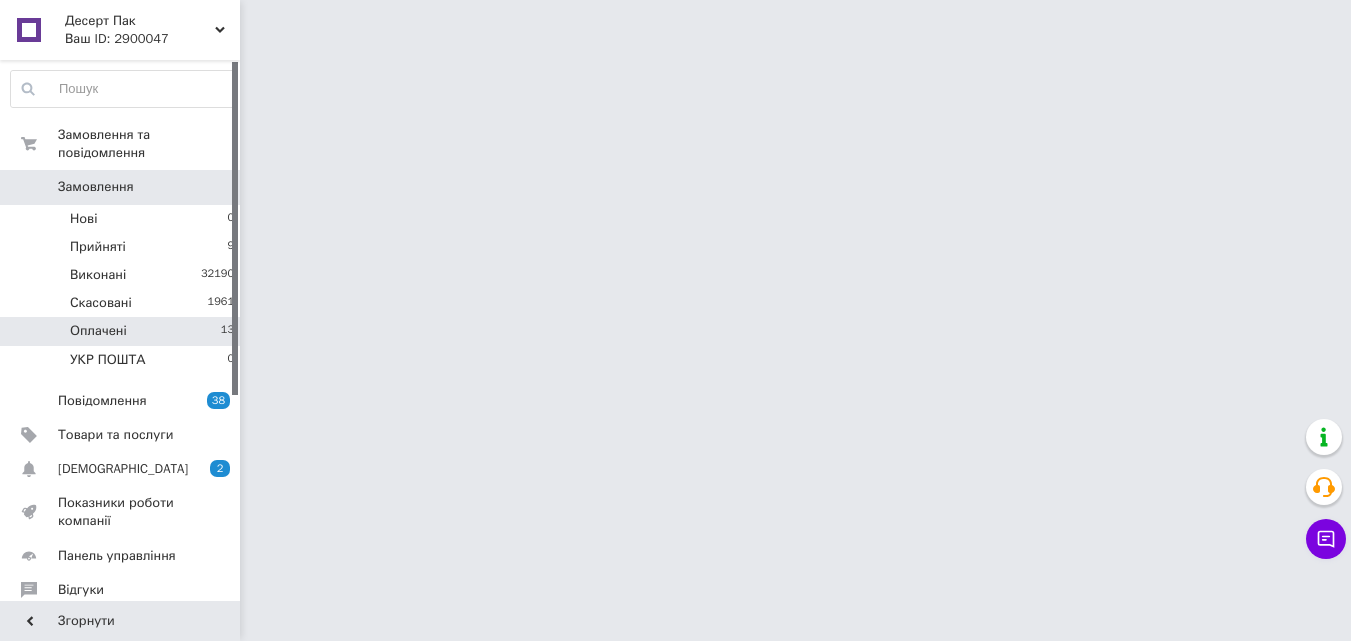 scroll, scrollTop: 0, scrollLeft: 0, axis: both 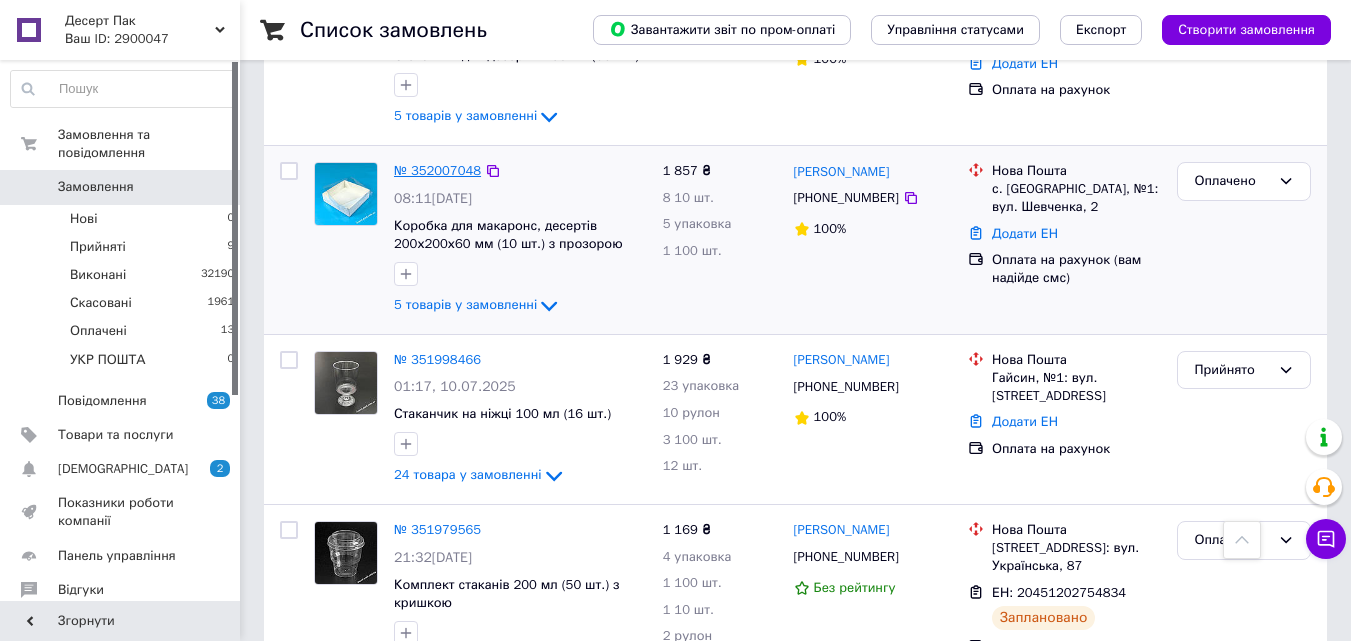 click on "№ 352007048" at bounding box center (437, 170) 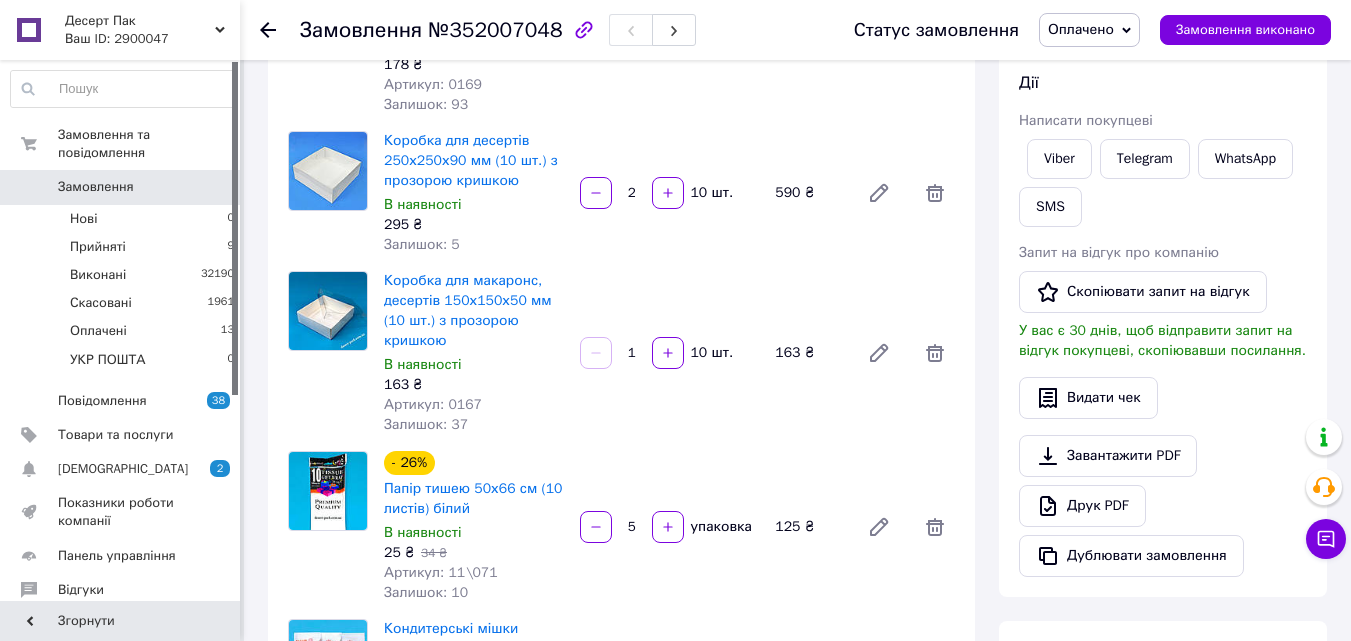 scroll, scrollTop: 100, scrollLeft: 0, axis: vertical 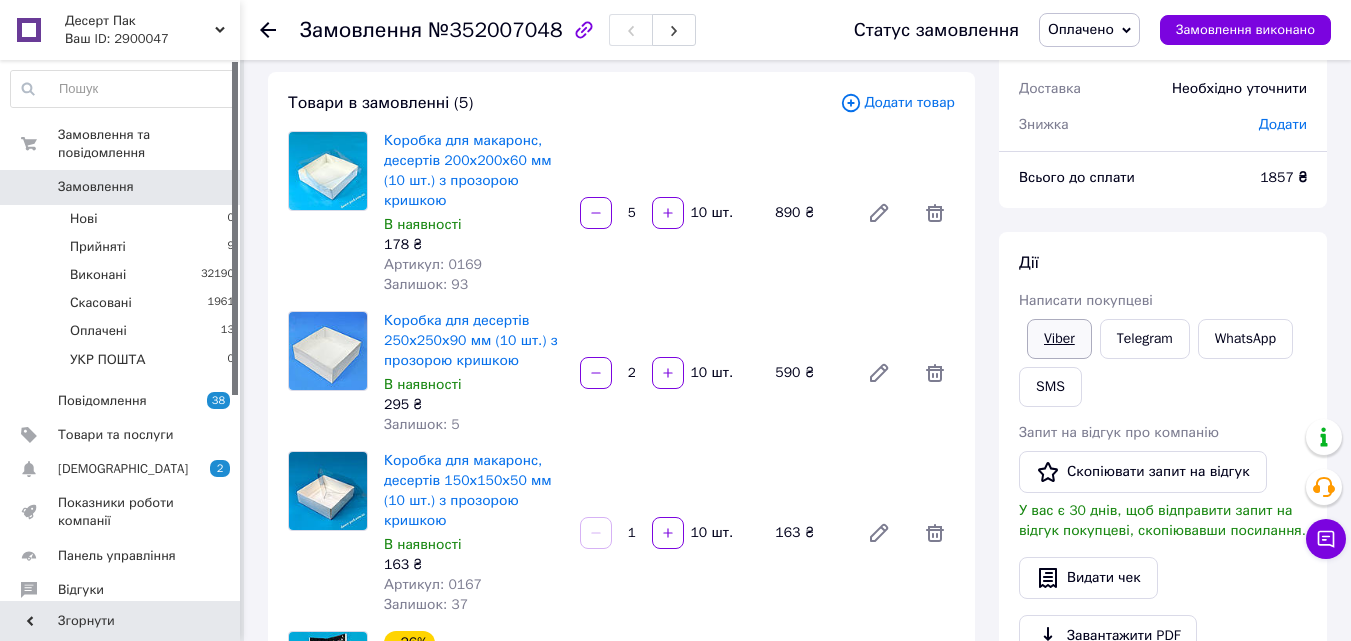 click on "Viber" at bounding box center [1059, 339] 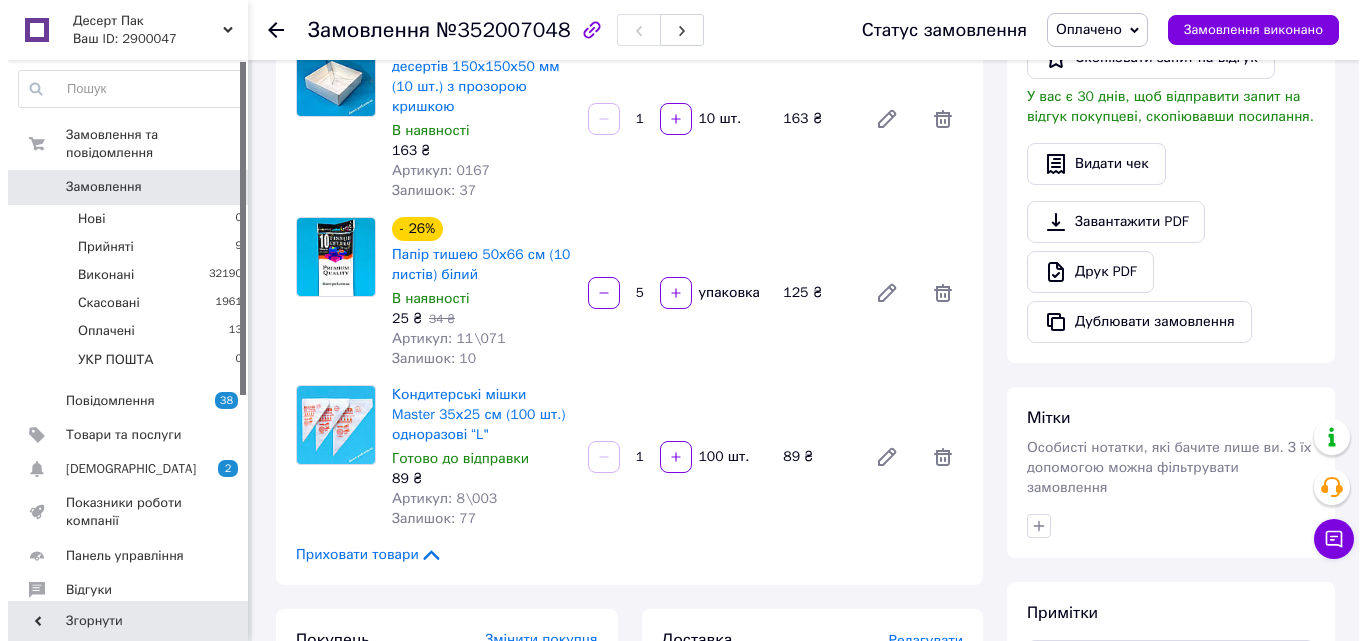 scroll, scrollTop: 700, scrollLeft: 0, axis: vertical 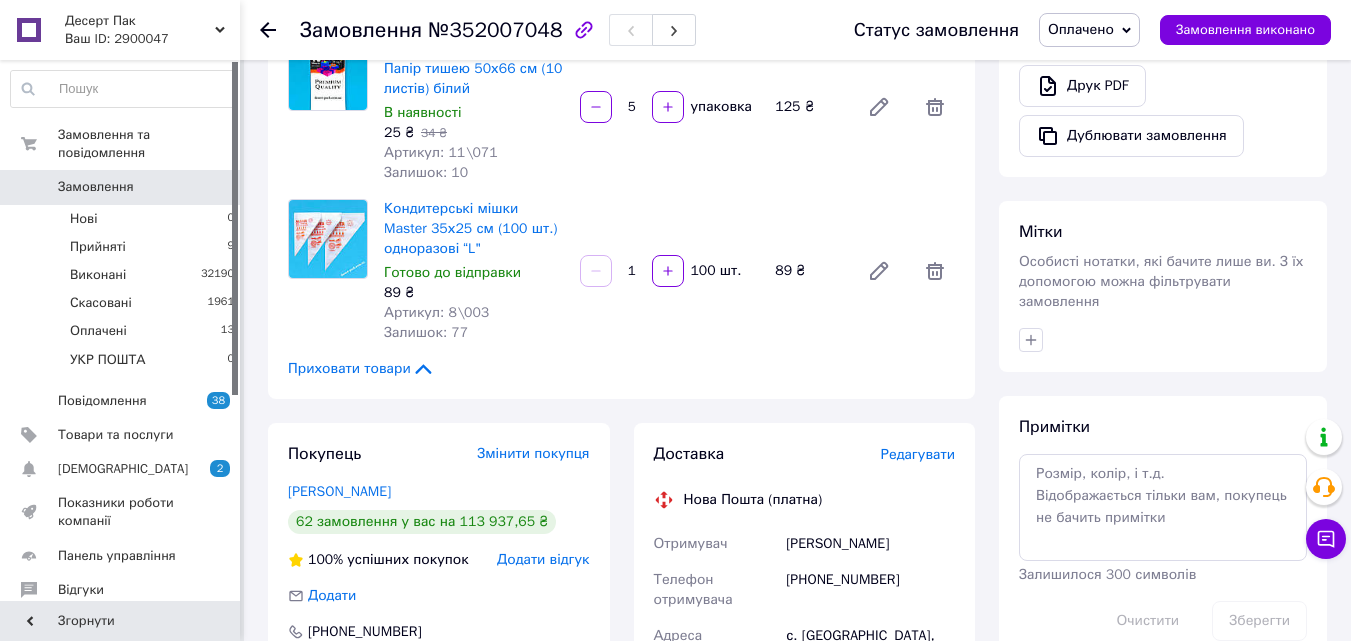click on "Редагувати" at bounding box center (918, 454) 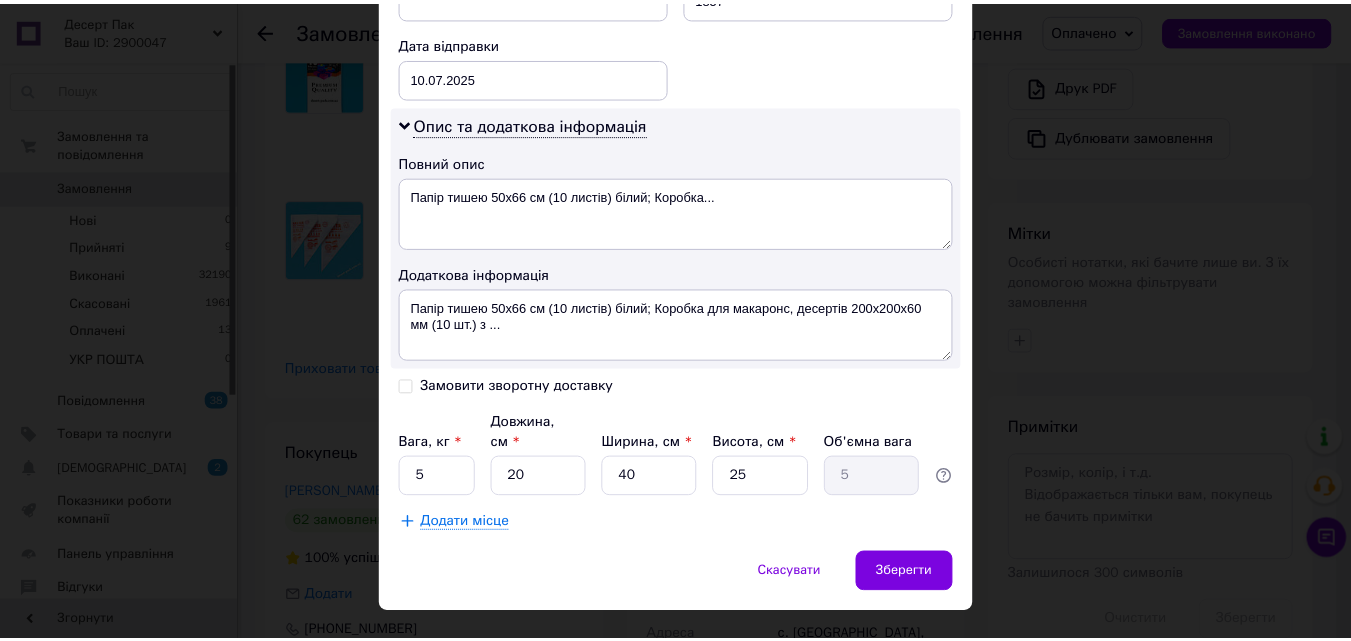 scroll, scrollTop: 967, scrollLeft: 0, axis: vertical 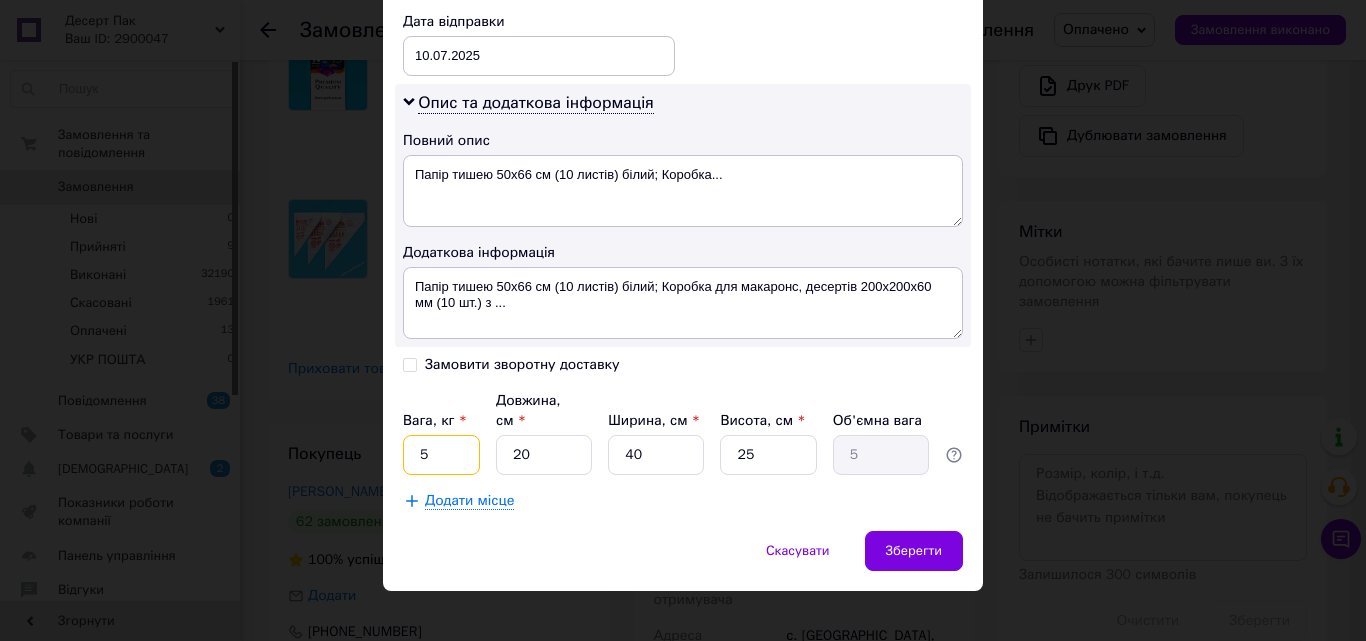 click on "5" at bounding box center [441, 455] 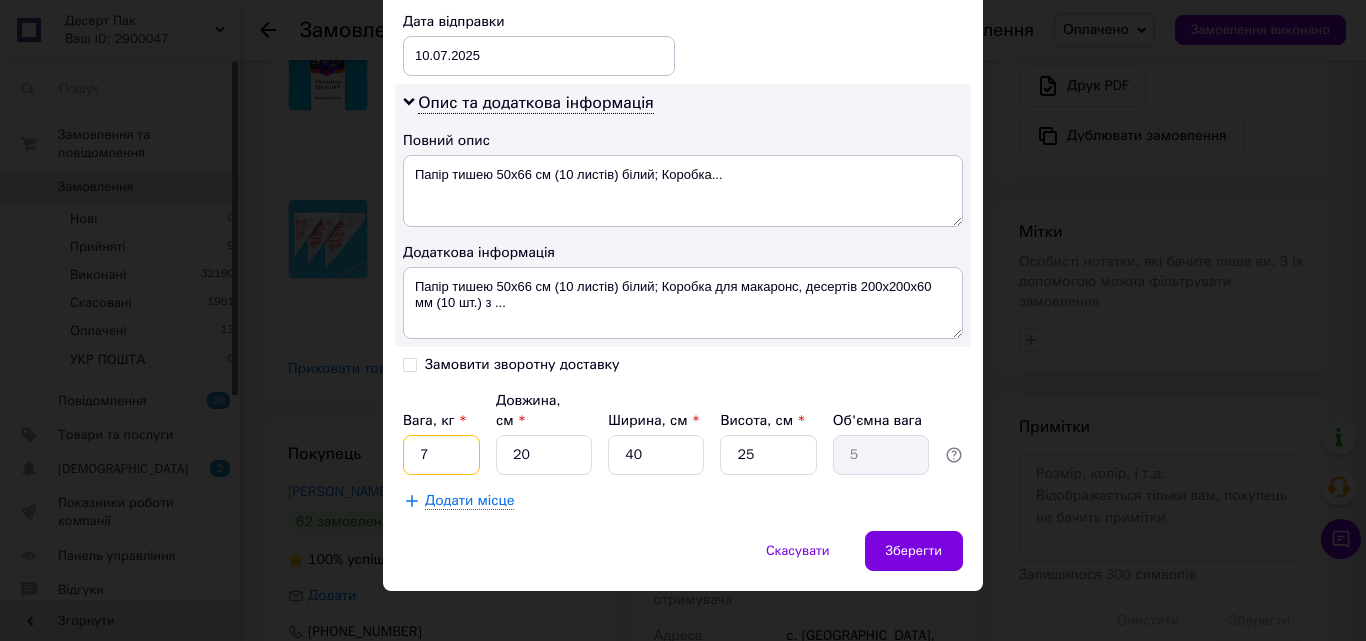 type on "7" 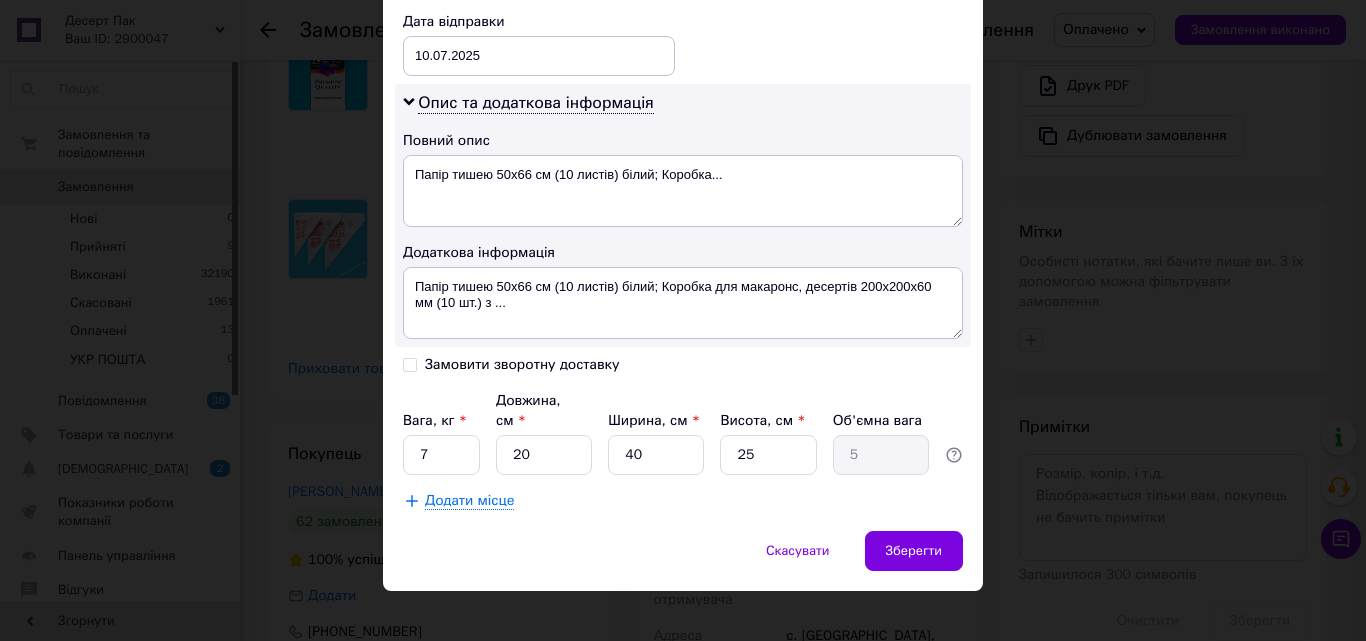 drag, startPoint x: 584, startPoint y: 529, endPoint x: 662, endPoint y: 505, distance: 81.608826 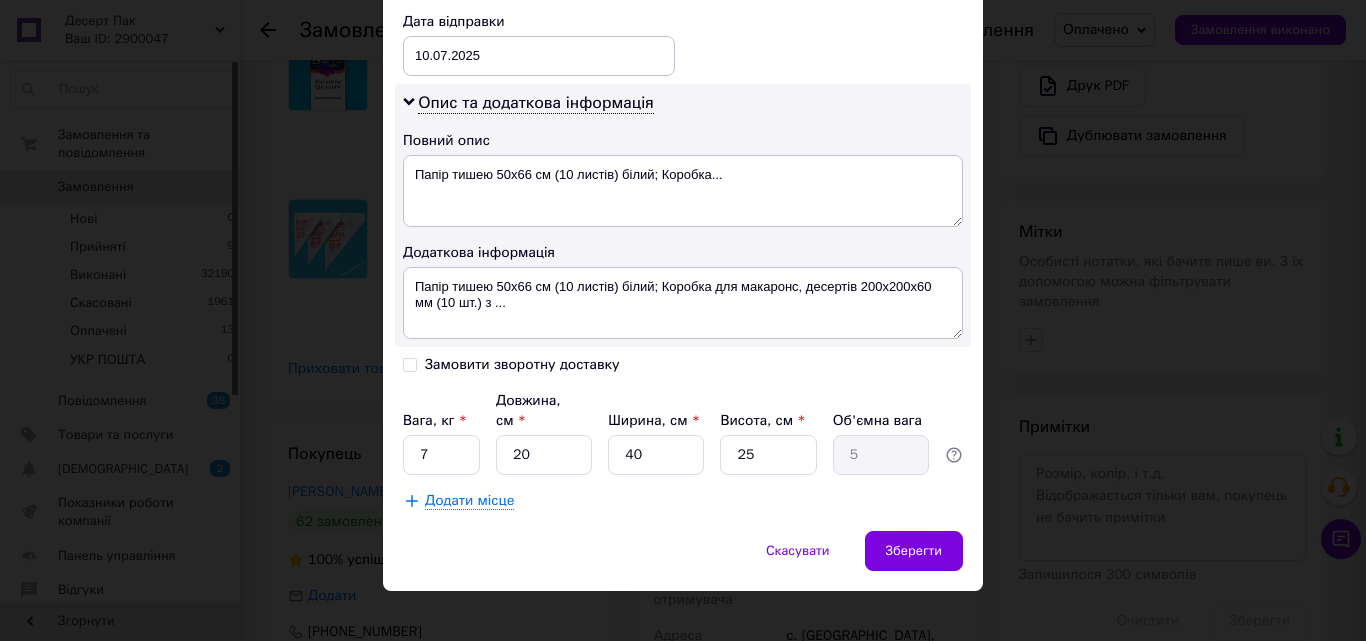 click on "Скасувати   Зберегти" at bounding box center (683, 561) 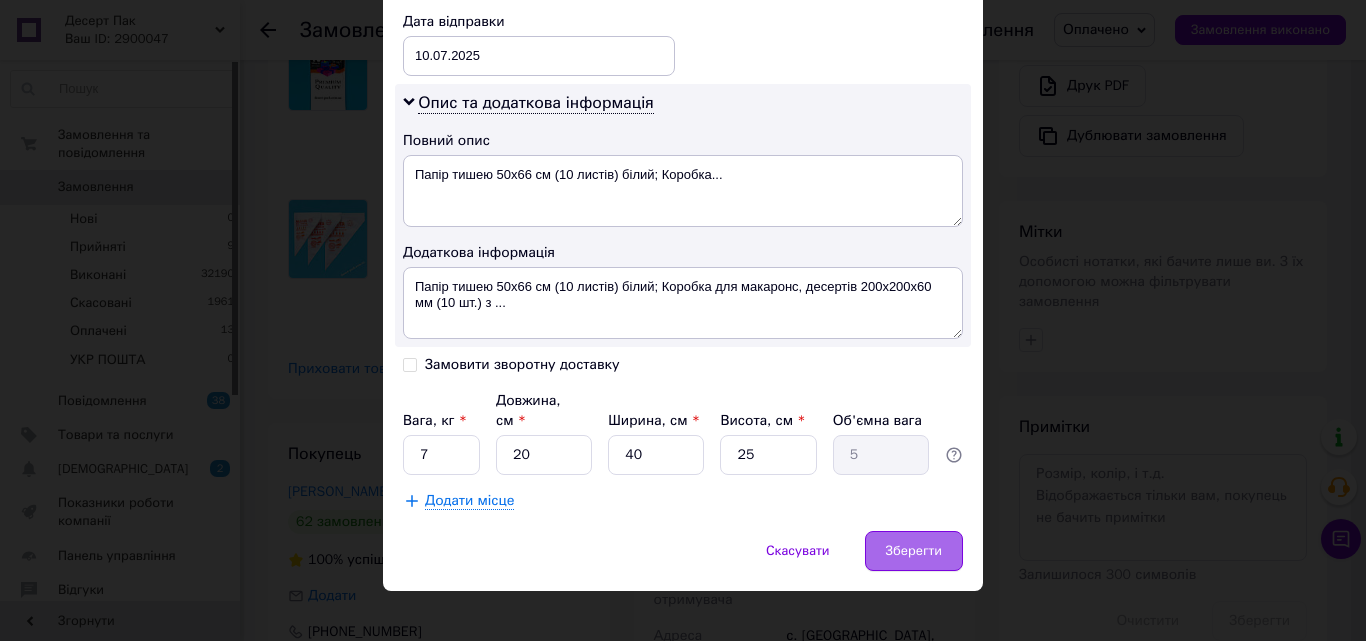click on "Зберегти" at bounding box center (914, 551) 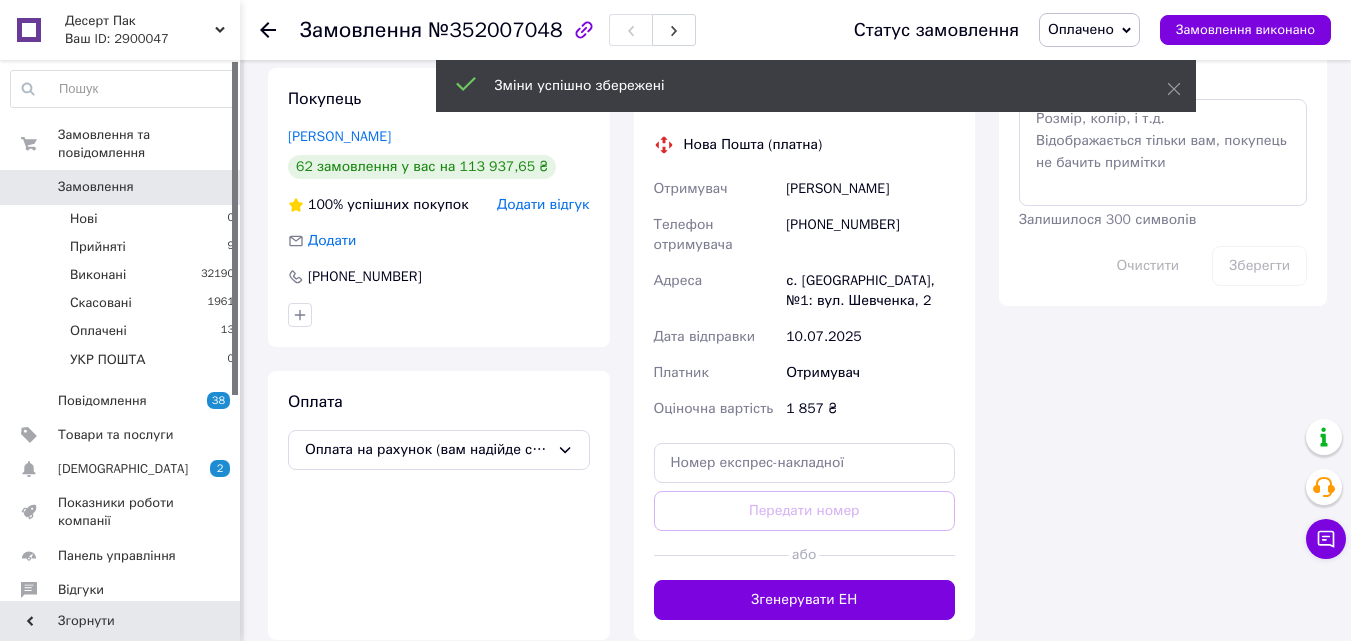 scroll, scrollTop: 1100, scrollLeft: 0, axis: vertical 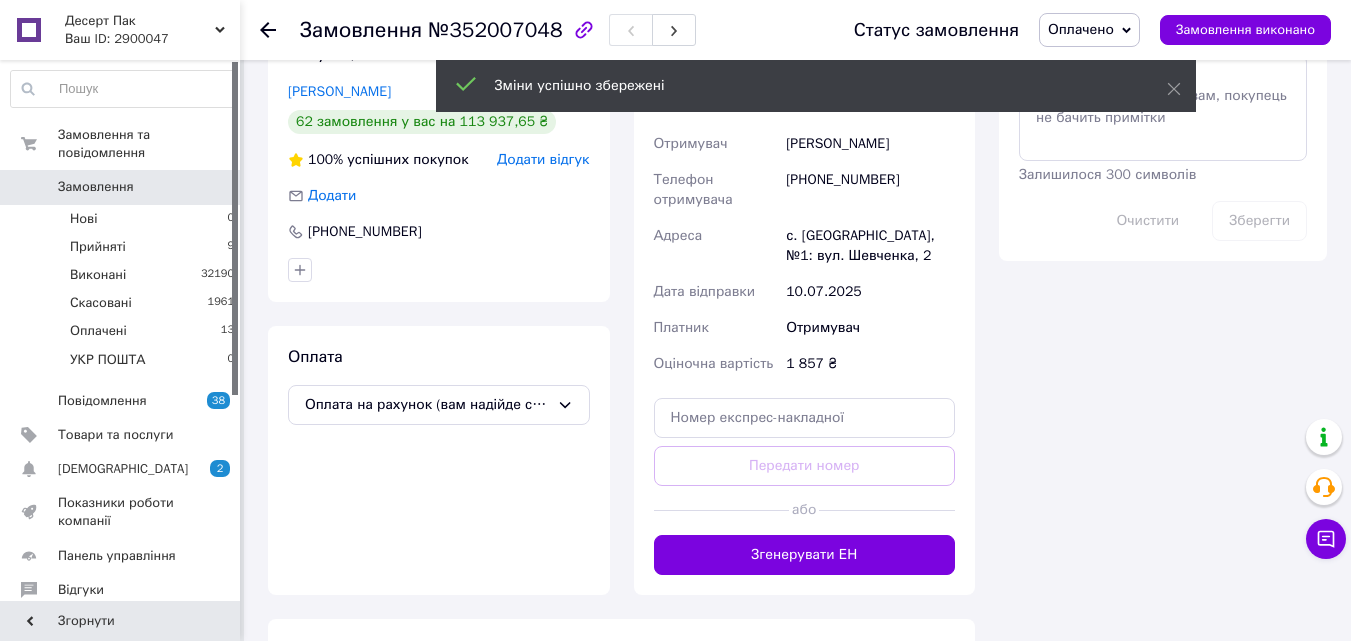 click on "Згенерувати ЕН" at bounding box center [805, 555] 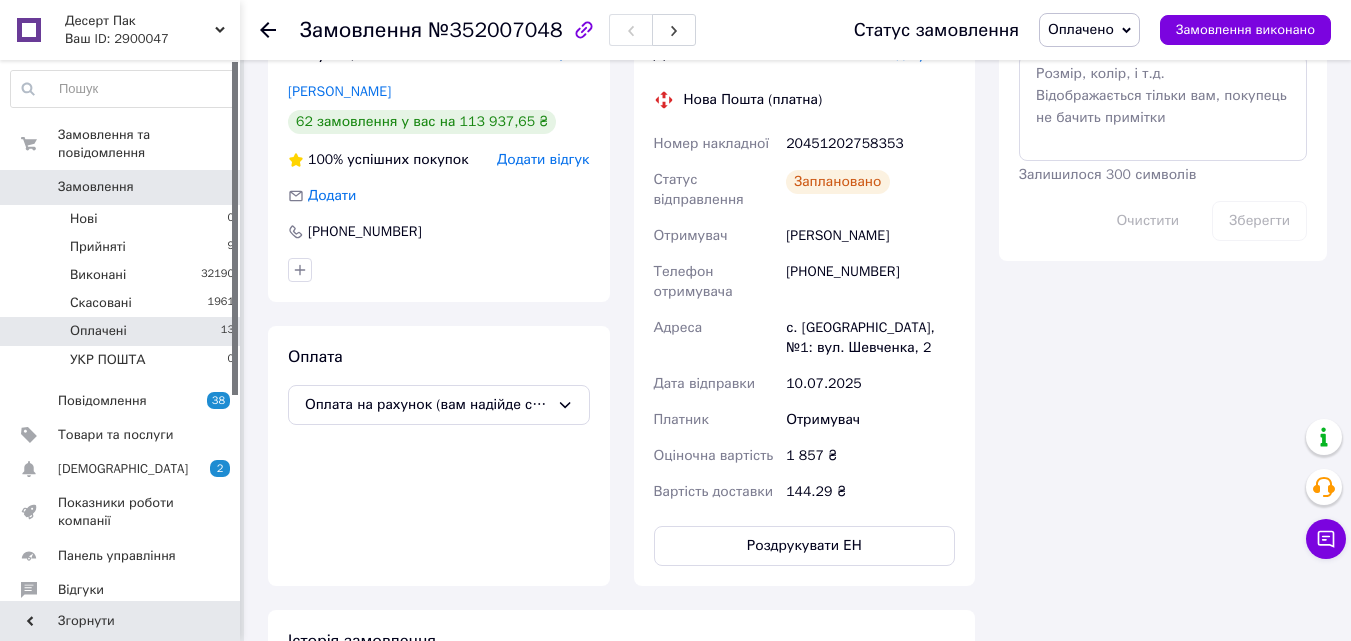 click on "Оплачені 13" at bounding box center [123, 331] 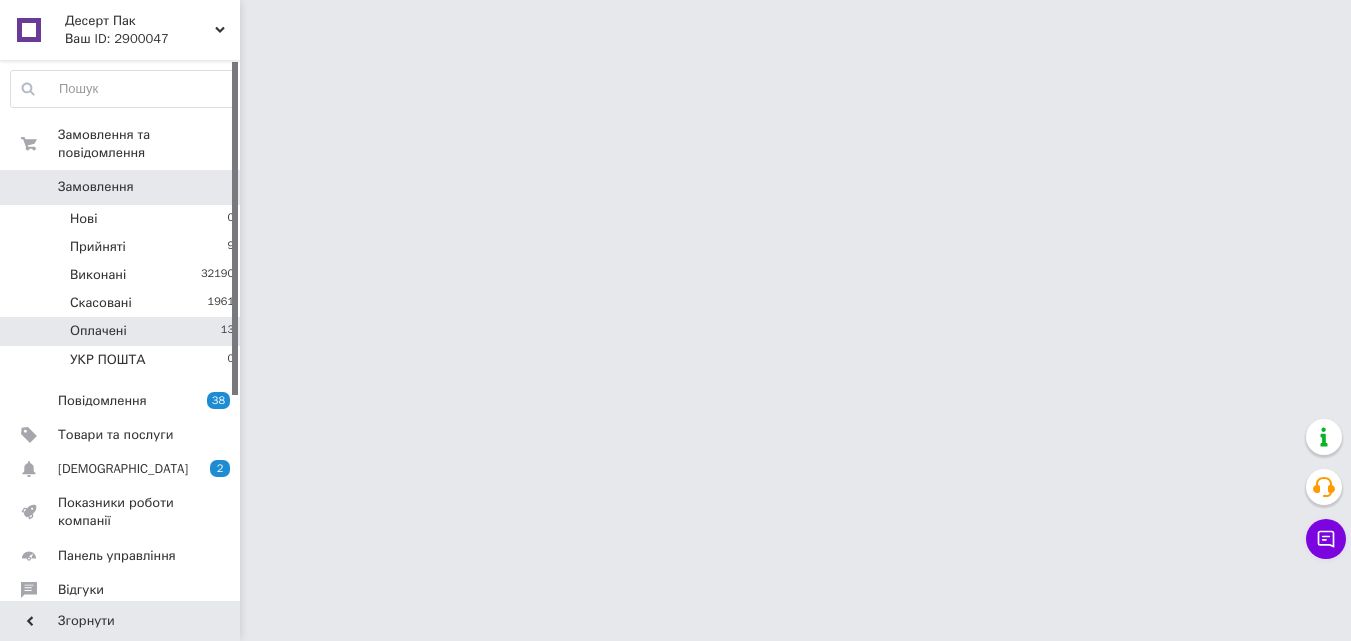 scroll, scrollTop: 0, scrollLeft: 0, axis: both 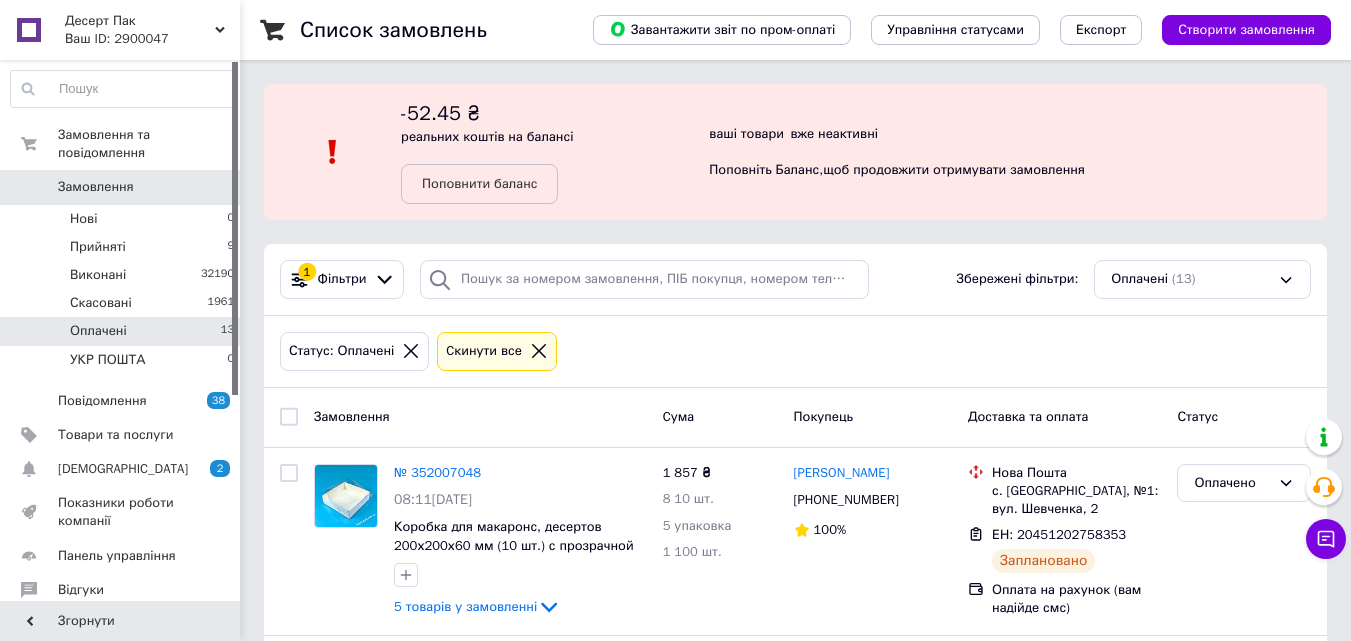 click on "Оплачені 13" at bounding box center (123, 331) 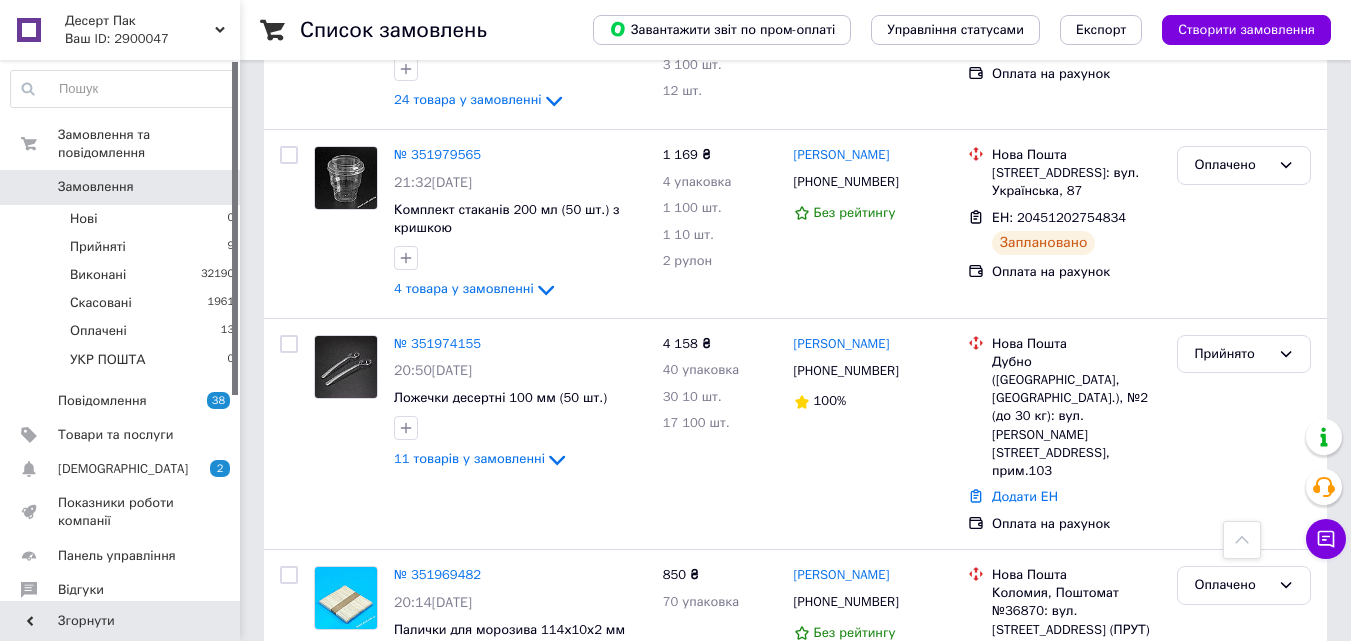 scroll, scrollTop: 900, scrollLeft: 0, axis: vertical 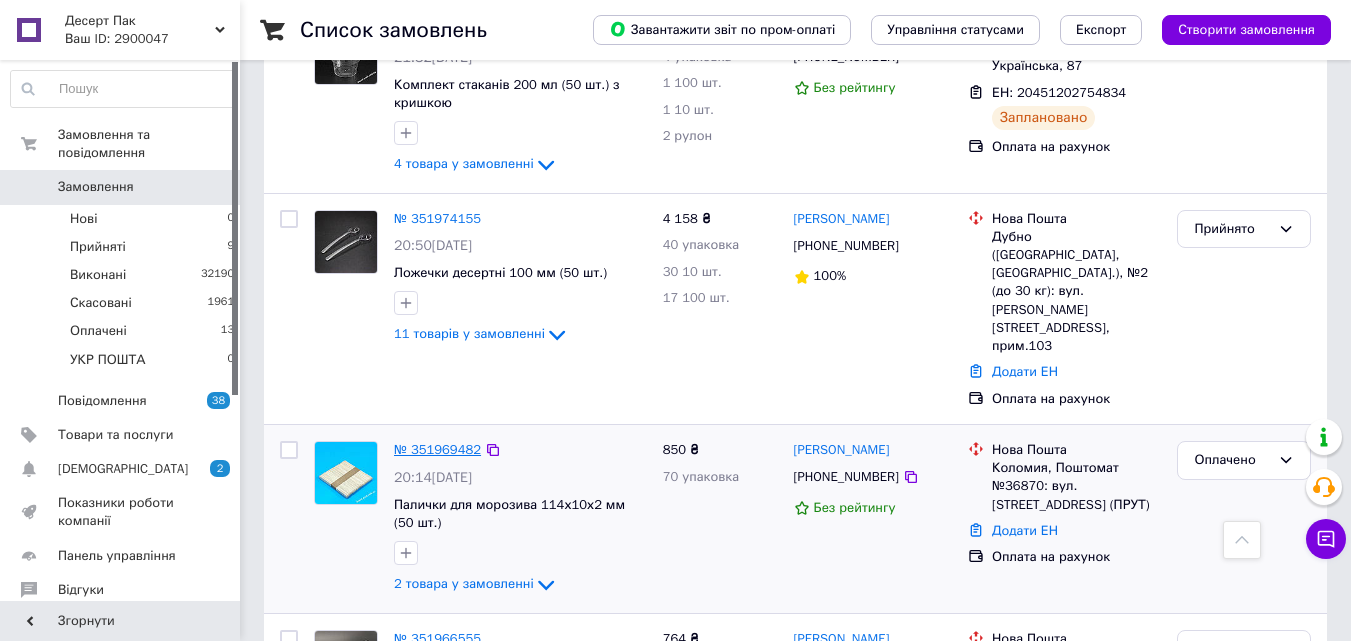 click on "№ 351969482" at bounding box center (437, 449) 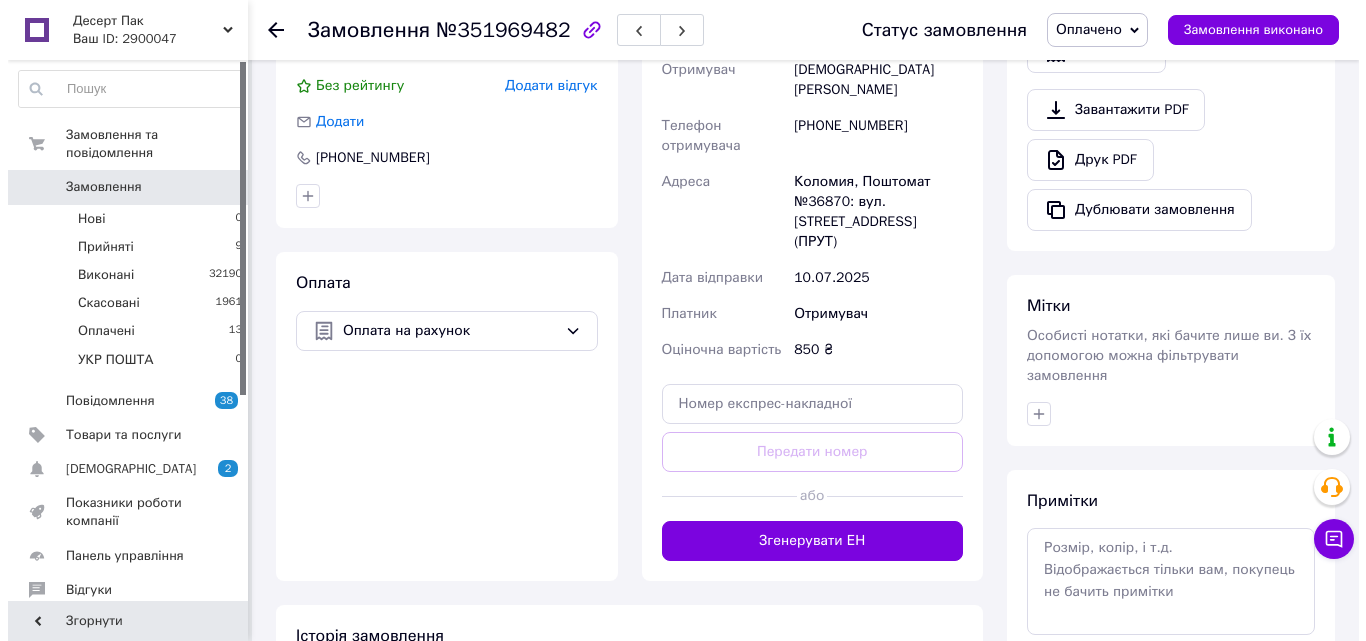 scroll, scrollTop: 389, scrollLeft: 0, axis: vertical 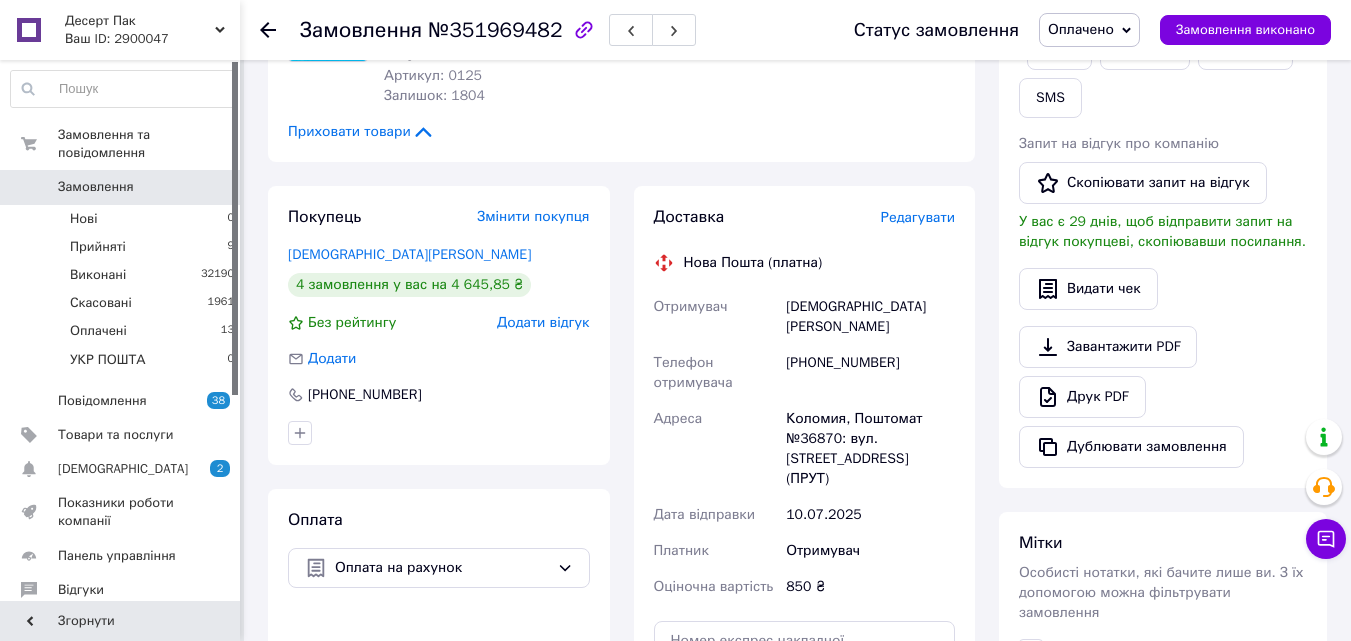 click on "Редагувати" at bounding box center (918, 217) 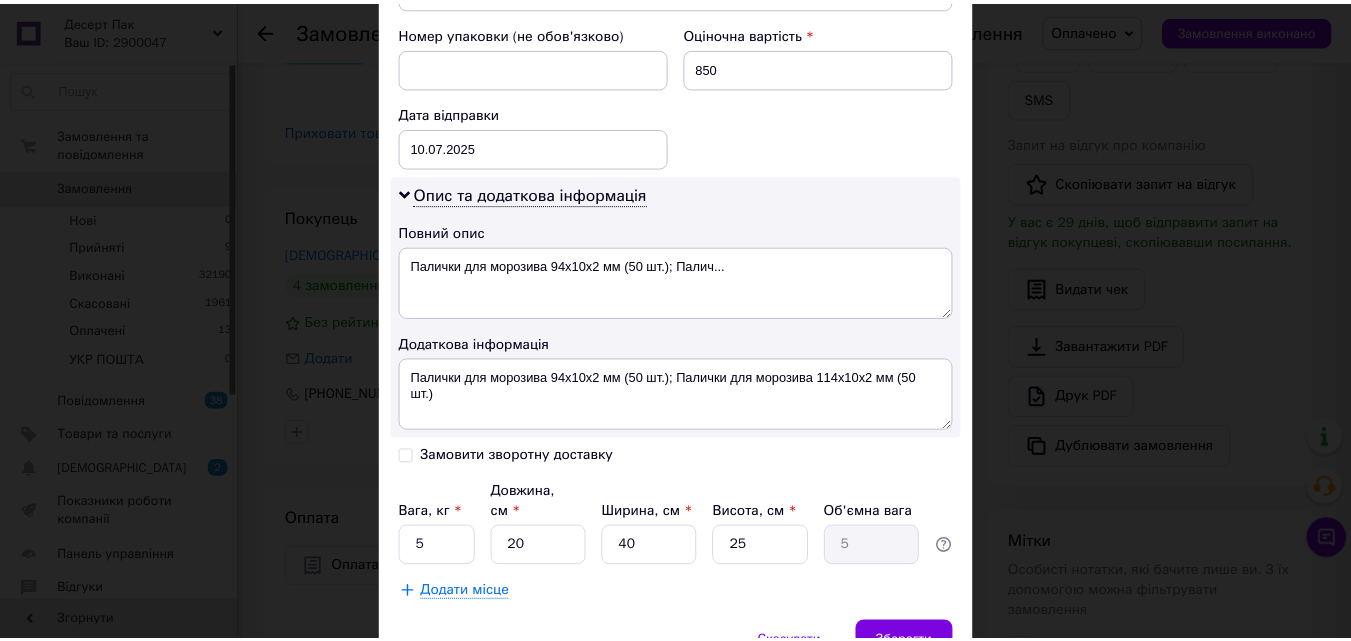 scroll, scrollTop: 967, scrollLeft: 0, axis: vertical 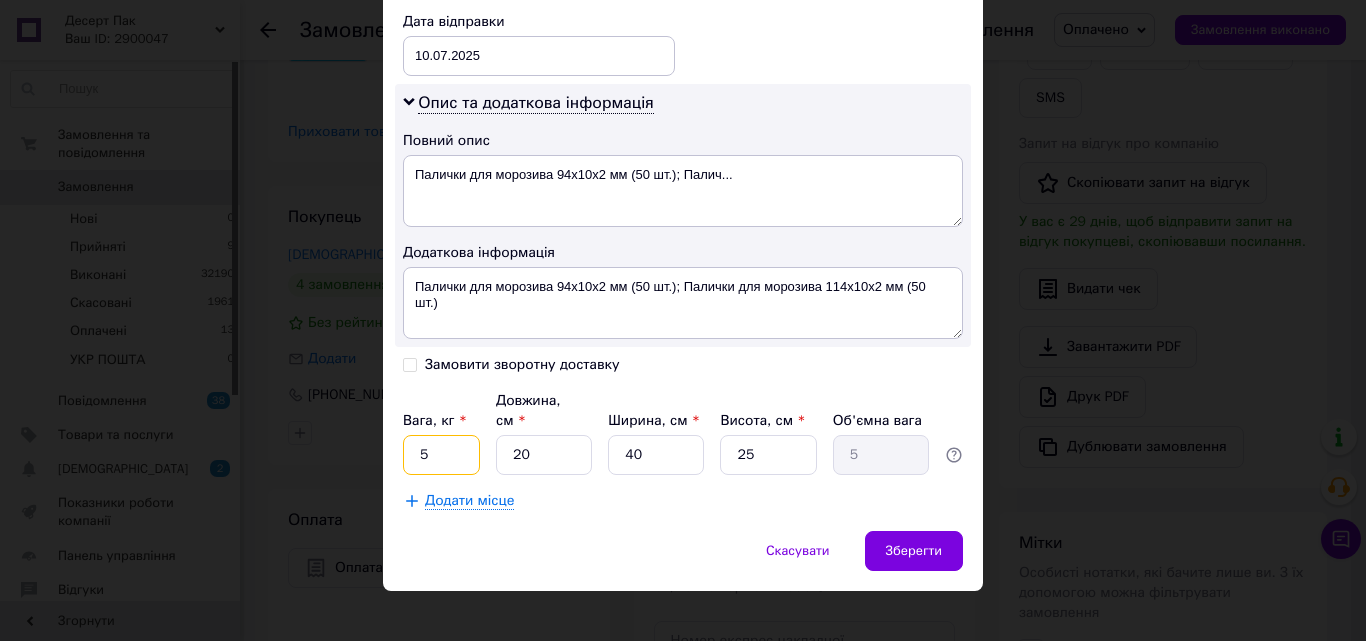 click on "5" at bounding box center [441, 455] 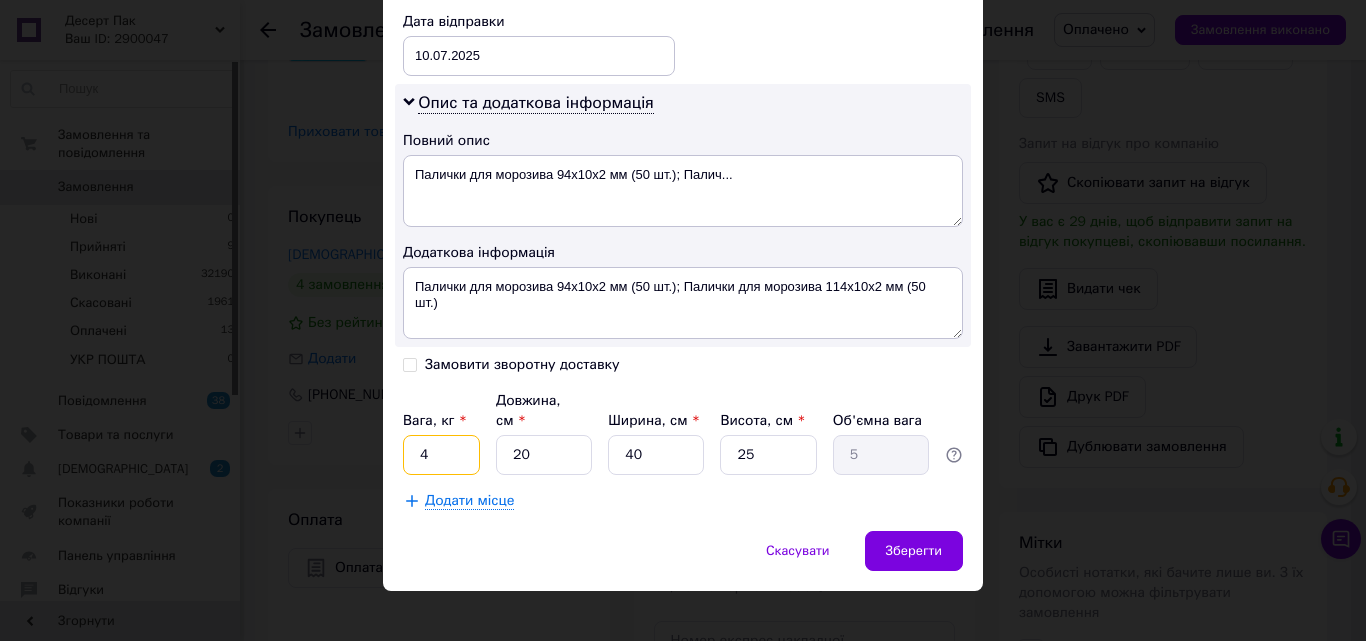 type on "4" 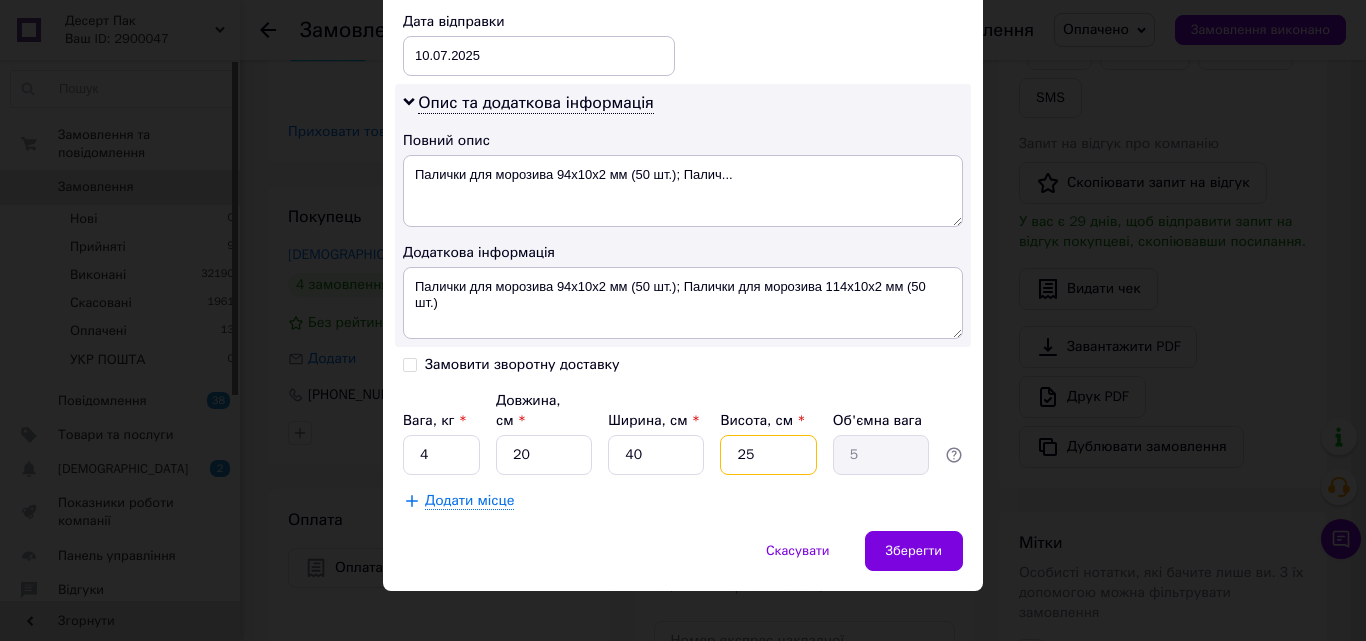 click on "25" at bounding box center [768, 455] 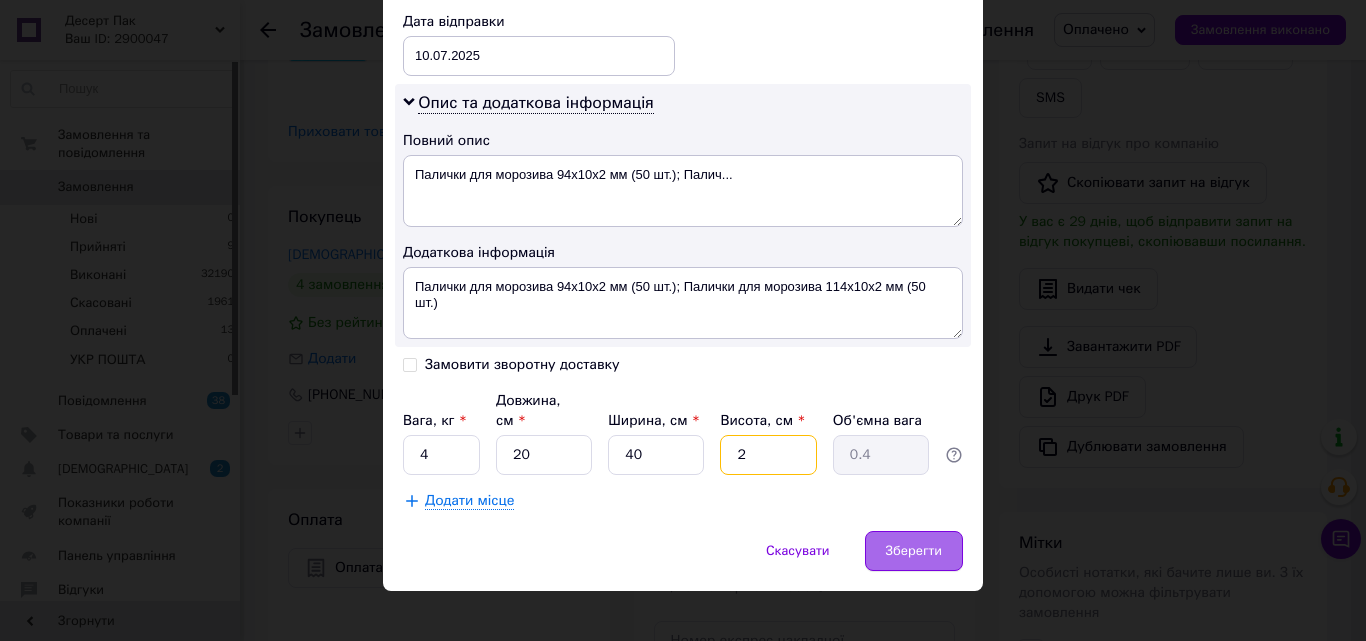 type on "2" 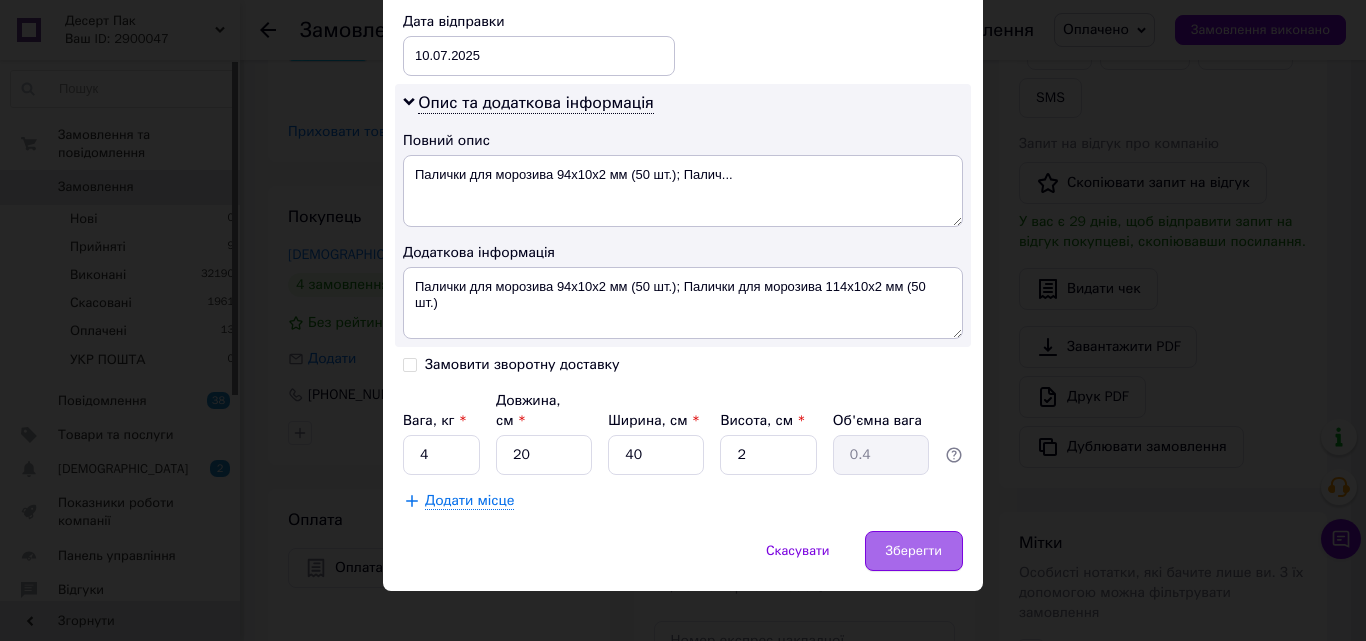 click on "Зберегти" at bounding box center [914, 551] 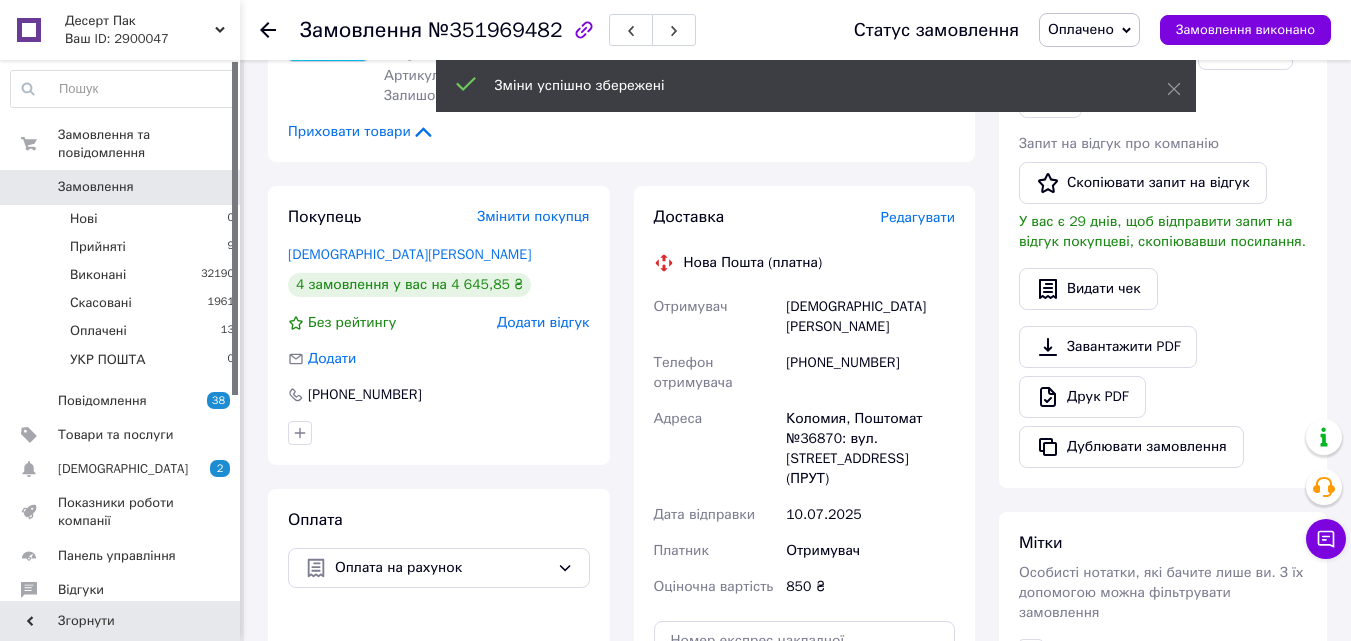scroll, scrollTop: 789, scrollLeft: 0, axis: vertical 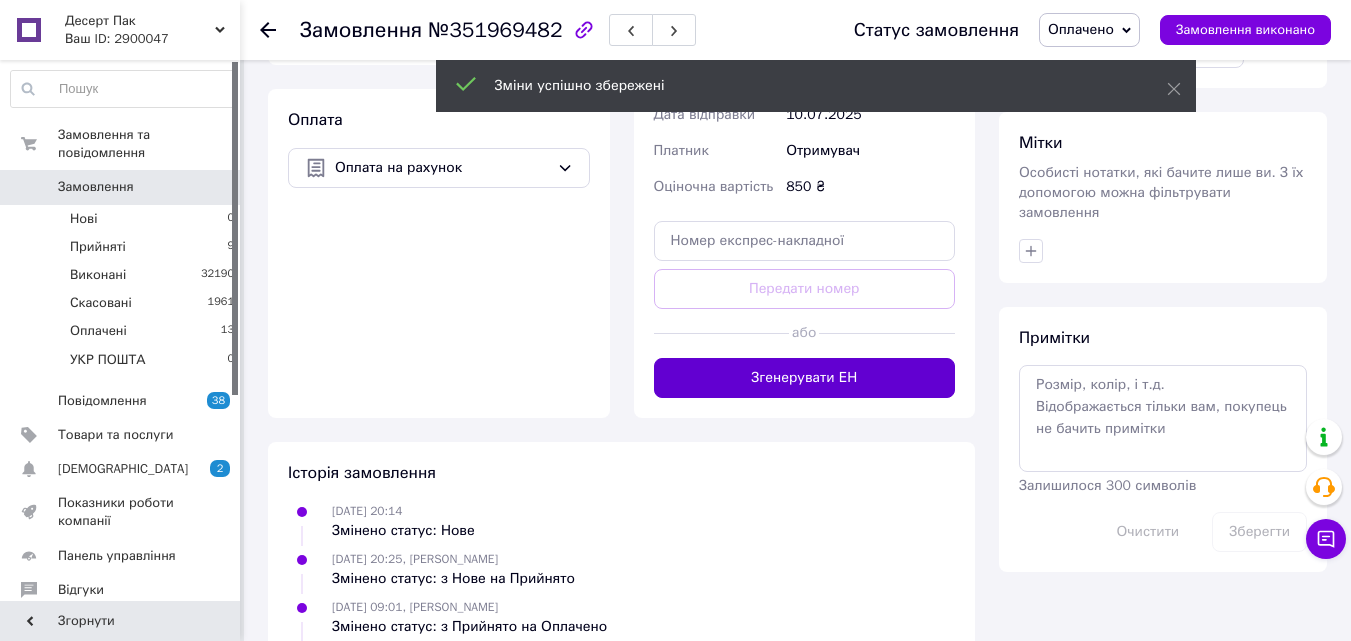 click on "Згенерувати ЕН" at bounding box center (805, 378) 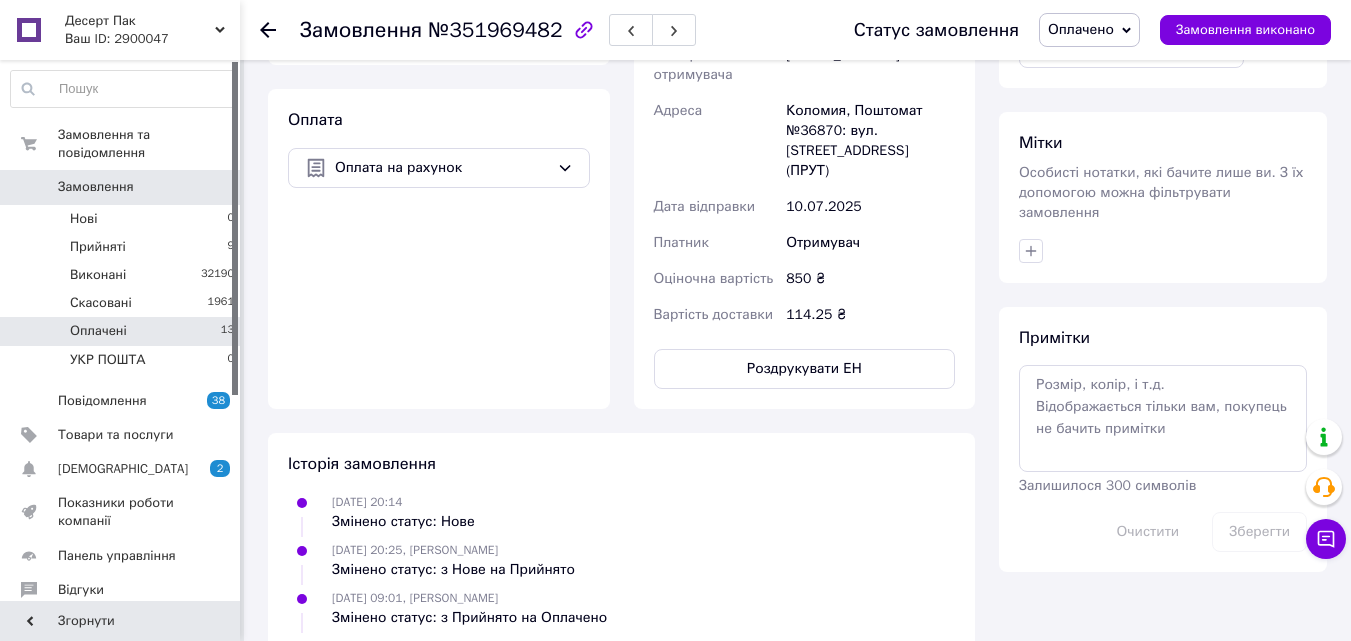 click on "Оплачені 13" at bounding box center (123, 331) 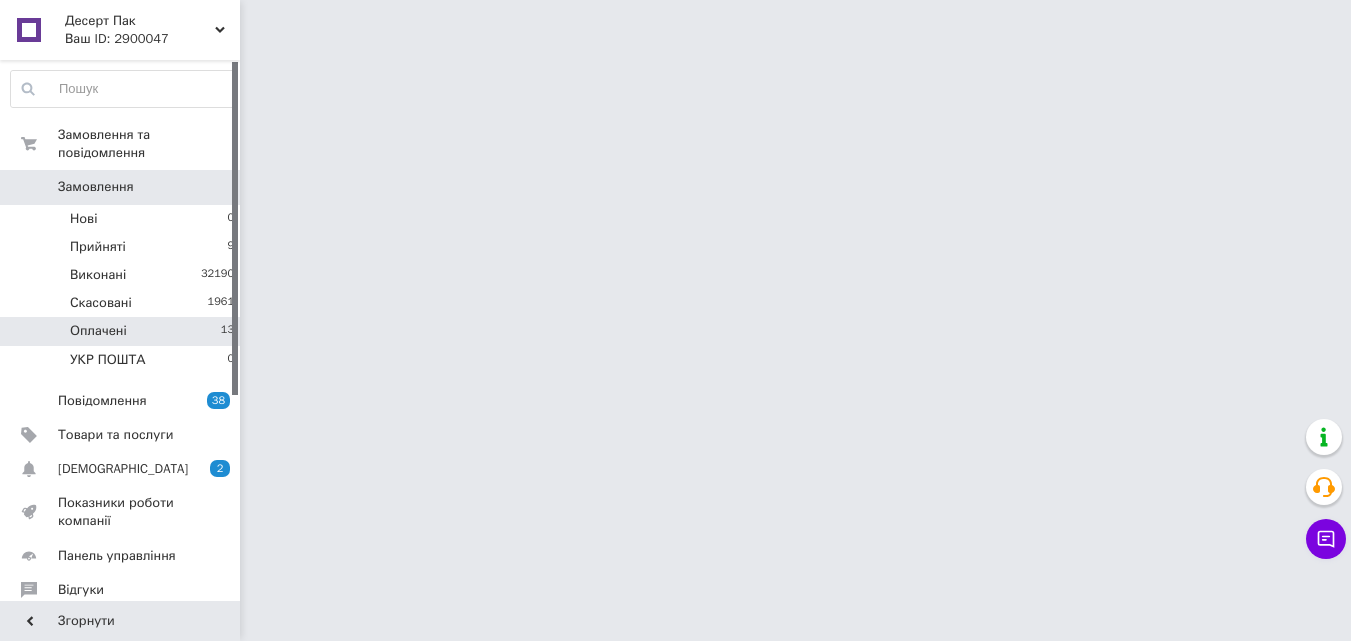 scroll, scrollTop: 0, scrollLeft: 0, axis: both 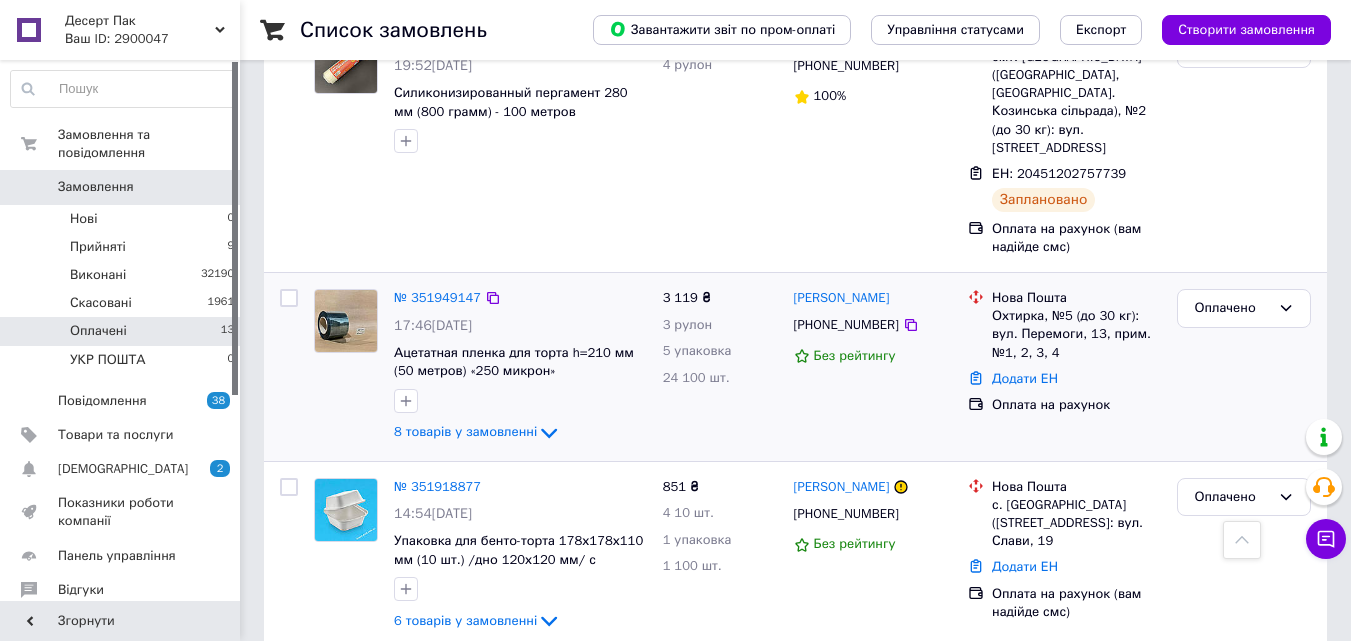 click on "№ 351949147" at bounding box center [437, 298] 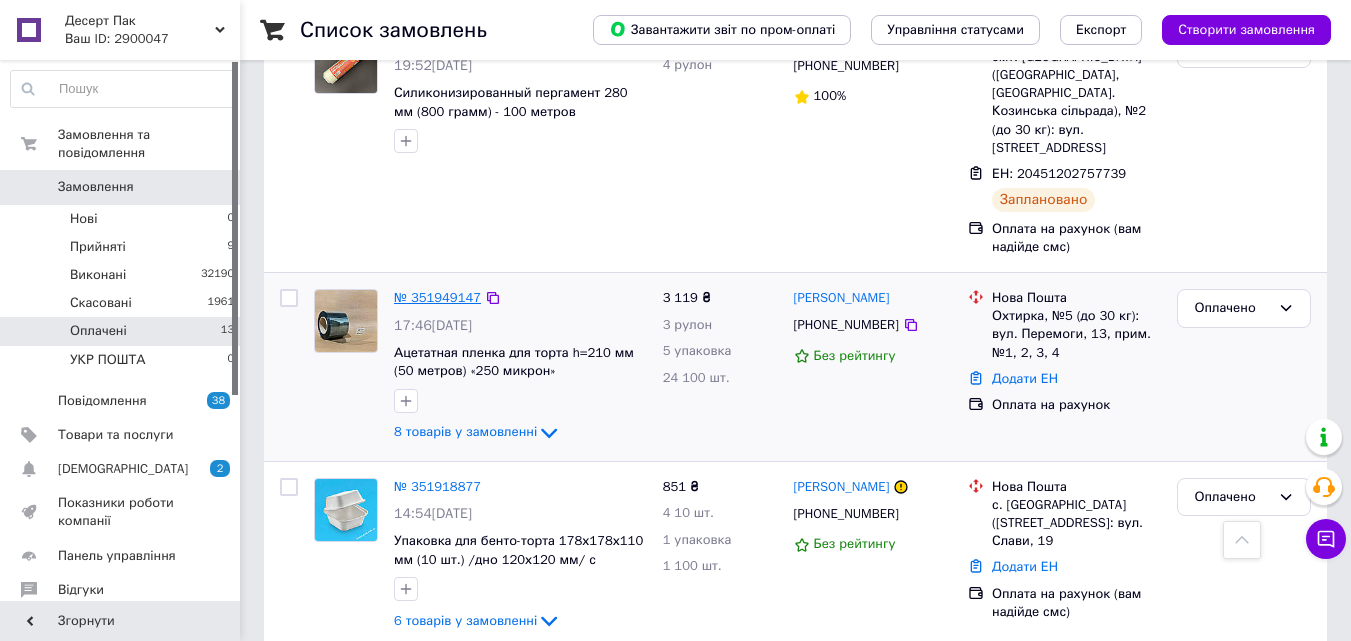 click on "№ 351949147" at bounding box center (437, 297) 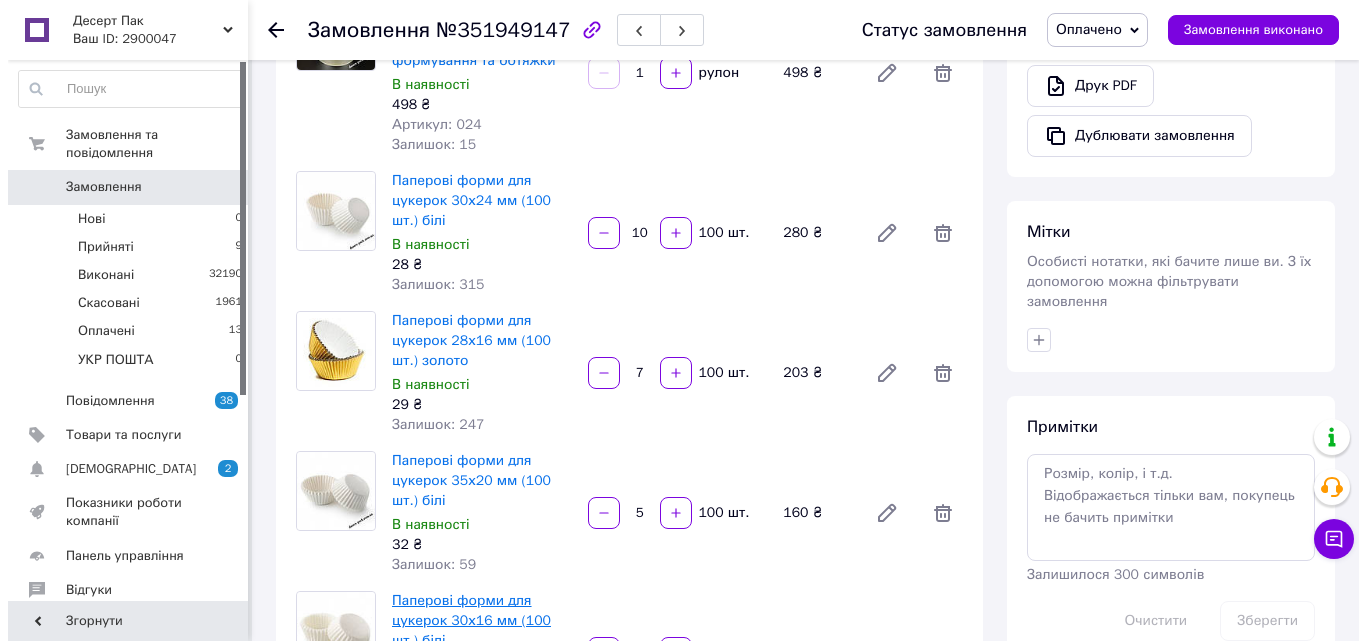 scroll, scrollTop: 1400, scrollLeft: 0, axis: vertical 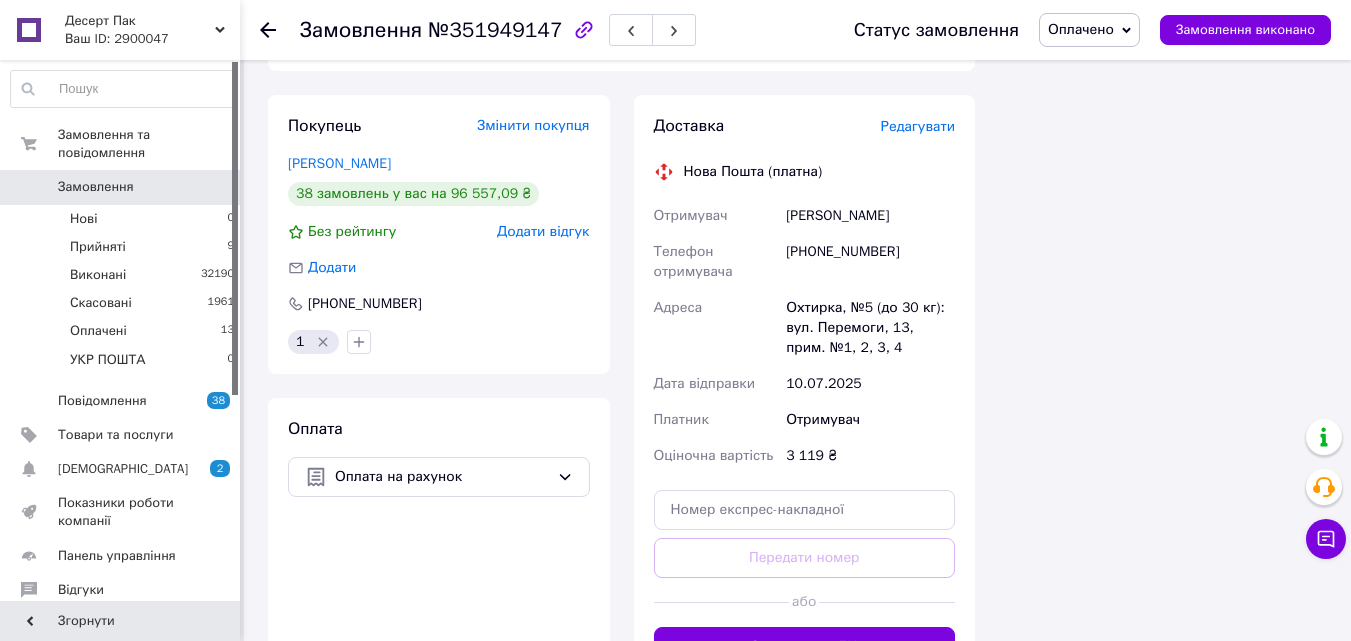 click on "Доставка Редагувати Нова Пошта (платна) Отримувач Биленко Оксана Телефон отримувача +380994697153 Адреса Охтирка, №5 (до 30 кг): вул. Перемоги, 13, прим. №1, 2, 3, 4 Дата відправки 10.07.2025 Платник Отримувач Оціночна вартість 3 119 ₴ Передати номер або Згенерувати ЕН" at bounding box center [805, 391] 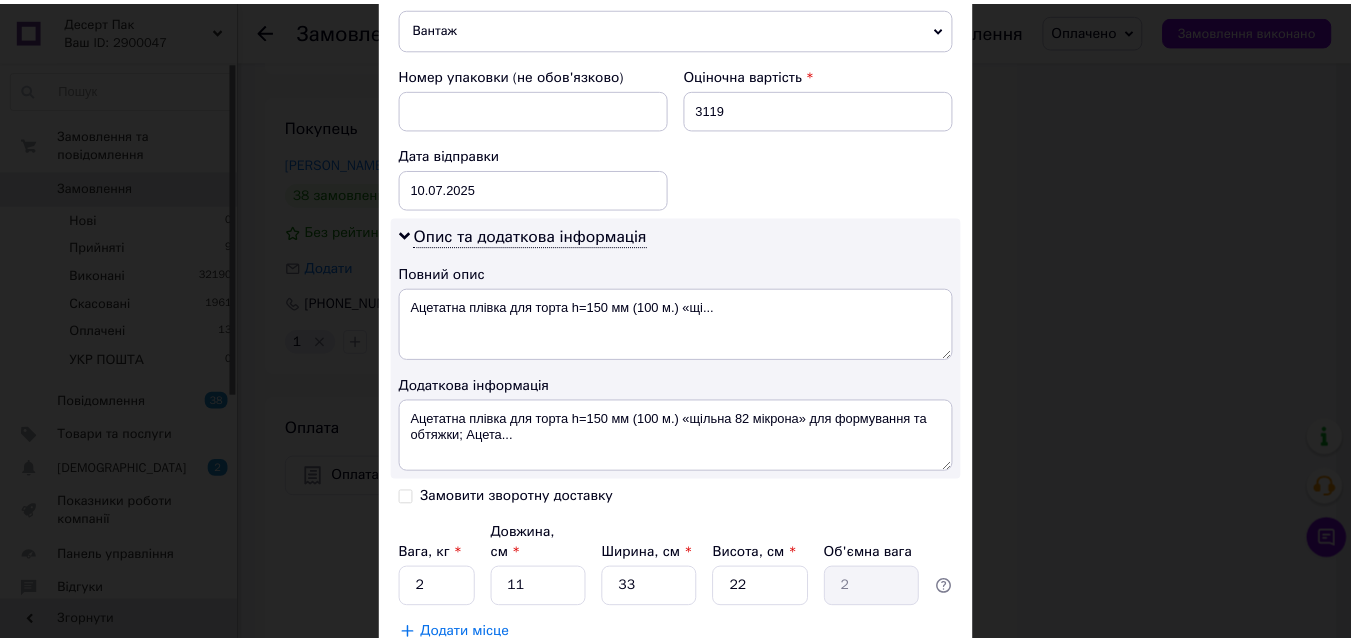 scroll, scrollTop: 967, scrollLeft: 0, axis: vertical 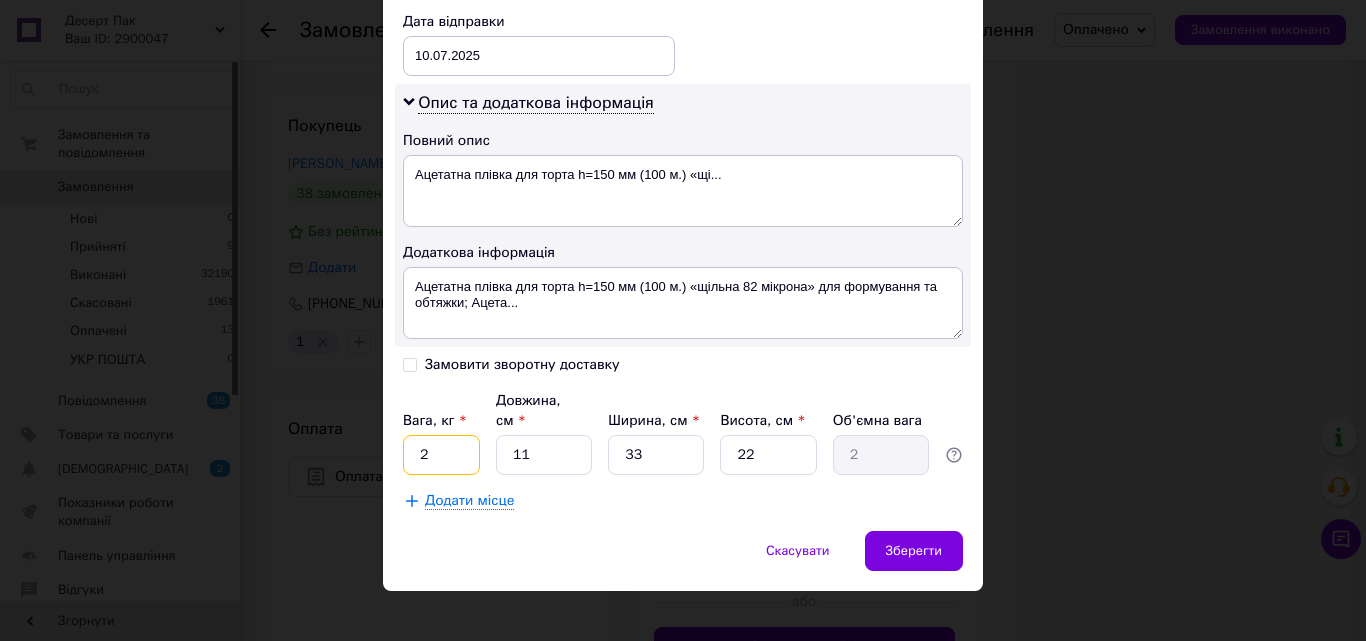 click on "2" at bounding box center (441, 455) 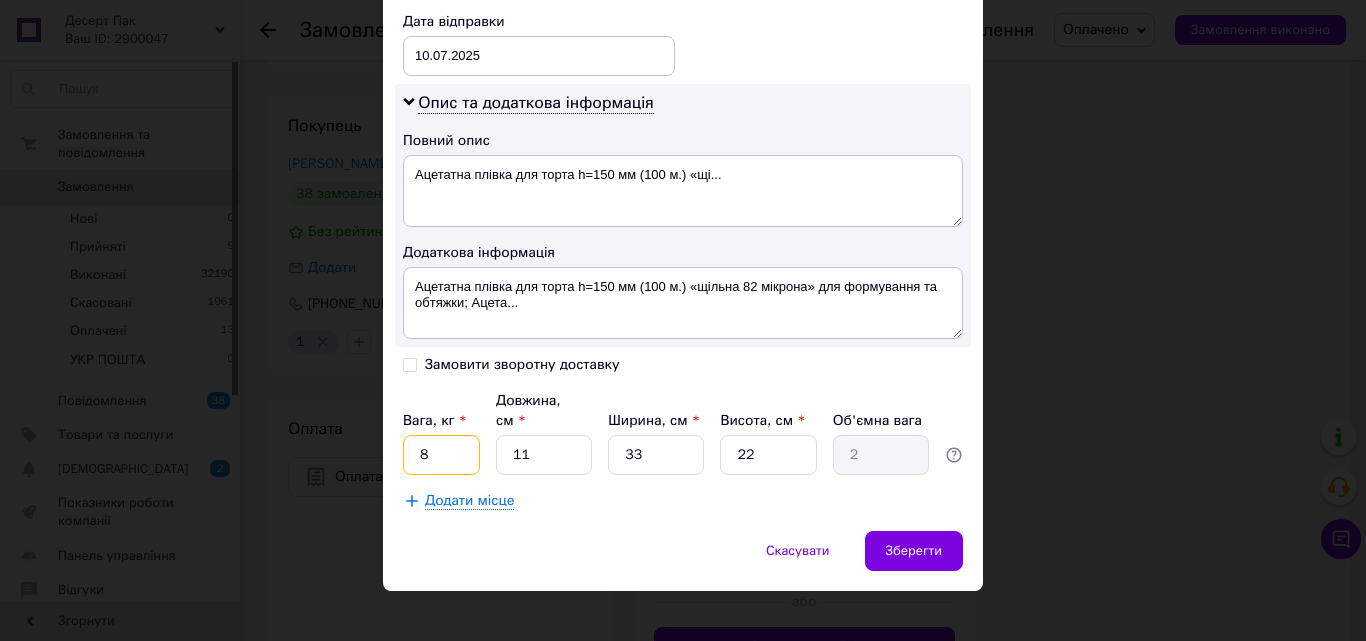 type on "8" 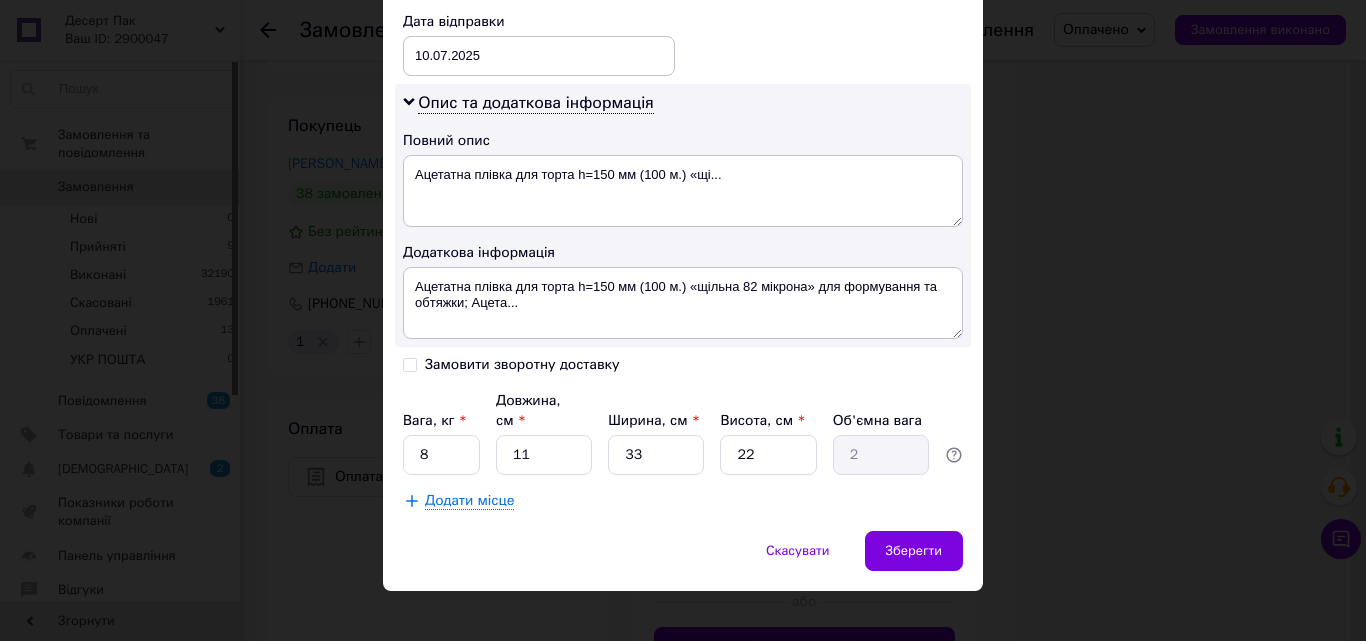 click on "Додати місце" at bounding box center (469, 501) 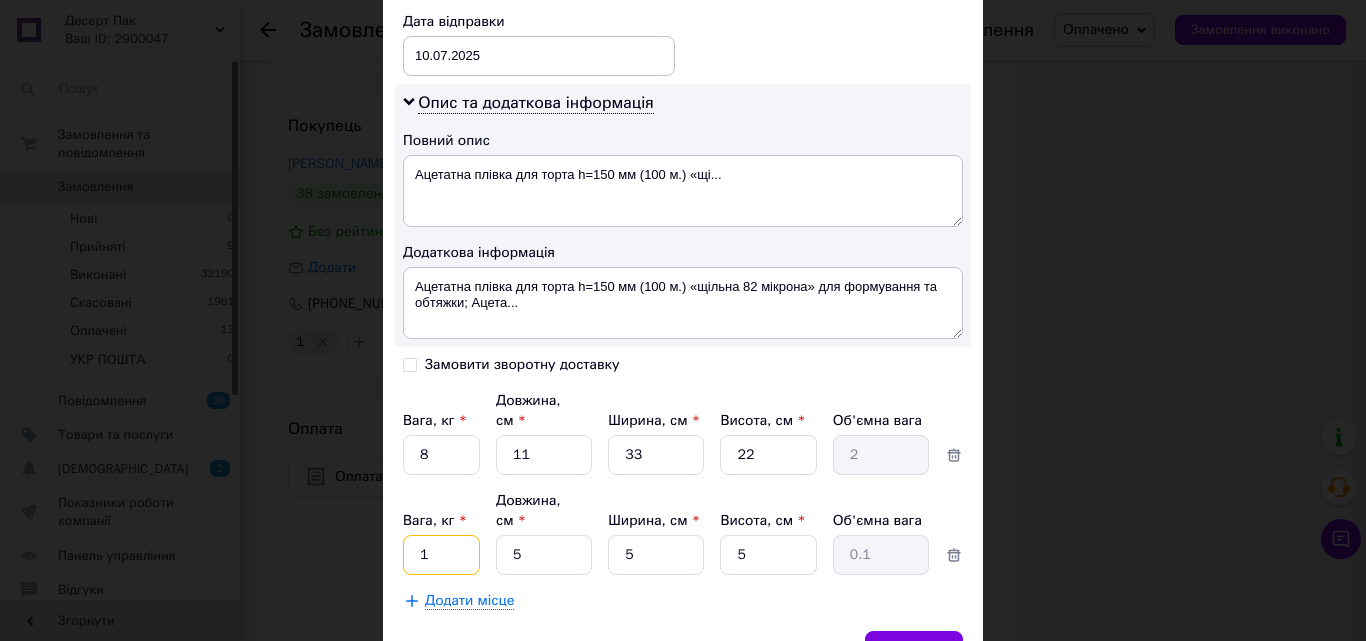 click on "1" at bounding box center [441, 455] 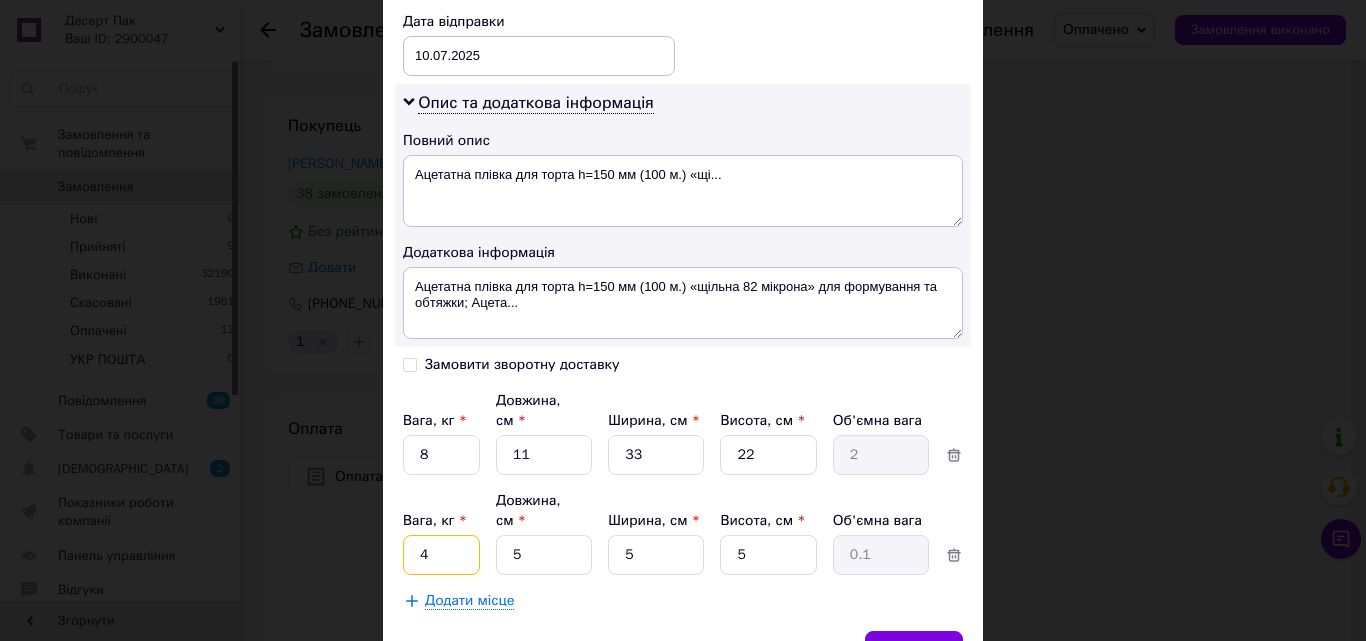 type on "4" 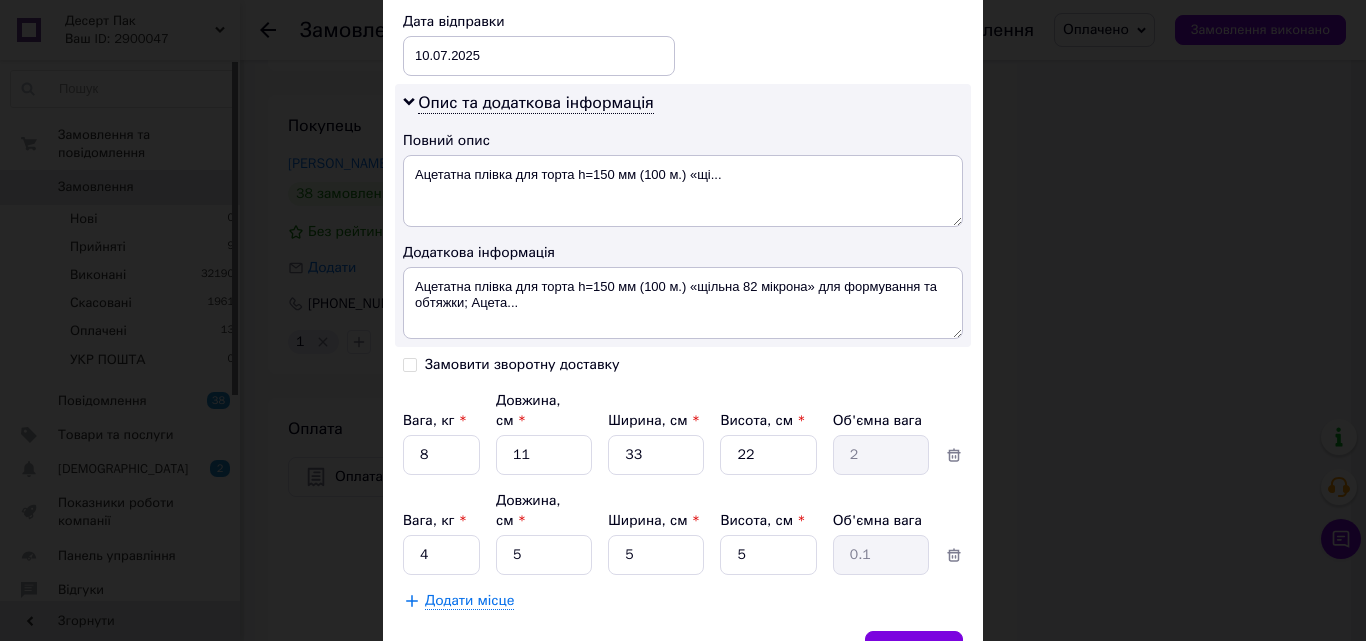 click on "Платник Отримувач Відправник Прізвище отримувача Биленко Ім'я отримувача Оксана По батькові отримувача Телефон отримувача +380994697153 Тип доставки У відділенні Кур'єром В поштоматі Місто Охтирка Відділення №5 (до 30 кг): вул. Перемоги, 13, прим. №1, 2, 3, 4 Місце відправки м. Чернівці (Чернівецька обл.): №3: вул. Коломийська, 9г (територія ТзОВ "Холод Сервіс") Немає збігів. Спробуйте змінити умови пошуку Додати ще місце відправки Тип посилки Вантаж Документи Номер упаковки (не обов'язково) Оціночна вартість 3119 Дата відправки 10.07.2025 < 2025 > < Июль > Пн Вт Ср Чт Пт Сб Вс 30 1 2 3 4 5" at bounding box center (683, -63) 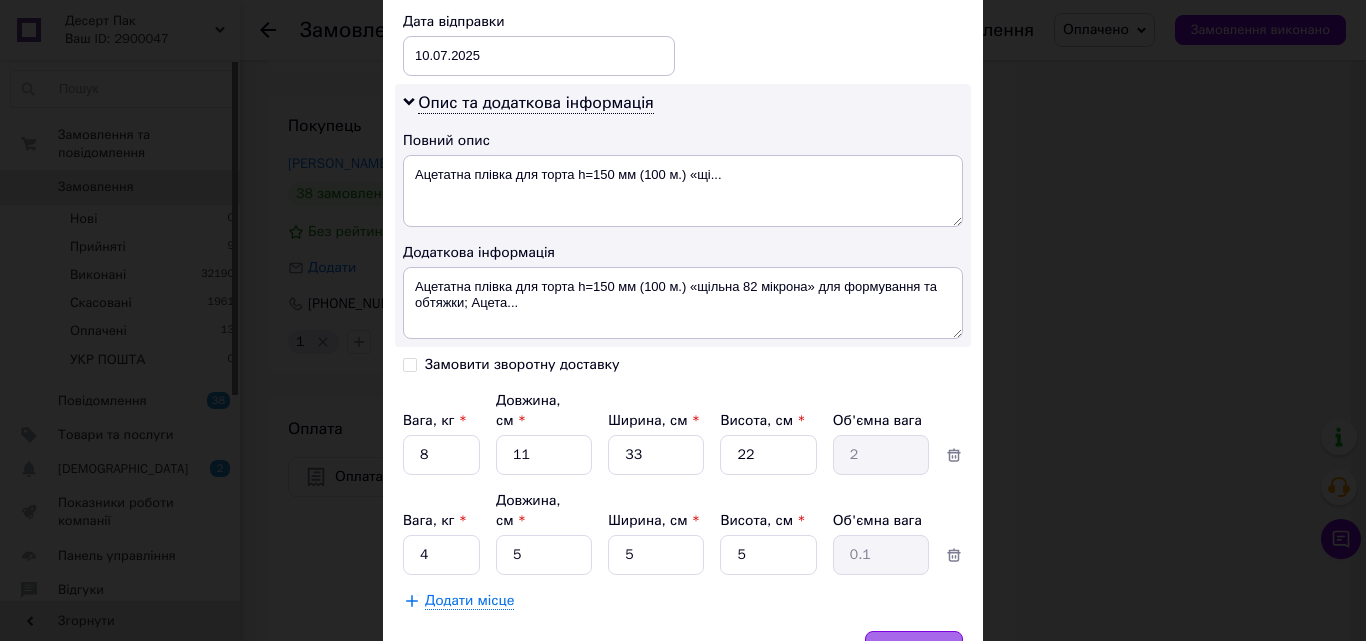 click on "Зберегти" at bounding box center [914, 651] 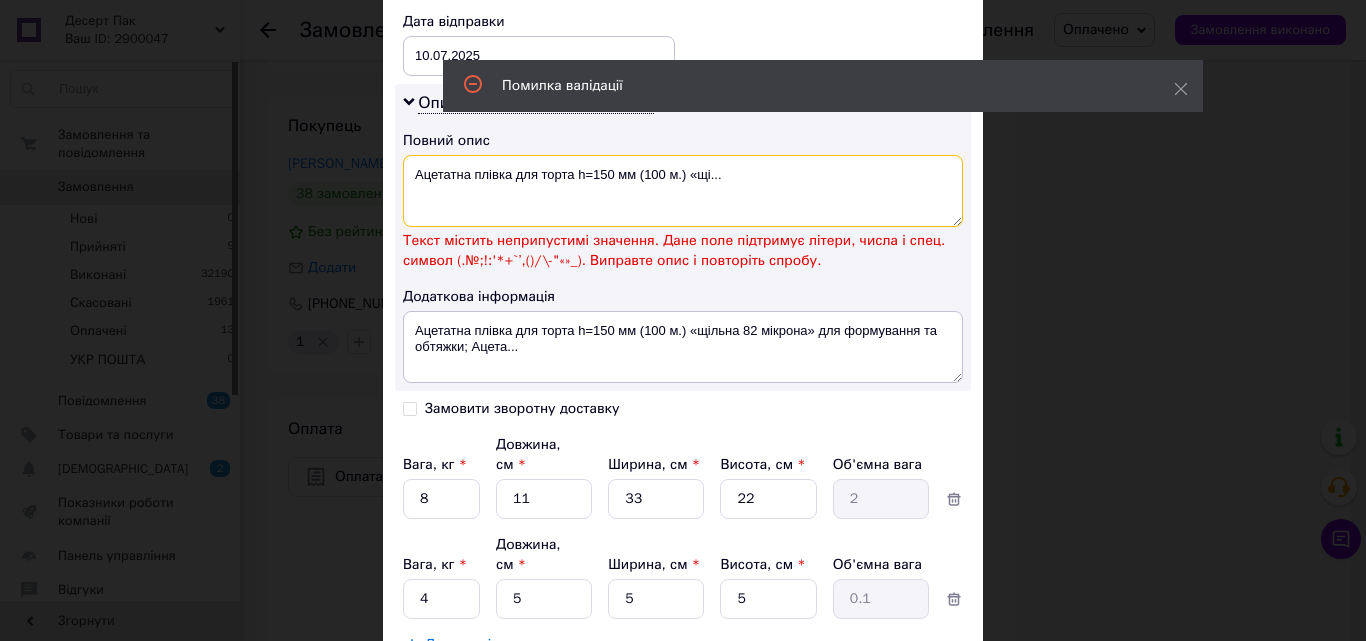 click on "Ацетатна плівка для торта h=150 мм (100 м.) «щі..." at bounding box center (683, 191) 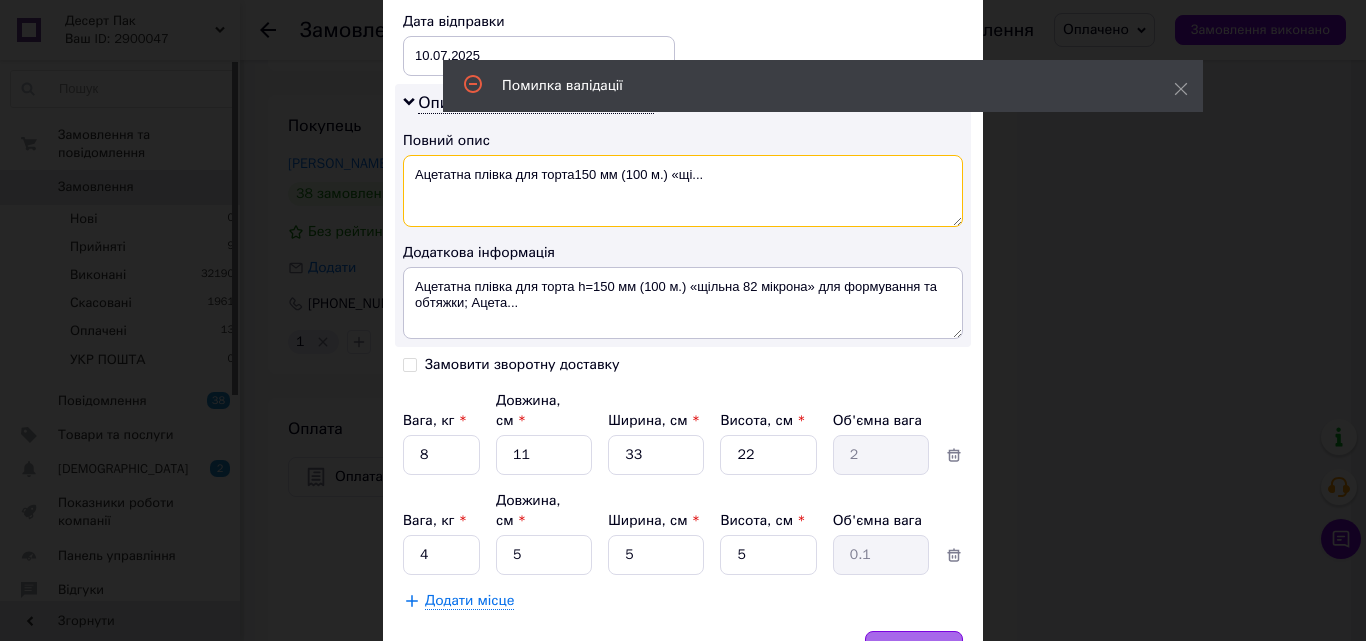 type on "Ацетатна плівка для торта150 мм (100 м.) «щі..." 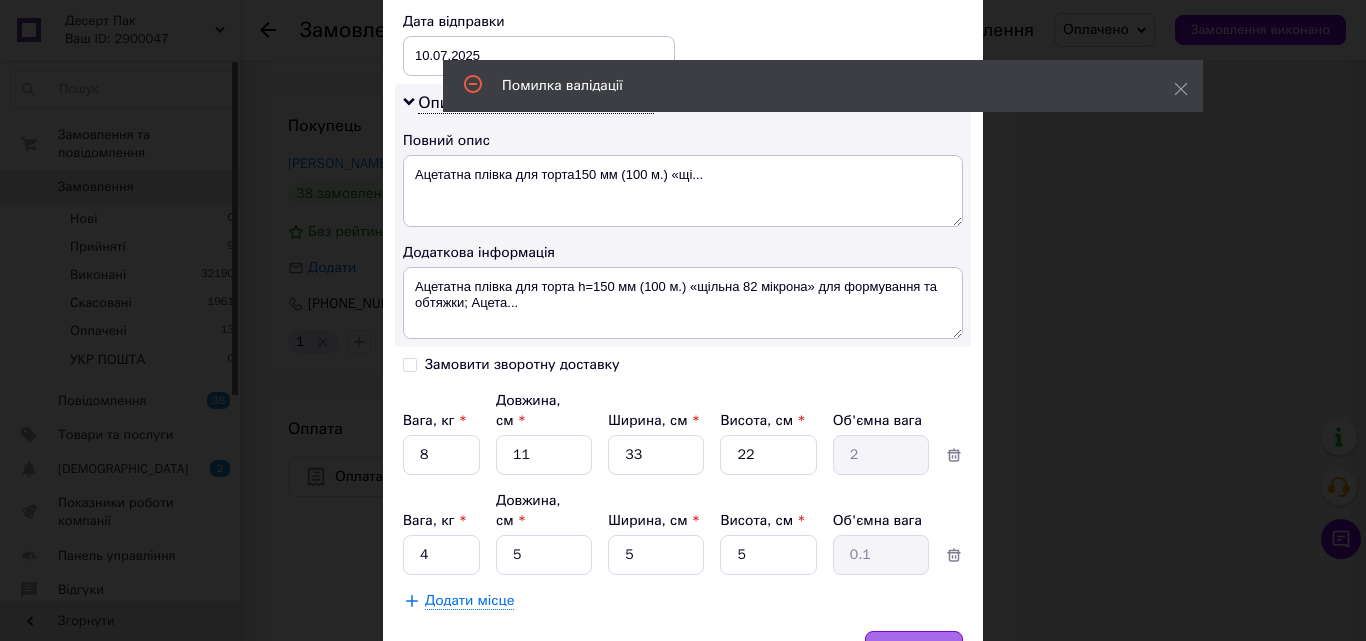 click on "Зберегти" at bounding box center (914, 651) 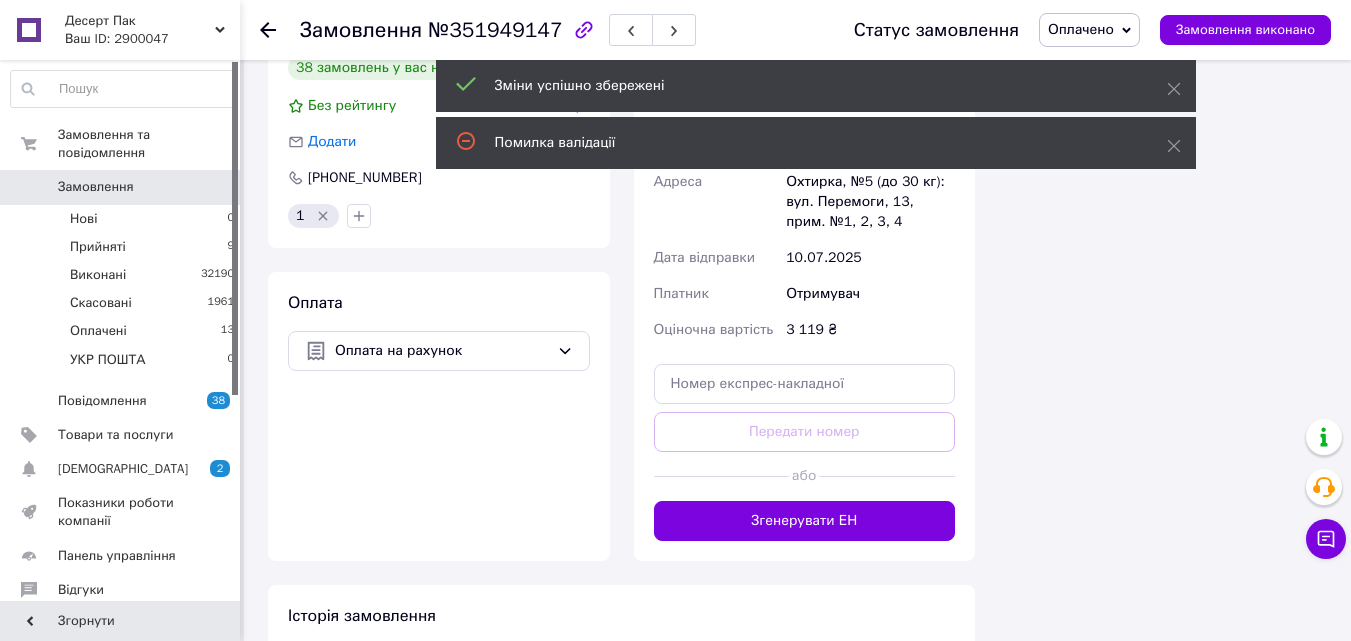 scroll, scrollTop: 1700, scrollLeft: 0, axis: vertical 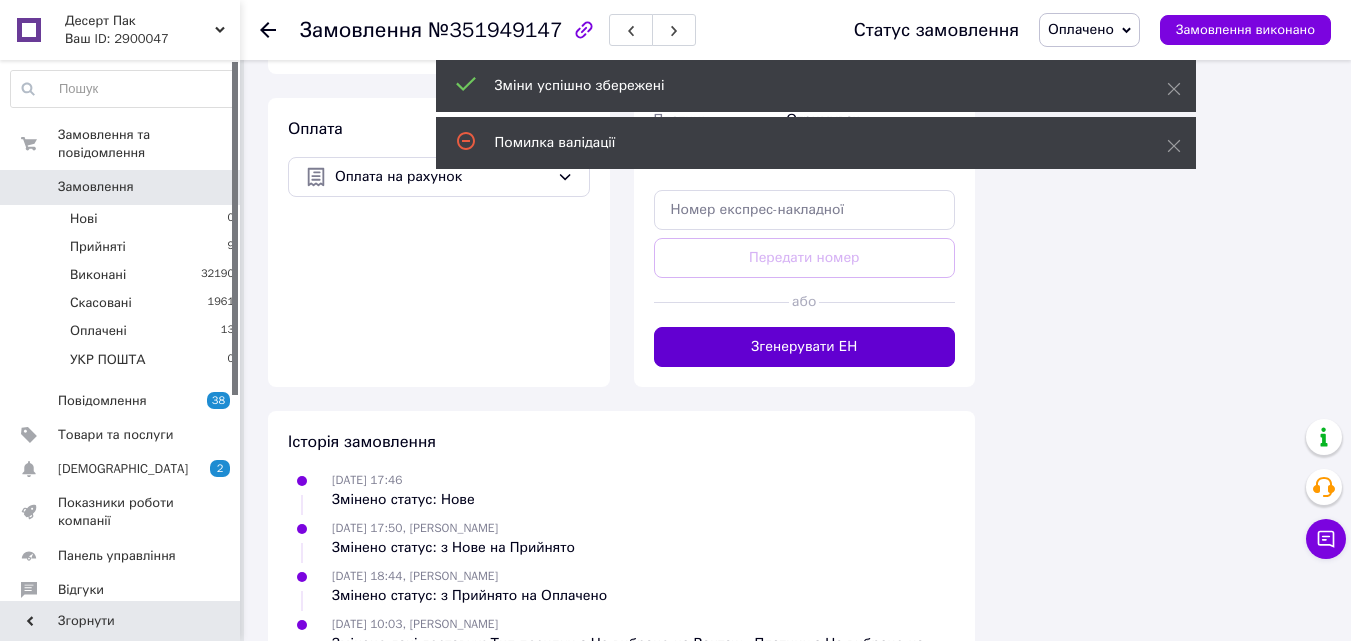 click on "Згенерувати ЕН" at bounding box center [805, 347] 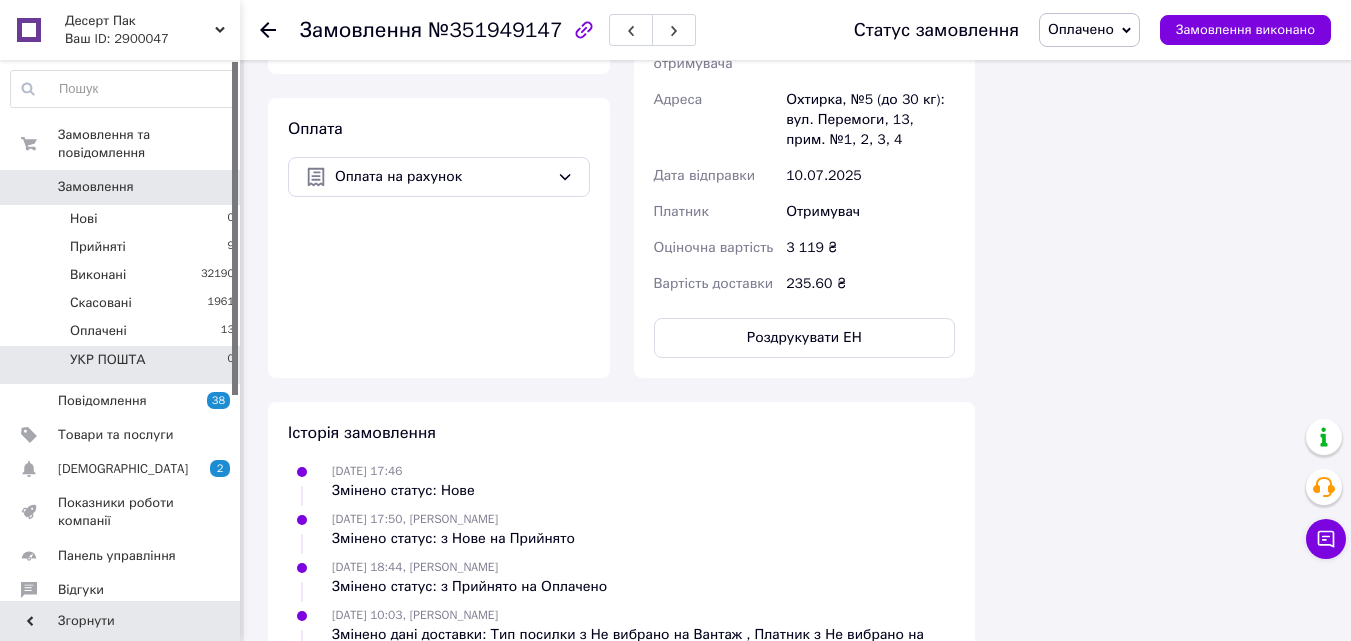 click on "УКР ПОШТА 0" at bounding box center [123, 365] 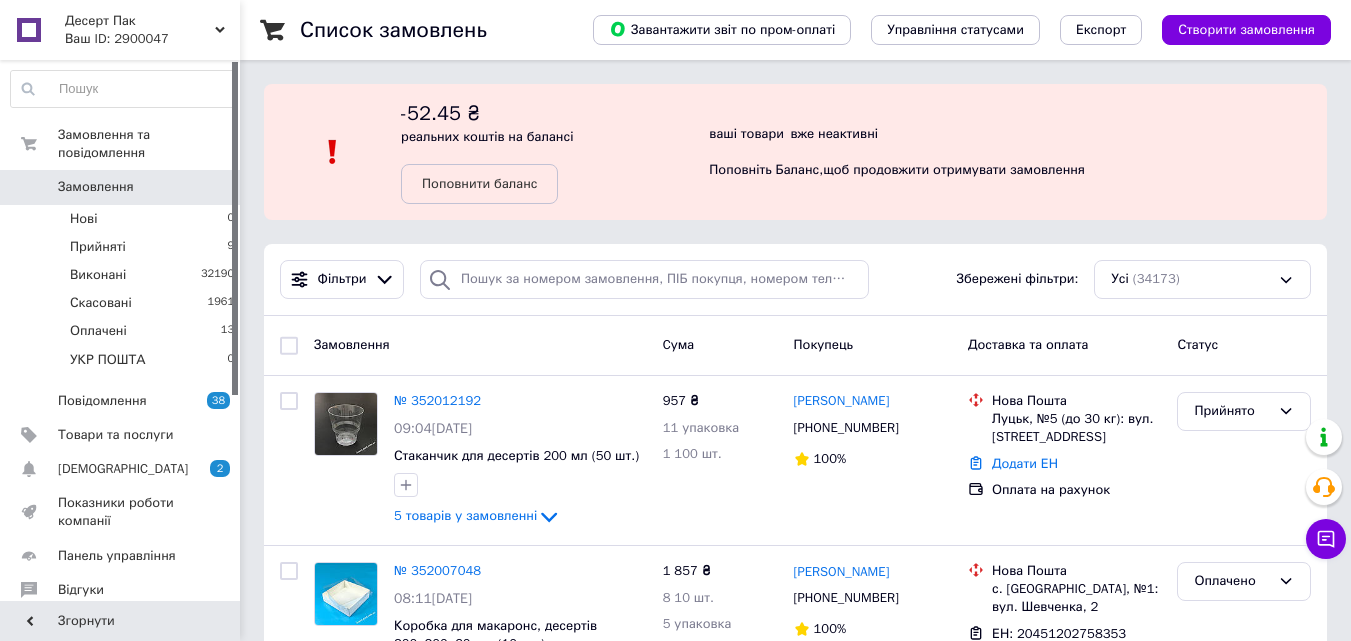 click on "Замовлення" at bounding box center (121, 187) 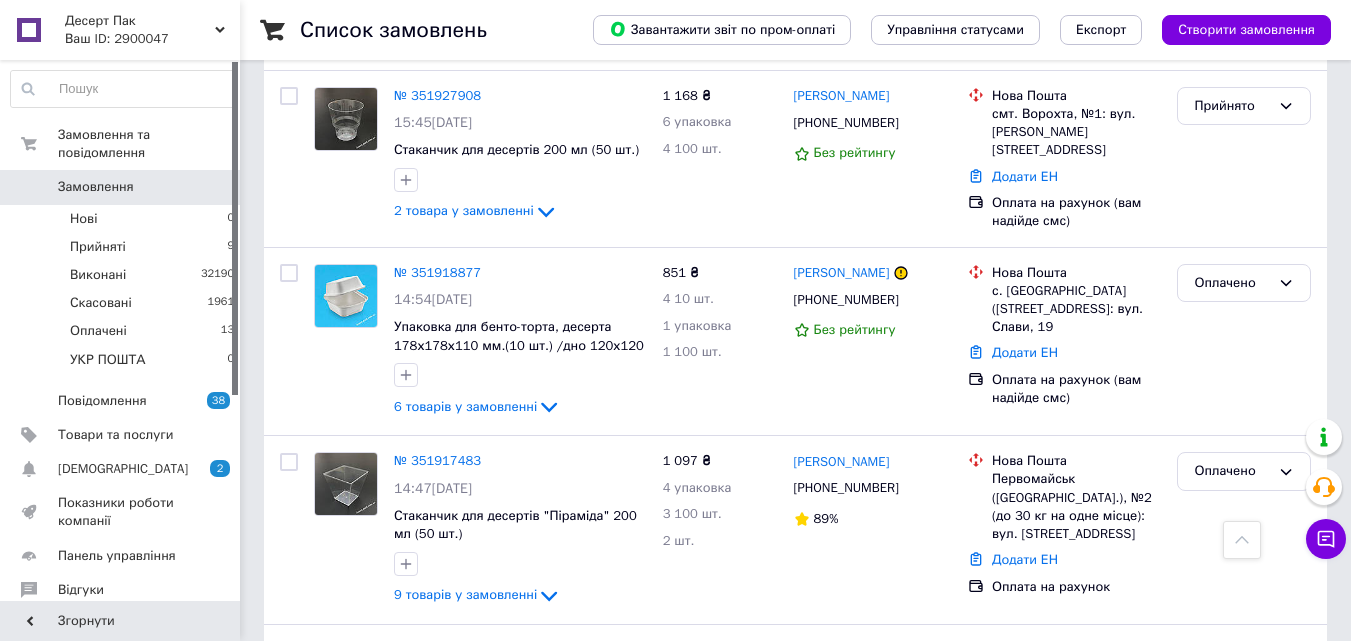 scroll, scrollTop: 2000, scrollLeft: 0, axis: vertical 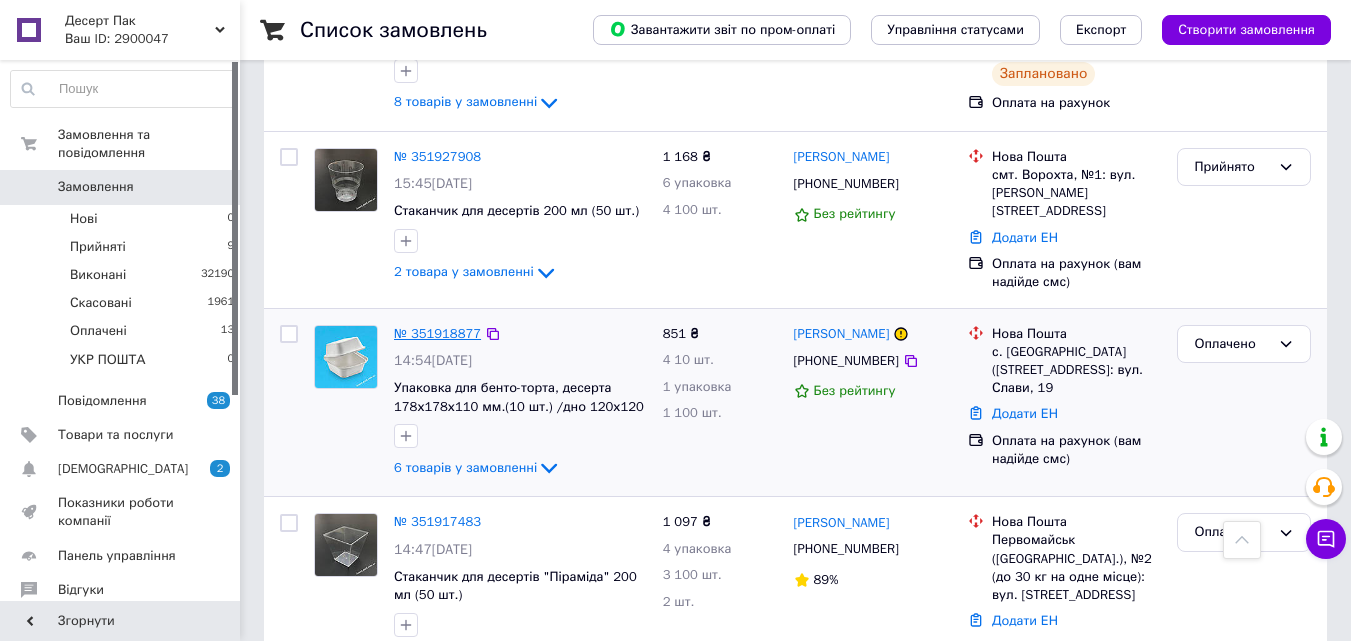 click on "№ 351918877" at bounding box center (437, 333) 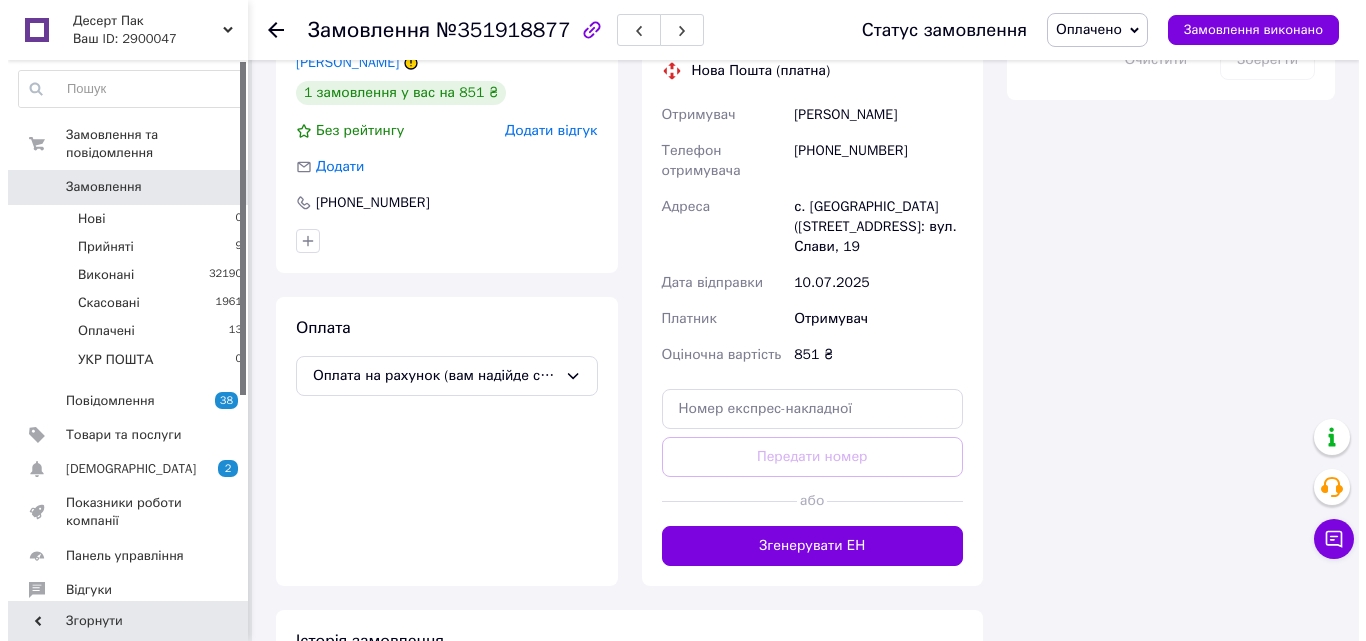 scroll, scrollTop: 1077, scrollLeft: 0, axis: vertical 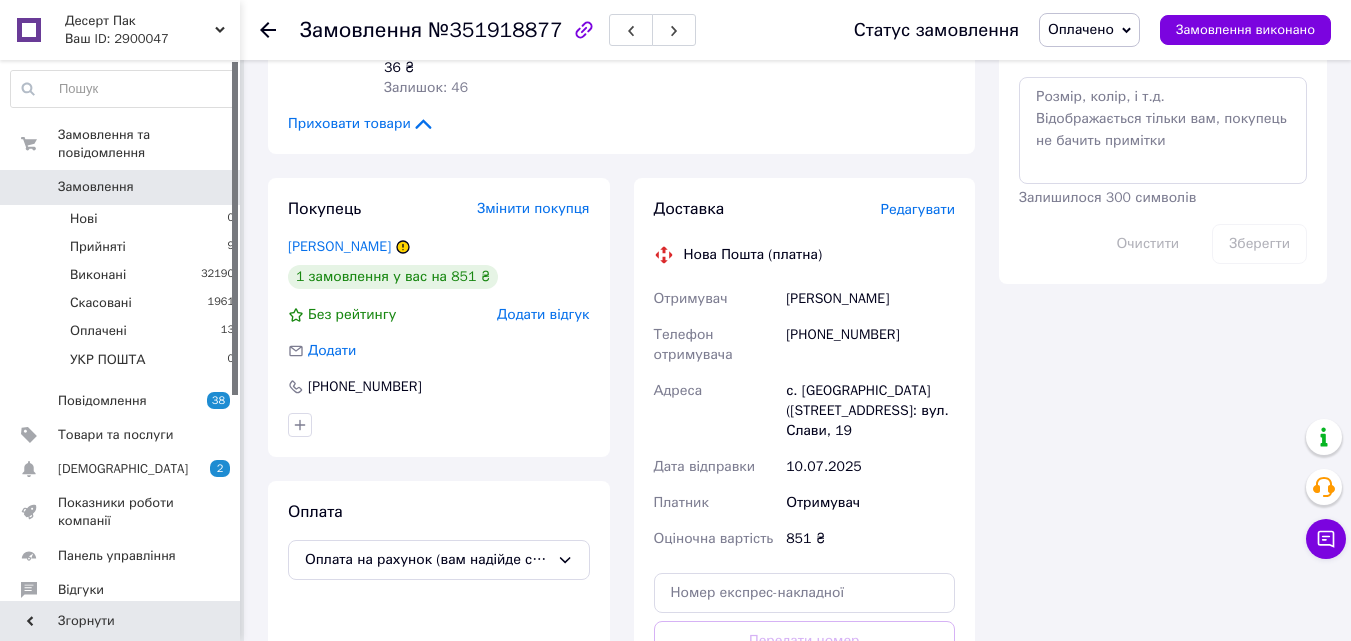 click on "Редагувати" at bounding box center [918, 209] 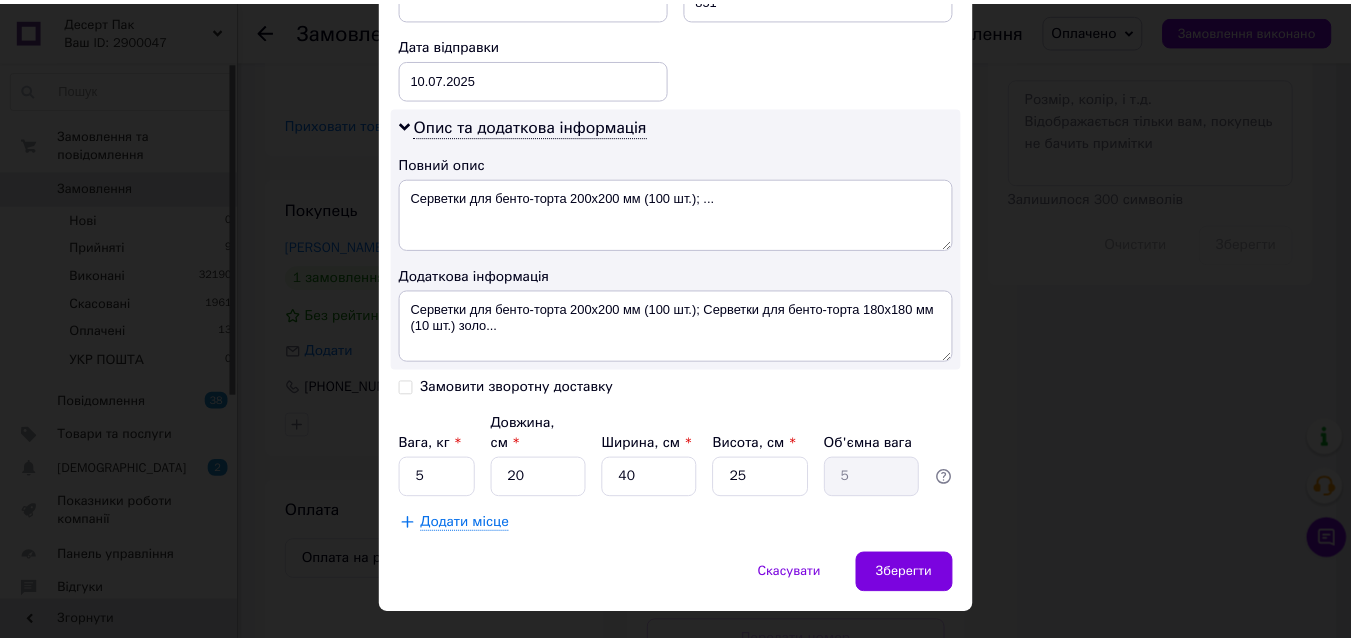 scroll, scrollTop: 967, scrollLeft: 0, axis: vertical 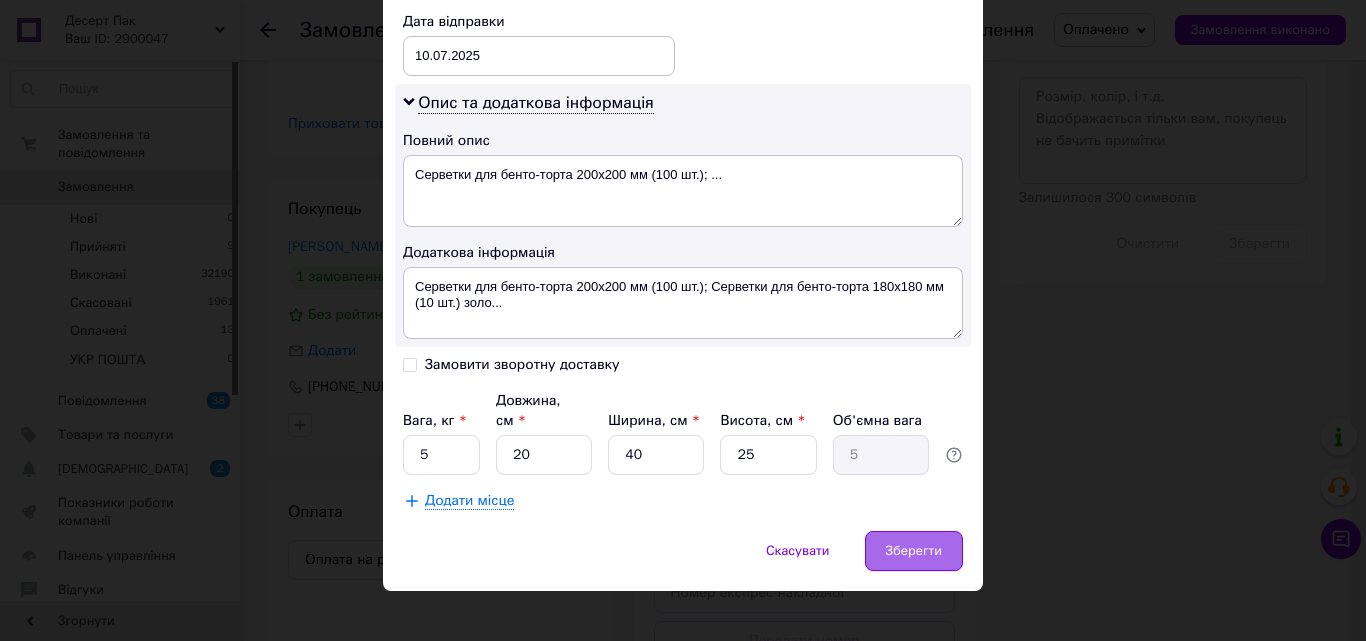click on "Зберегти" at bounding box center (914, 551) 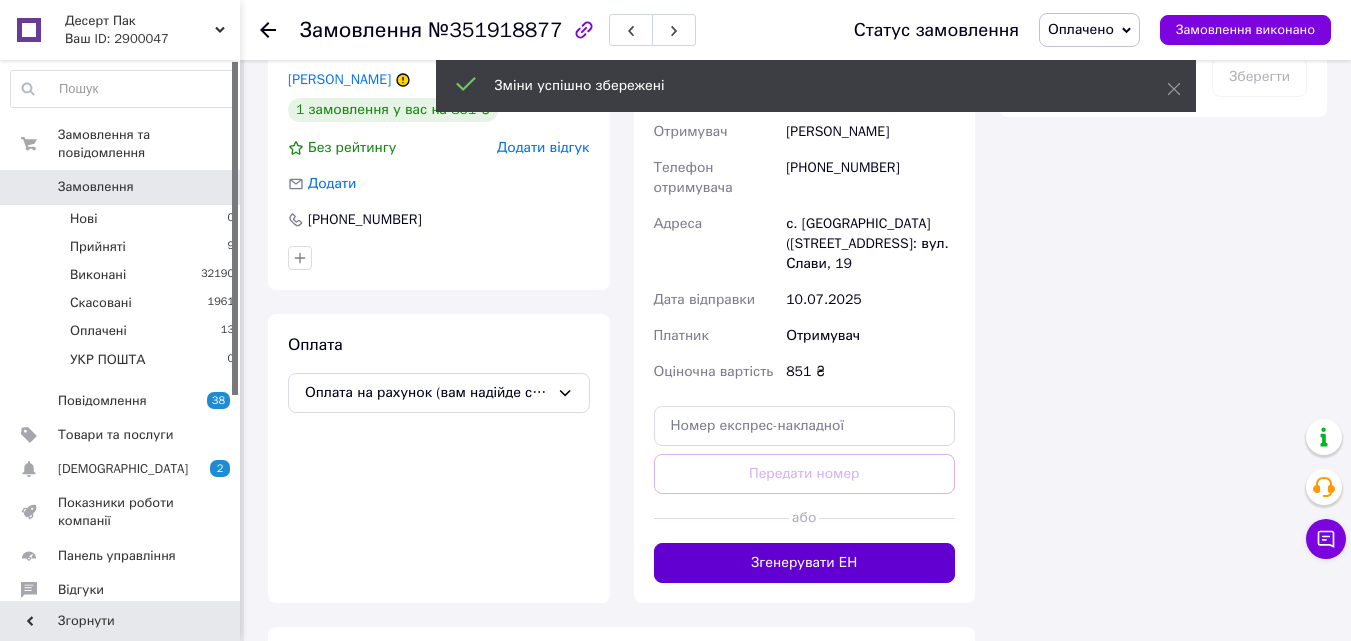 scroll, scrollTop: 1377, scrollLeft: 0, axis: vertical 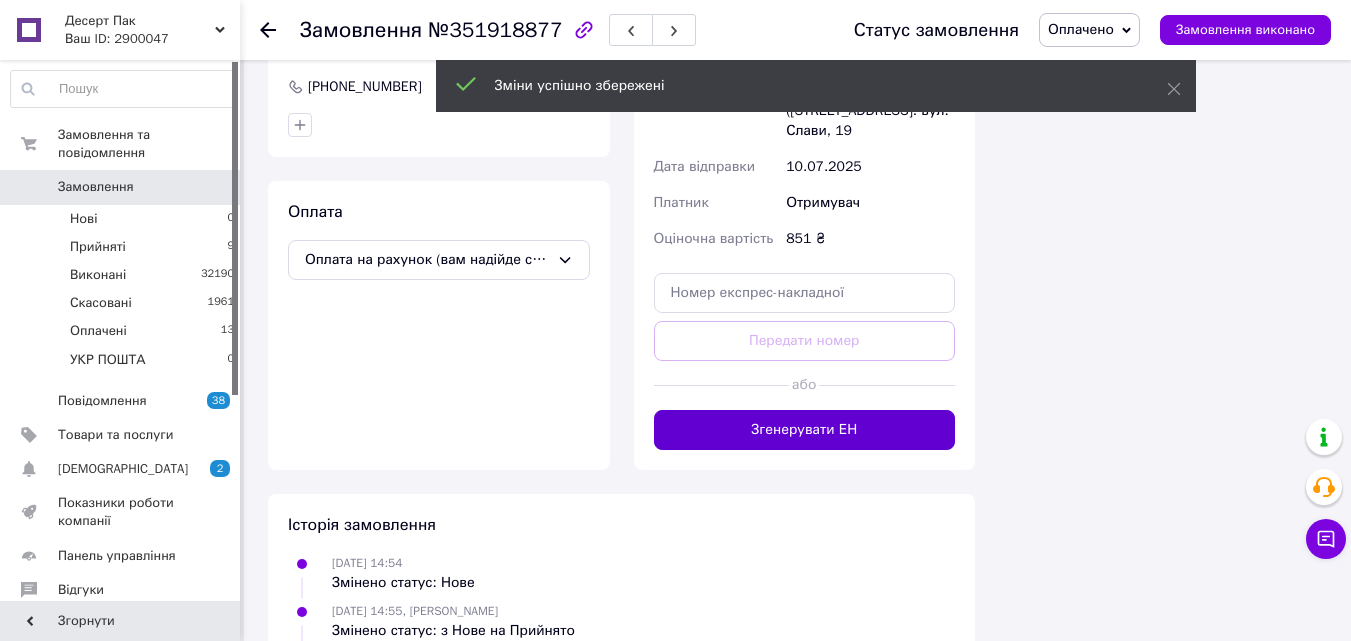 click on "Згенерувати ЕН" at bounding box center (805, 430) 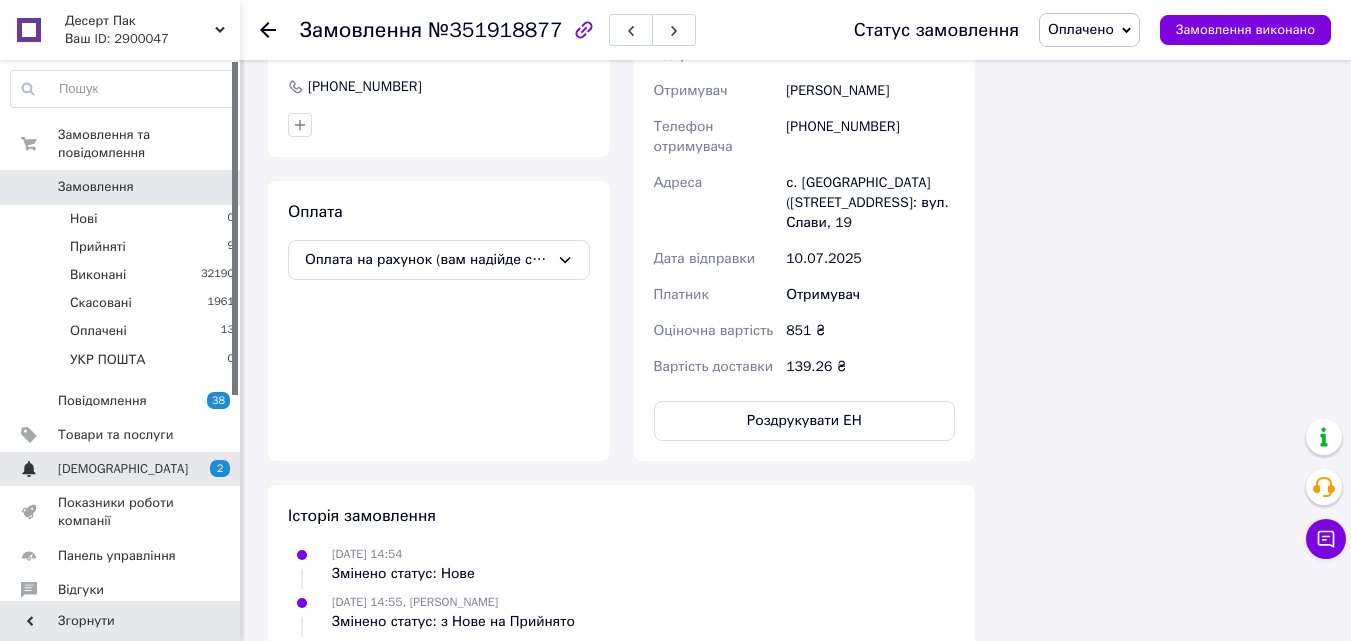 click on "[DEMOGRAPHIC_DATA] 2 0" at bounding box center [123, 469] 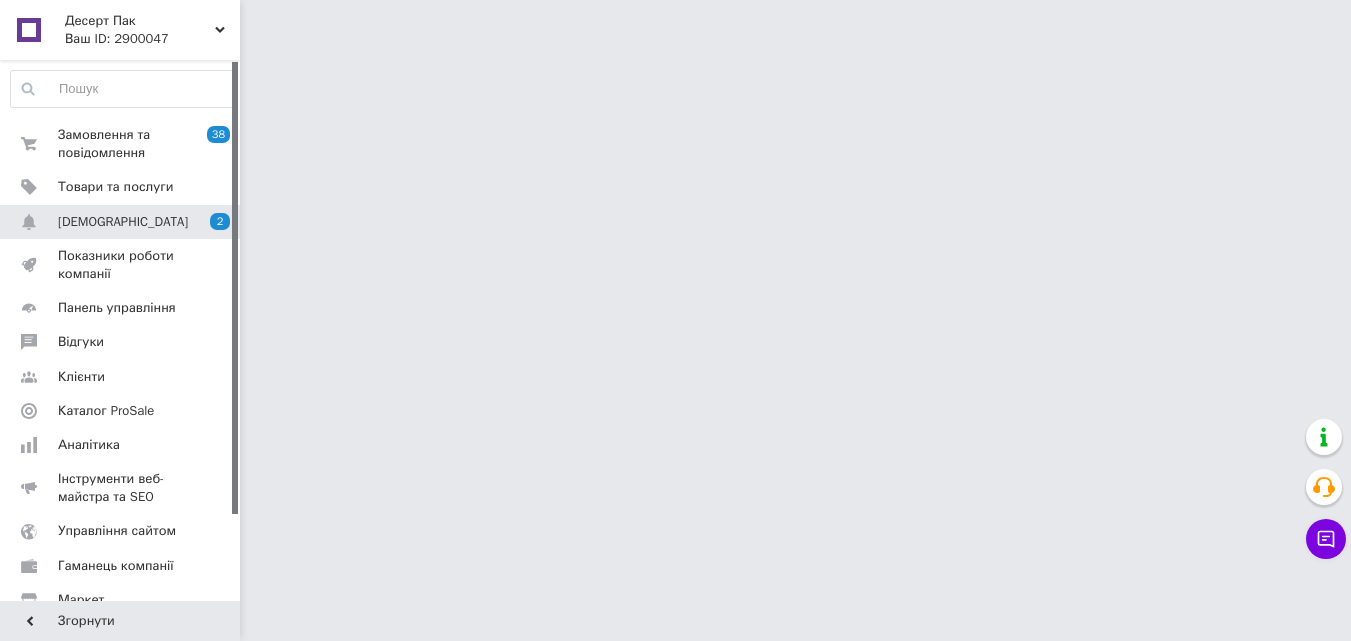 scroll, scrollTop: 0, scrollLeft: 0, axis: both 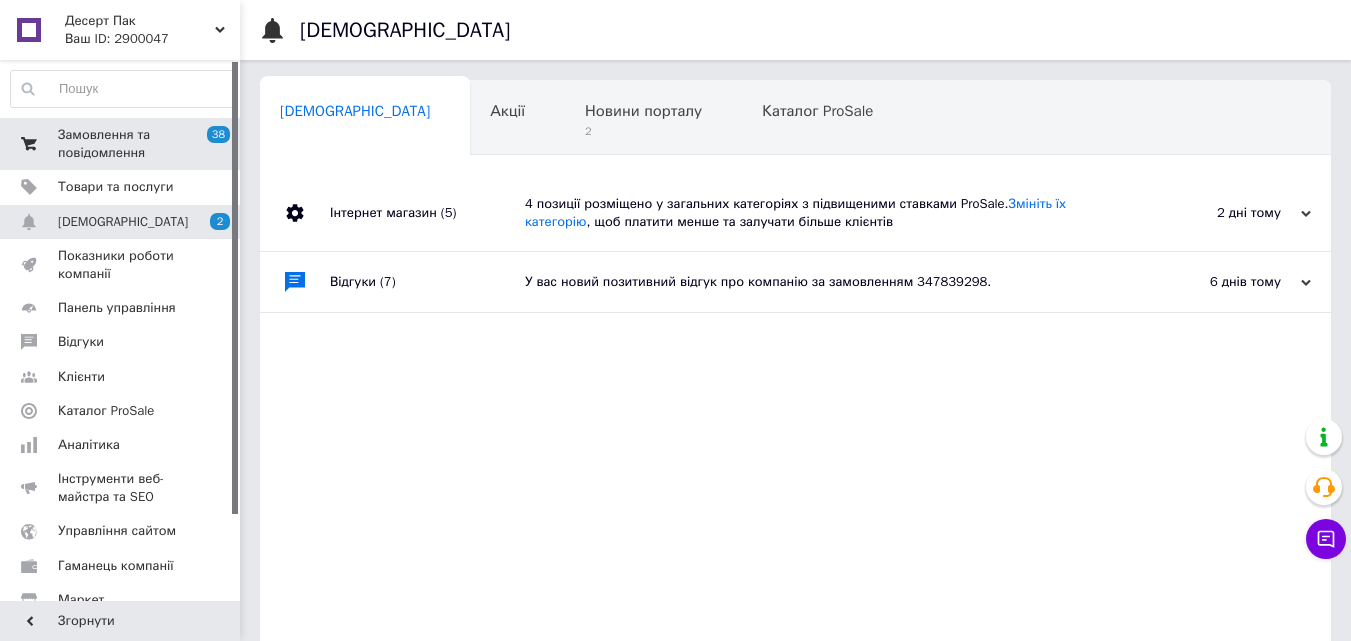 click on "Замовлення та повідомлення" at bounding box center (121, 144) 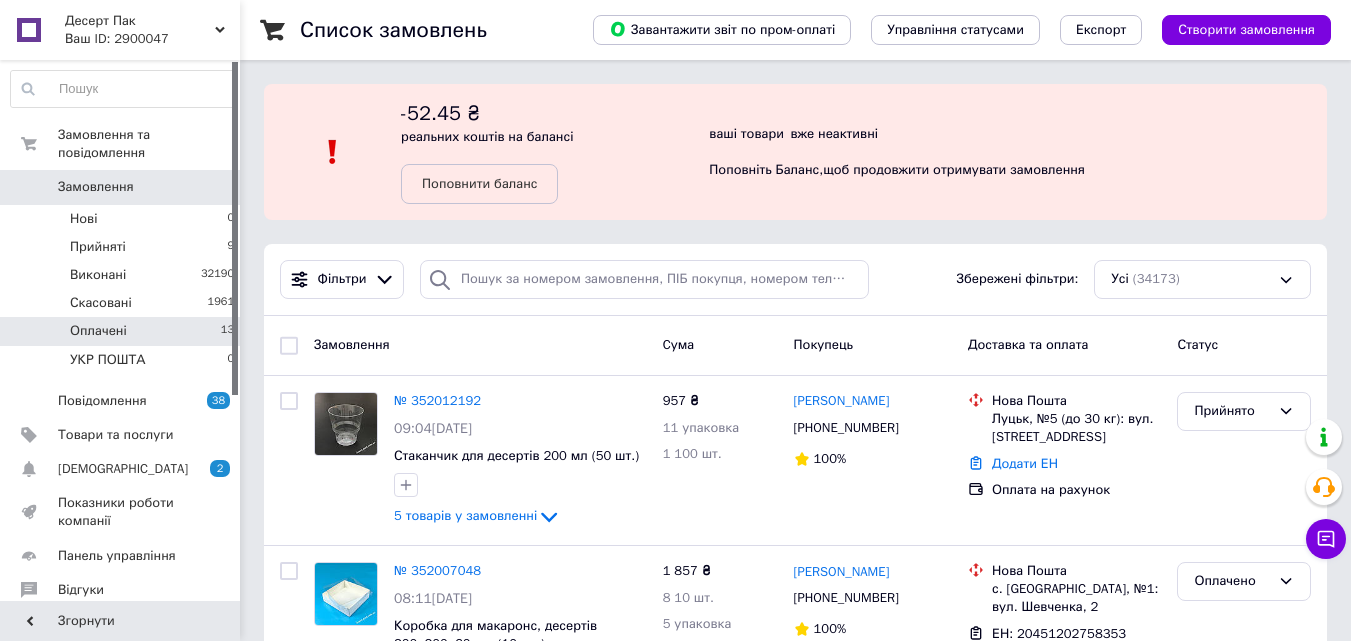 click on "Оплачені 13" at bounding box center (123, 331) 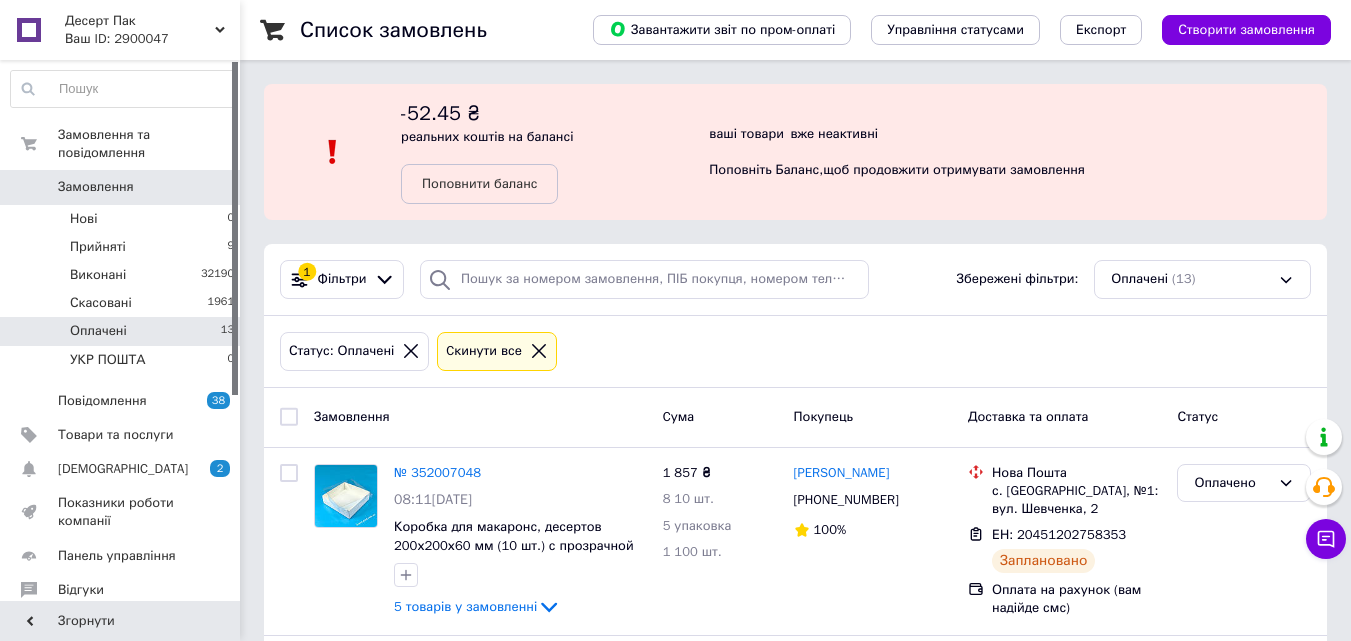 click on "Оплачені 13" at bounding box center (123, 331) 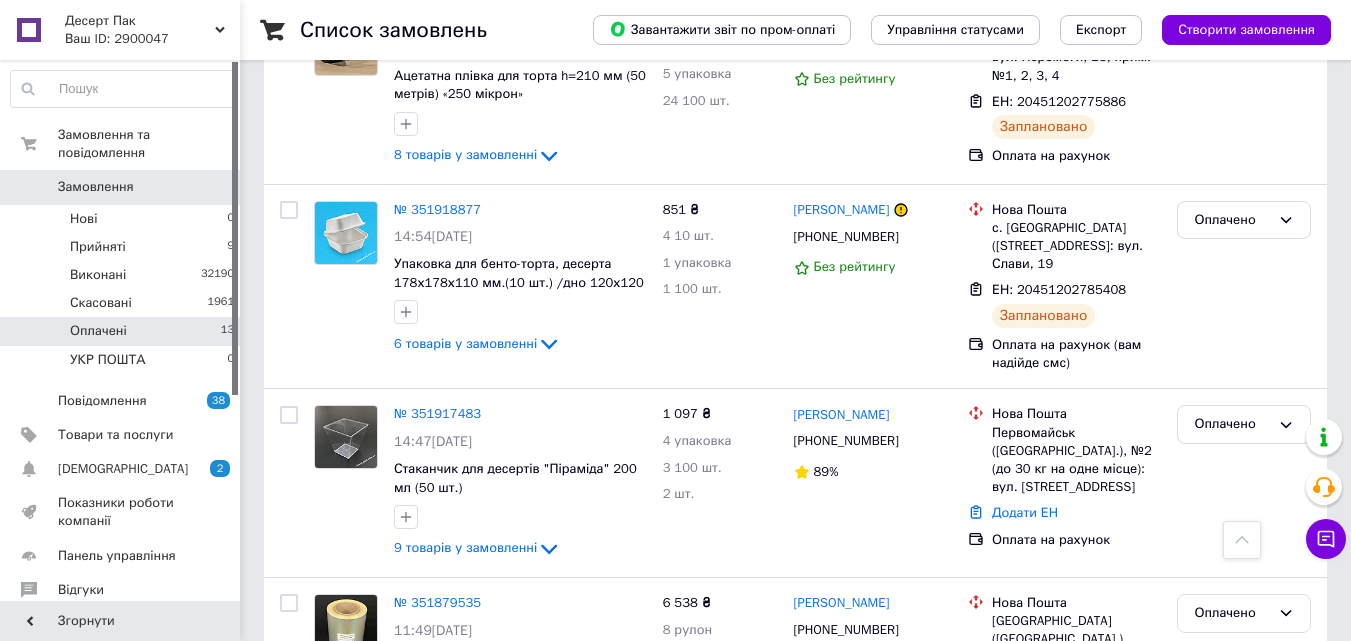scroll, scrollTop: 1272, scrollLeft: 0, axis: vertical 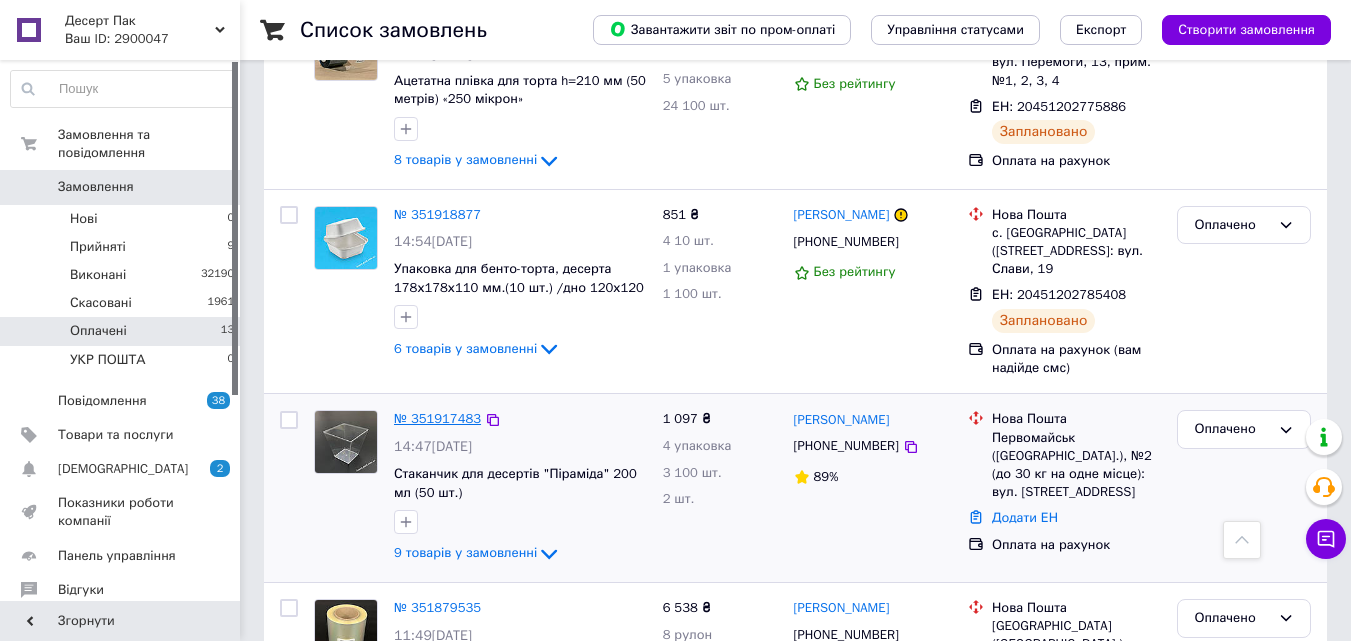 click on "№ 351917483" at bounding box center (437, 418) 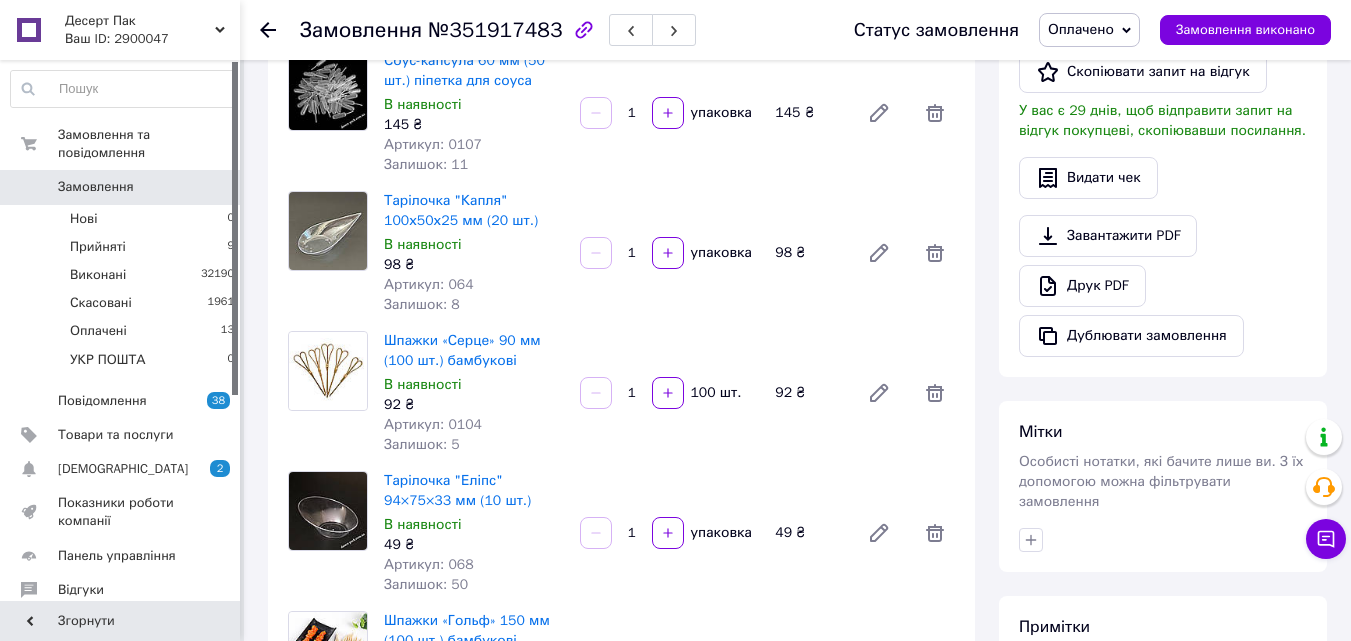 scroll, scrollTop: 1100, scrollLeft: 0, axis: vertical 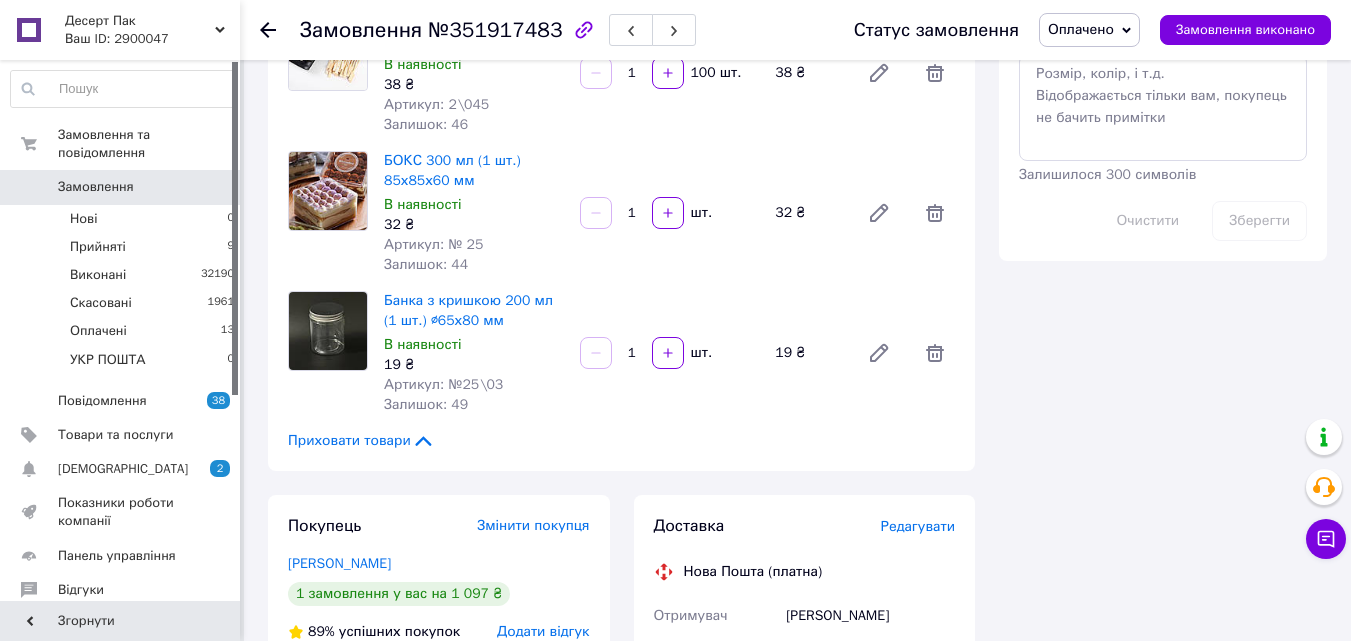 click on "Доставка Редагувати" at bounding box center [805, 526] 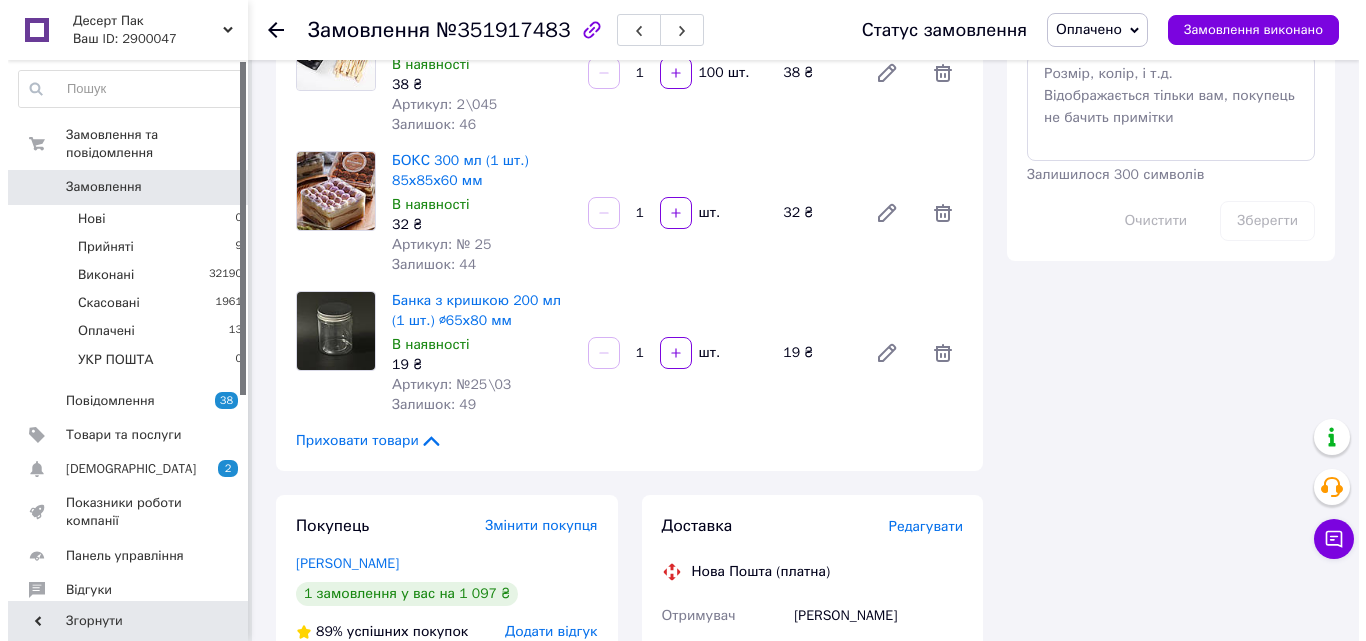 scroll, scrollTop: 1200, scrollLeft: 0, axis: vertical 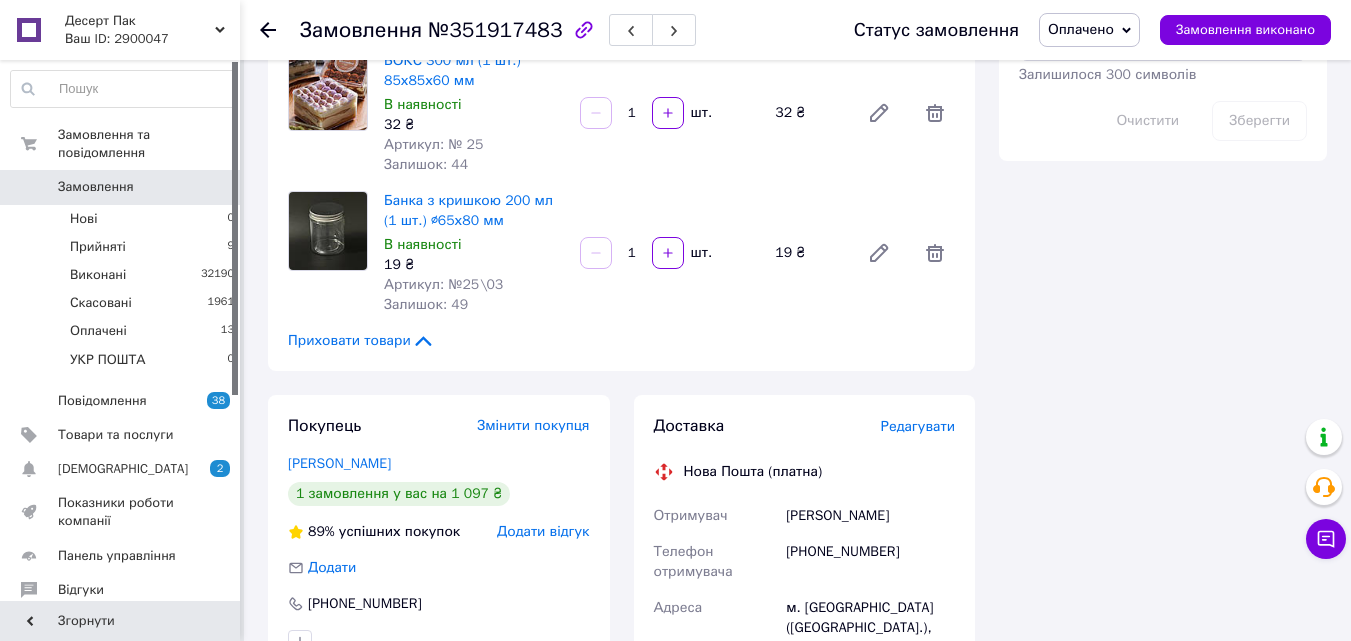 click on "Редагувати" at bounding box center [918, 426] 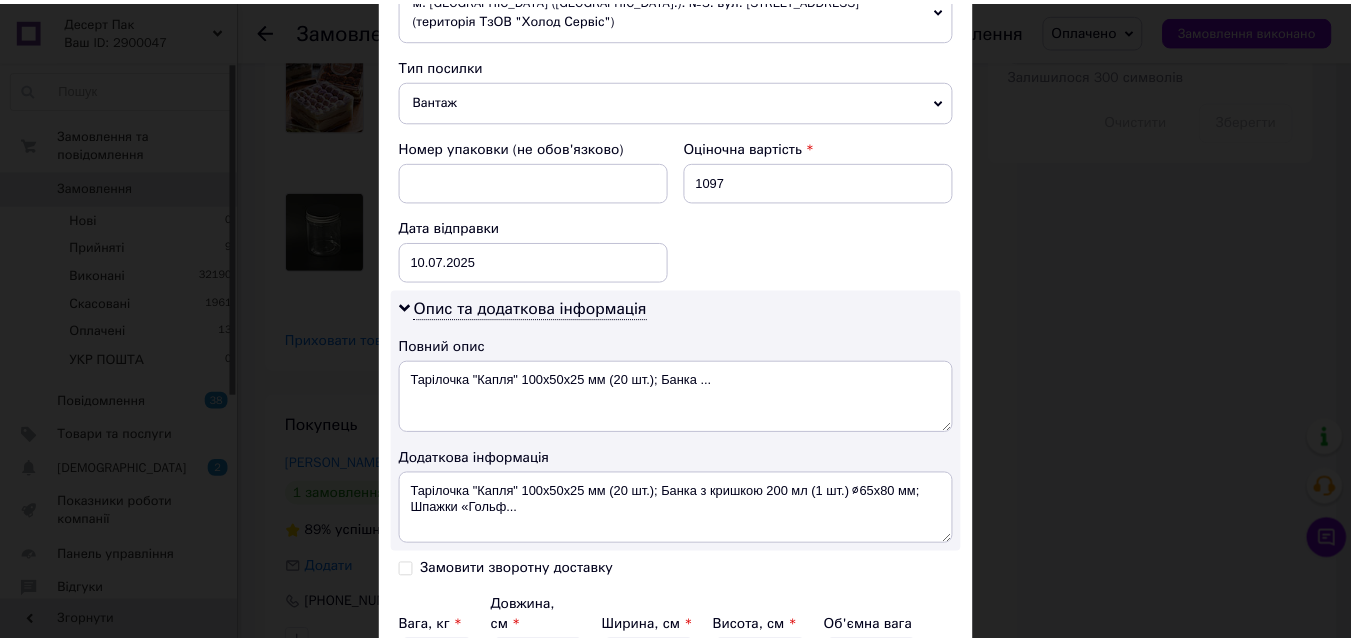 scroll, scrollTop: 967, scrollLeft: 0, axis: vertical 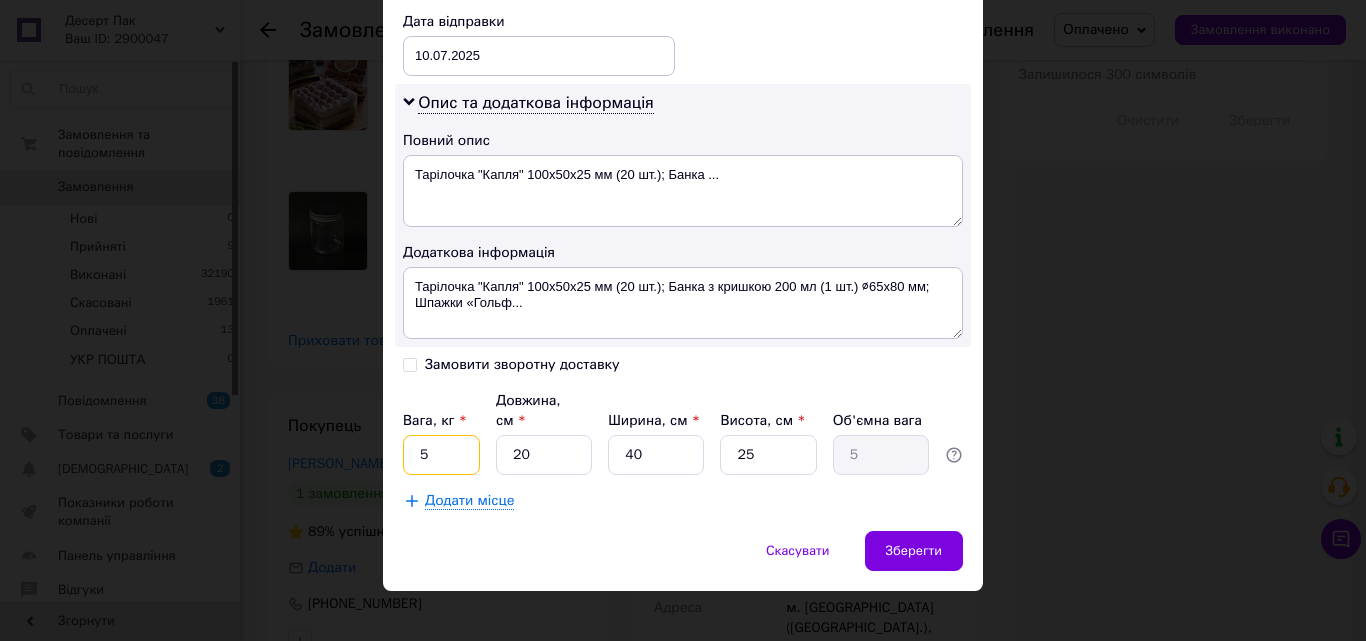 click on "5" at bounding box center [441, 455] 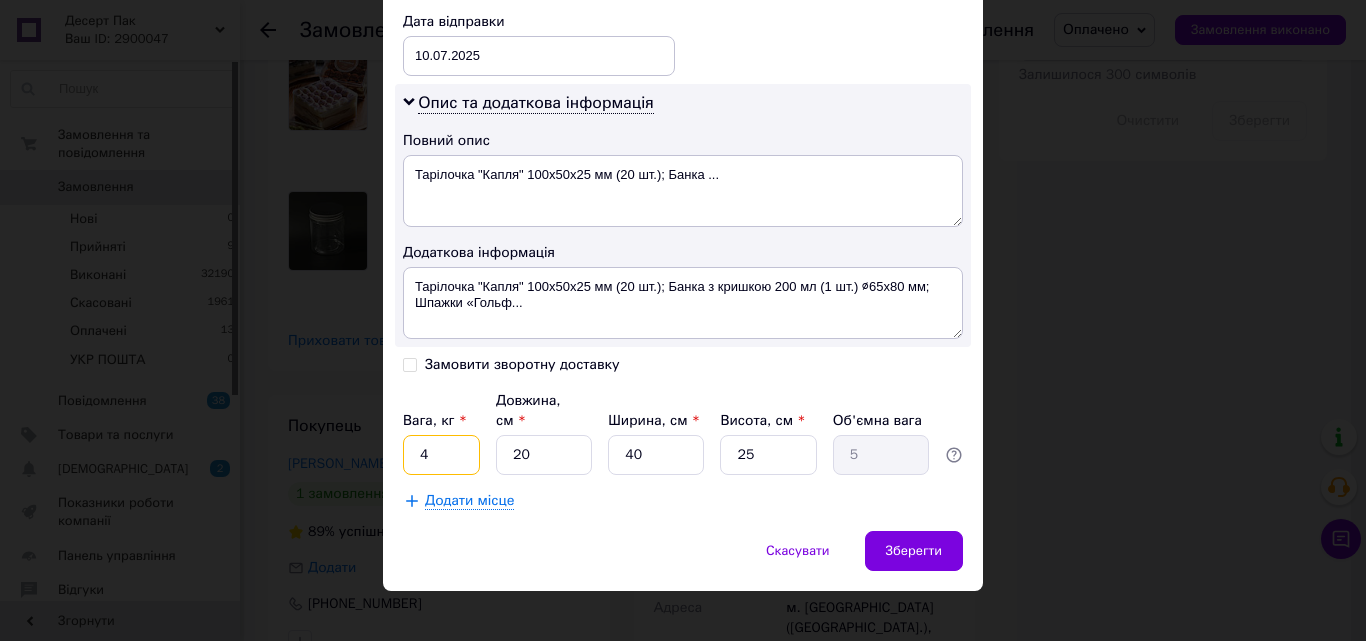 type on "4" 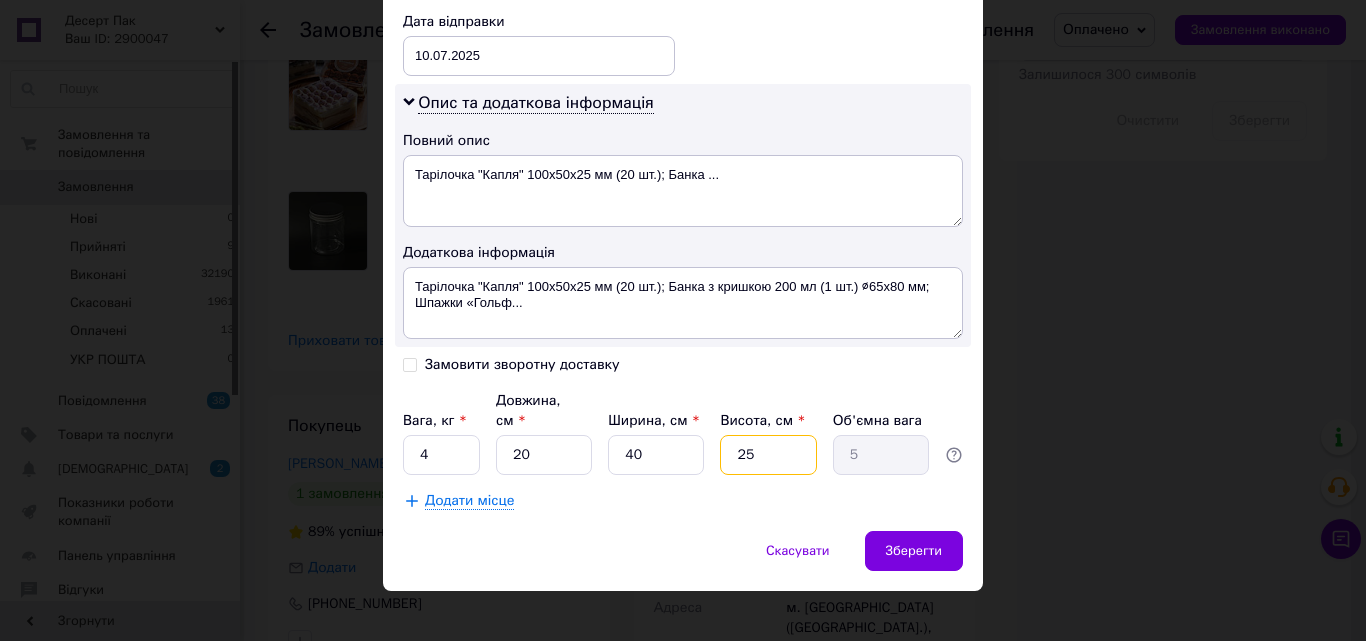 click on "25" at bounding box center [768, 455] 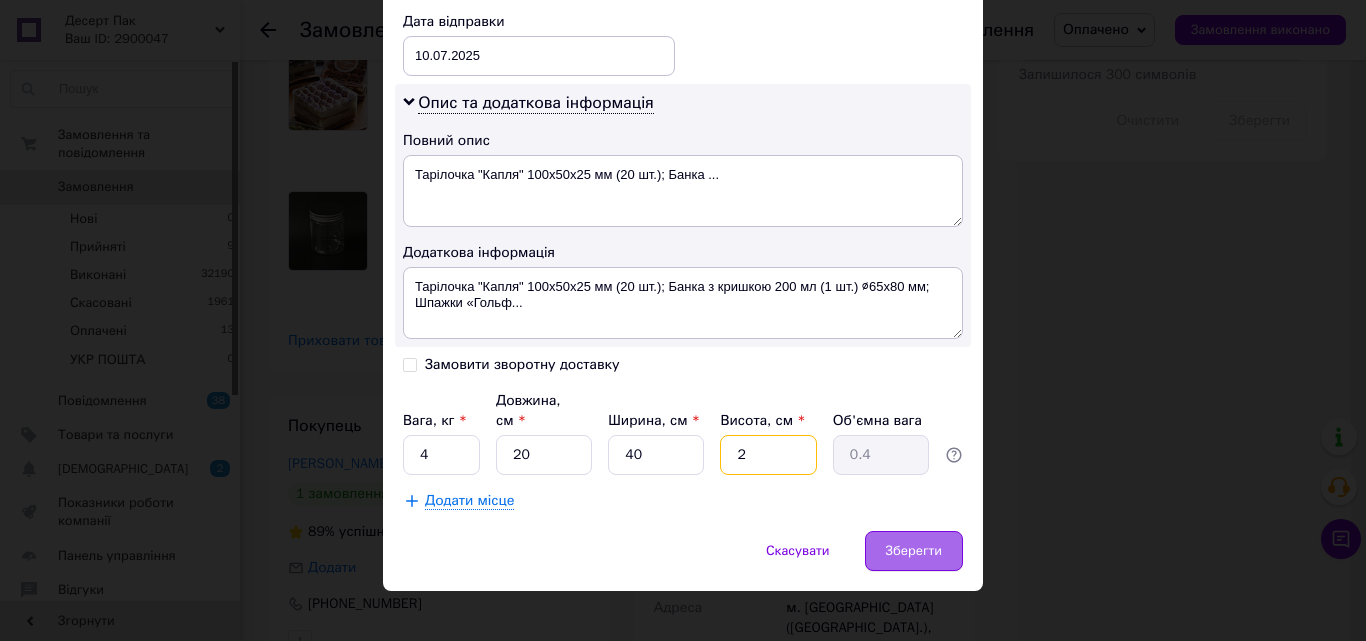 type on "2" 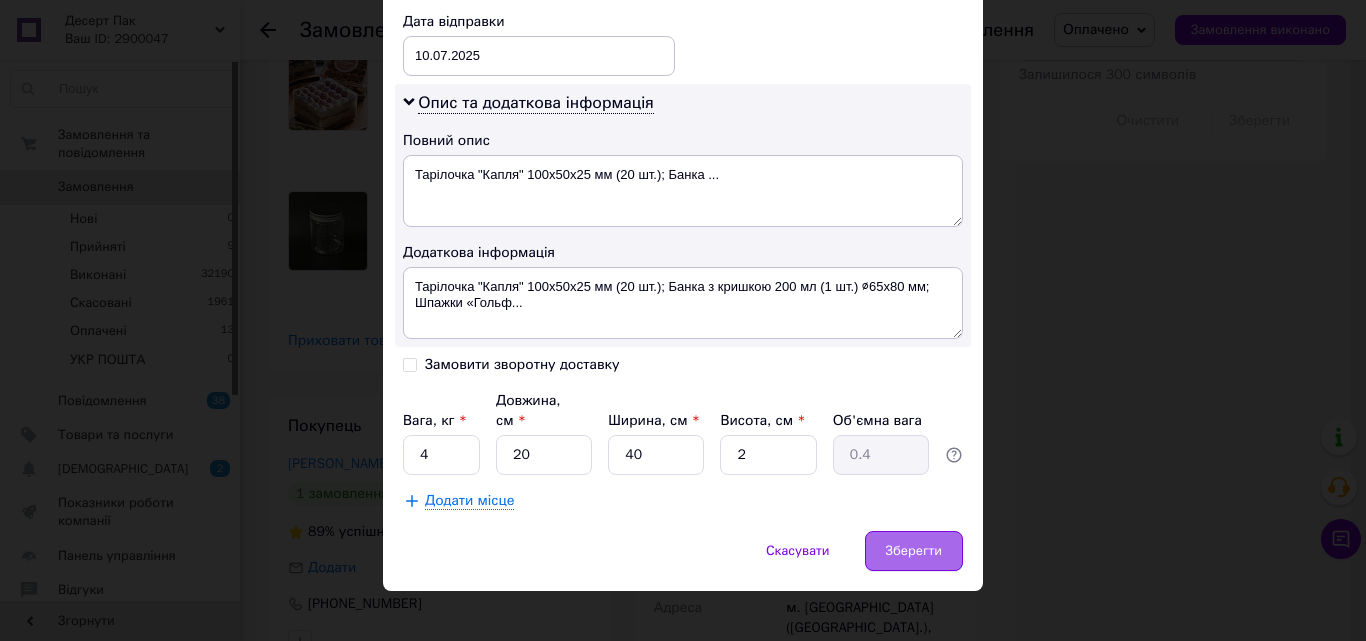 click on "Зберегти" at bounding box center [914, 551] 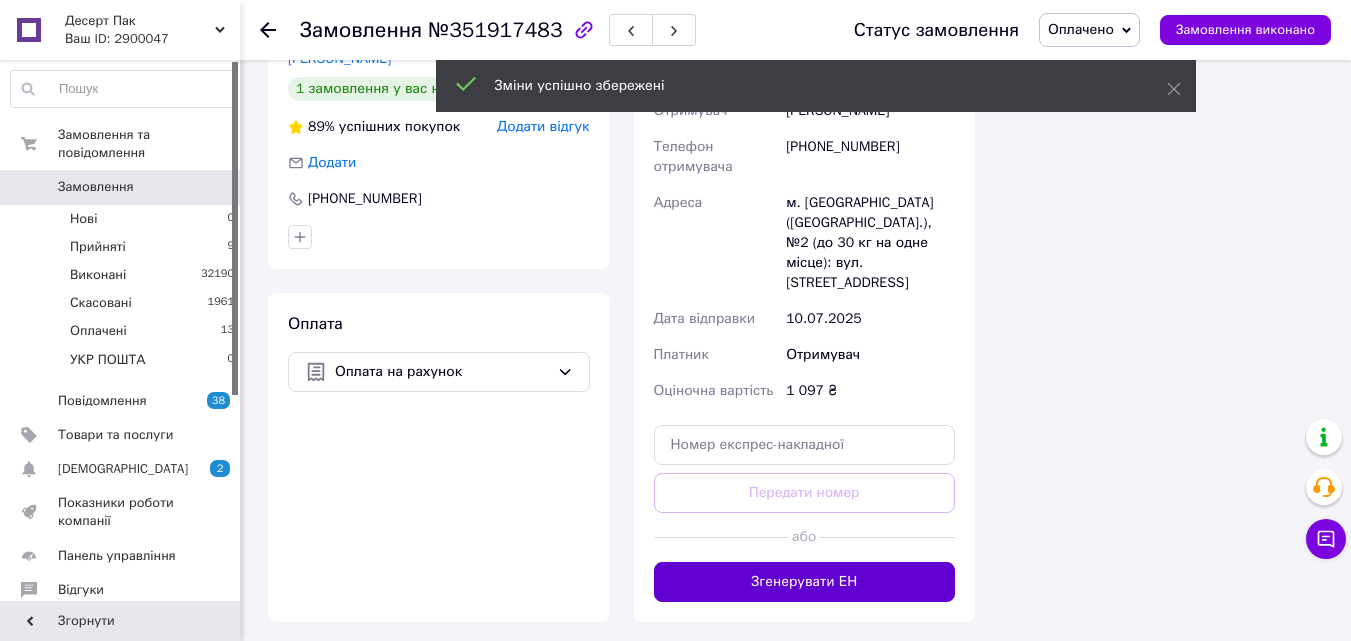 scroll, scrollTop: 1700, scrollLeft: 0, axis: vertical 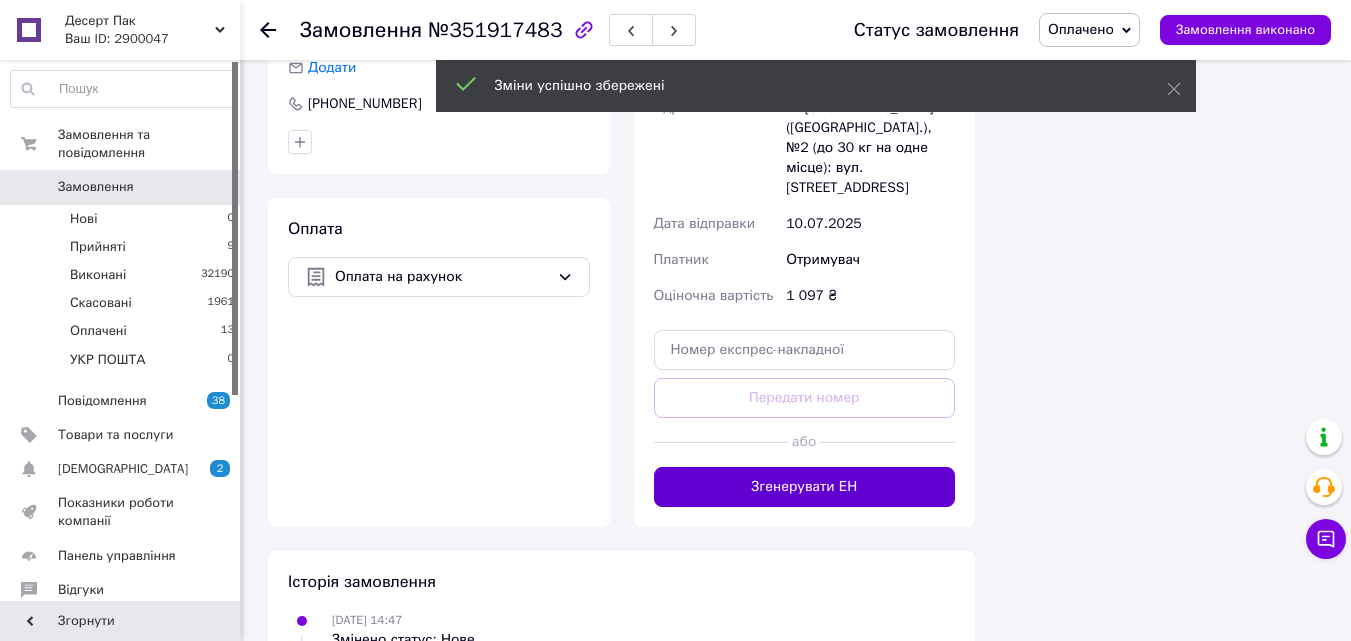 click on "Згенерувати ЕН" at bounding box center (805, 487) 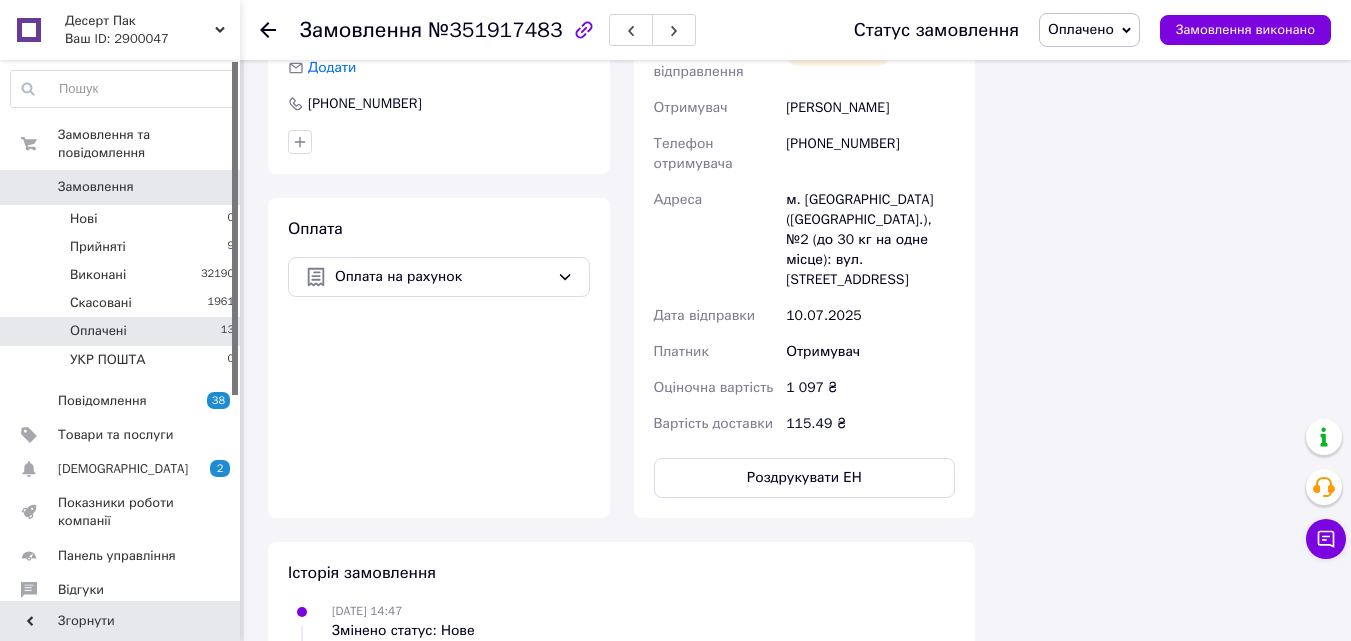 click on "Оплачені" at bounding box center [98, 331] 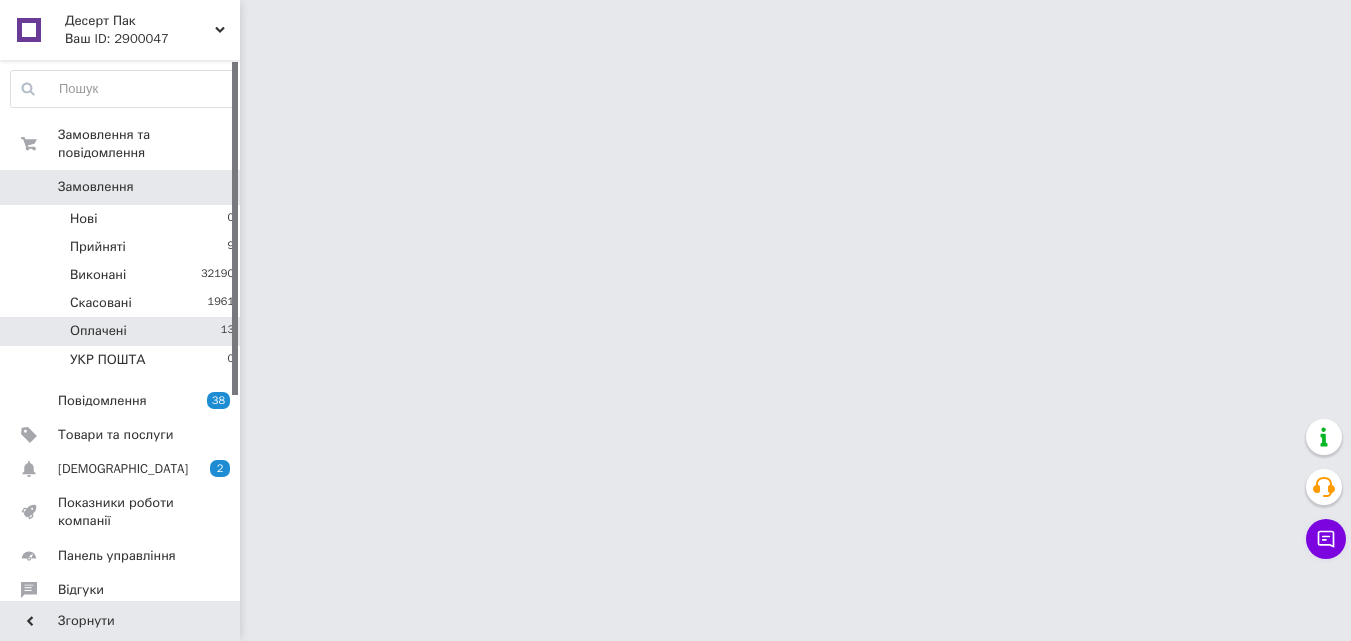 scroll, scrollTop: 0, scrollLeft: 0, axis: both 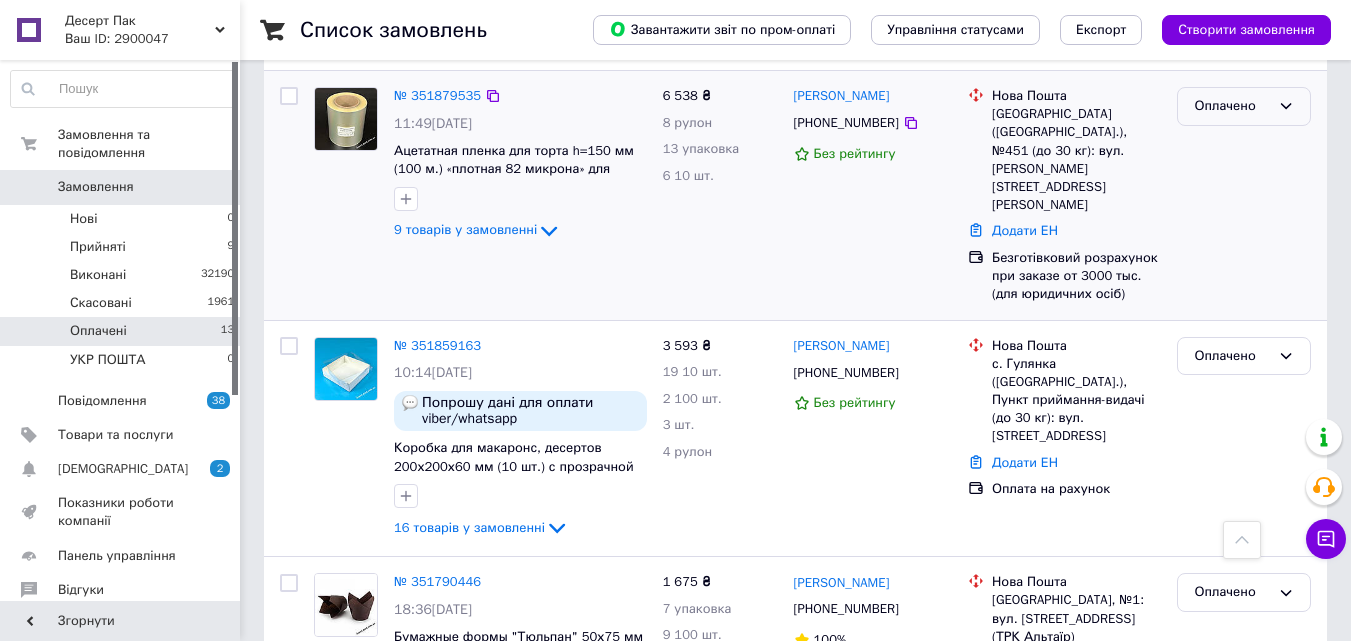 click on "Оплачено" at bounding box center (1232, 106) 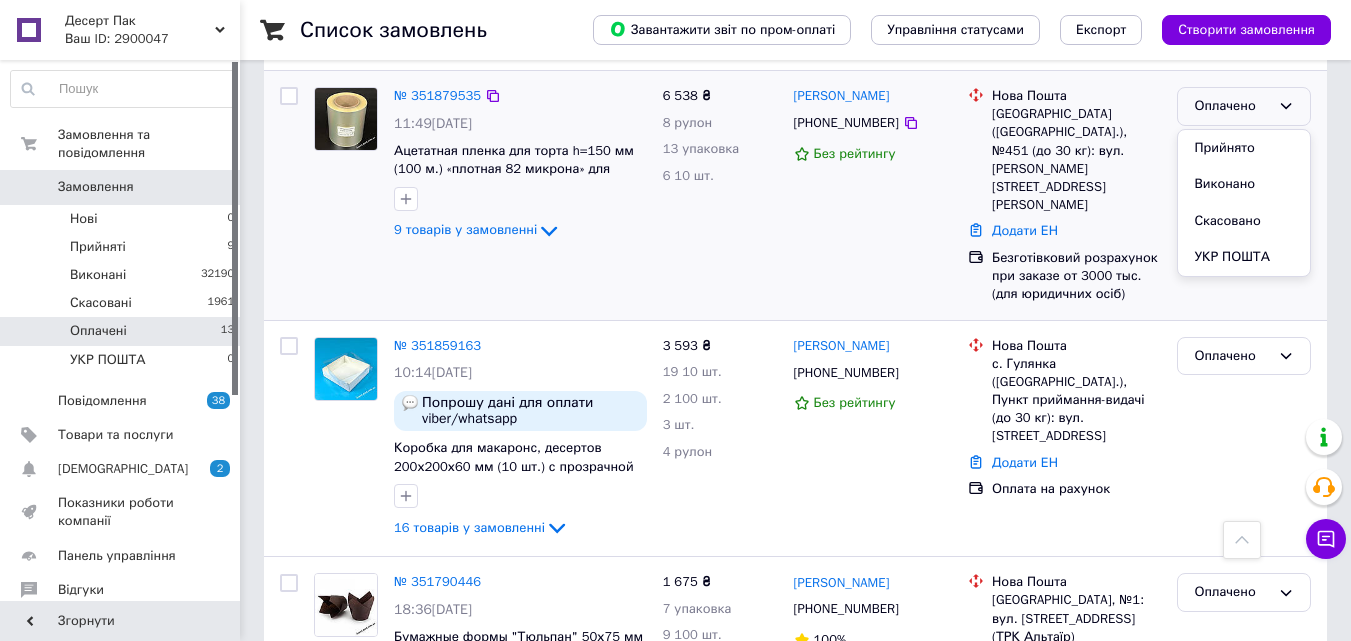 click on "УКР ПОШТА" at bounding box center [1244, 257] 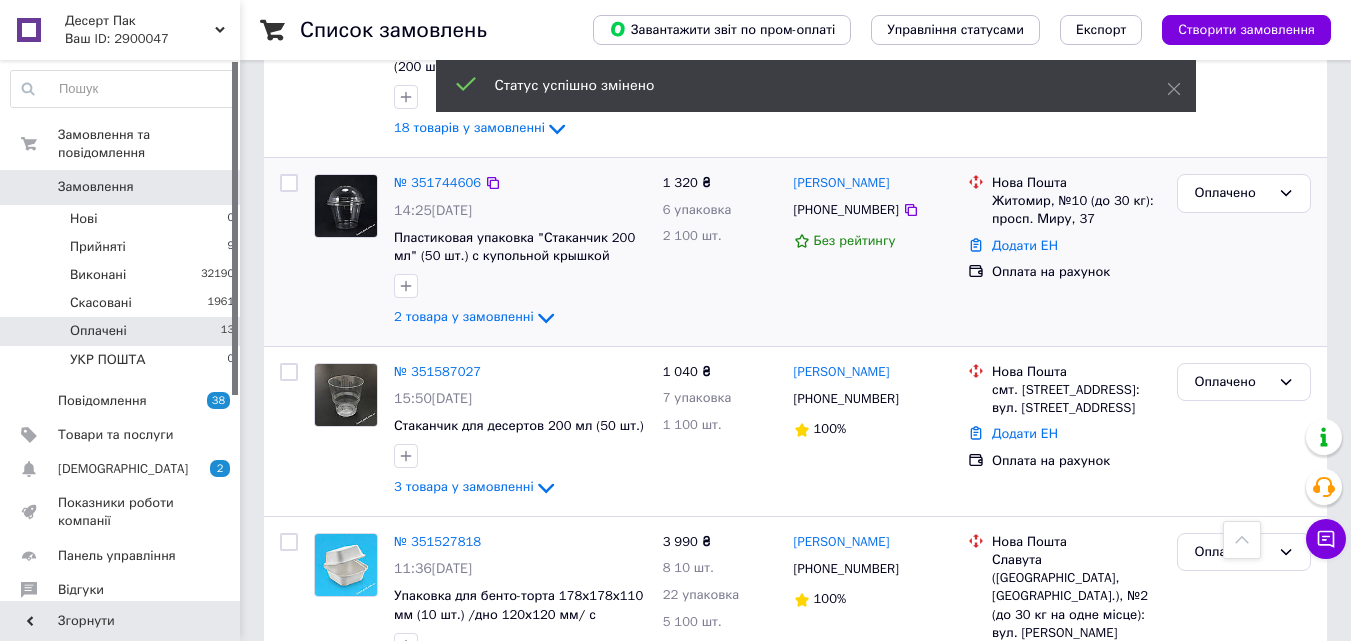 scroll, scrollTop: 2188, scrollLeft: 0, axis: vertical 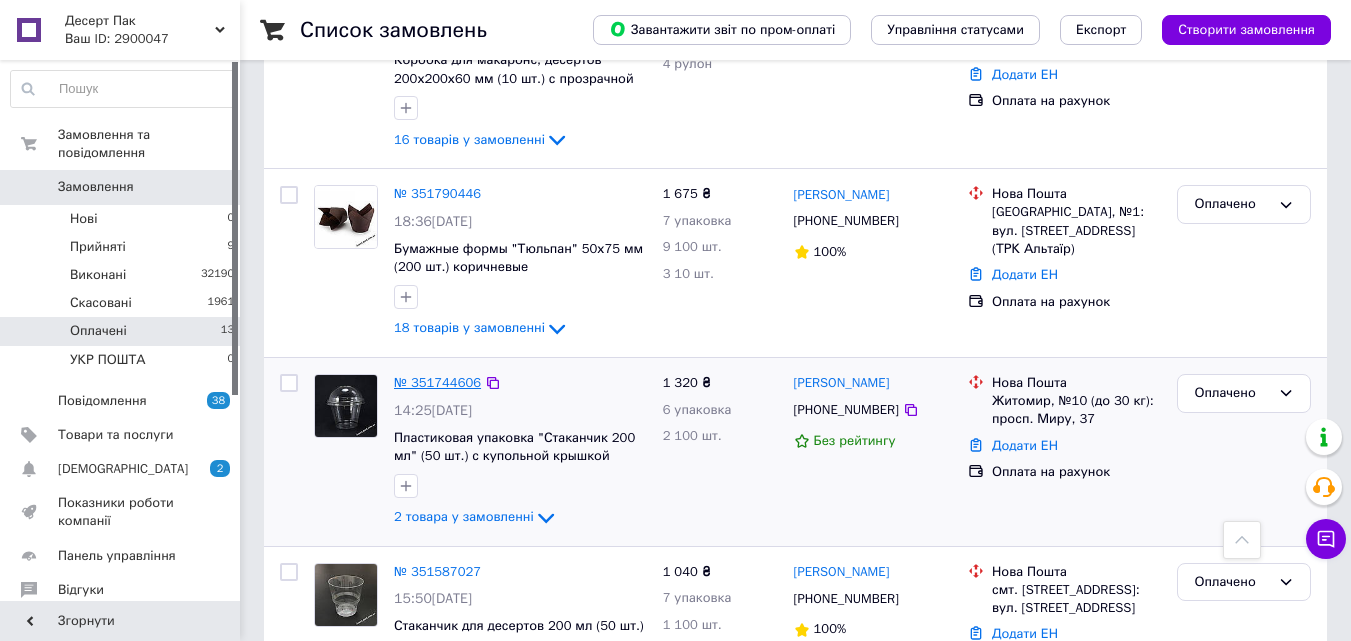 click on "№ 351744606" at bounding box center (437, 382) 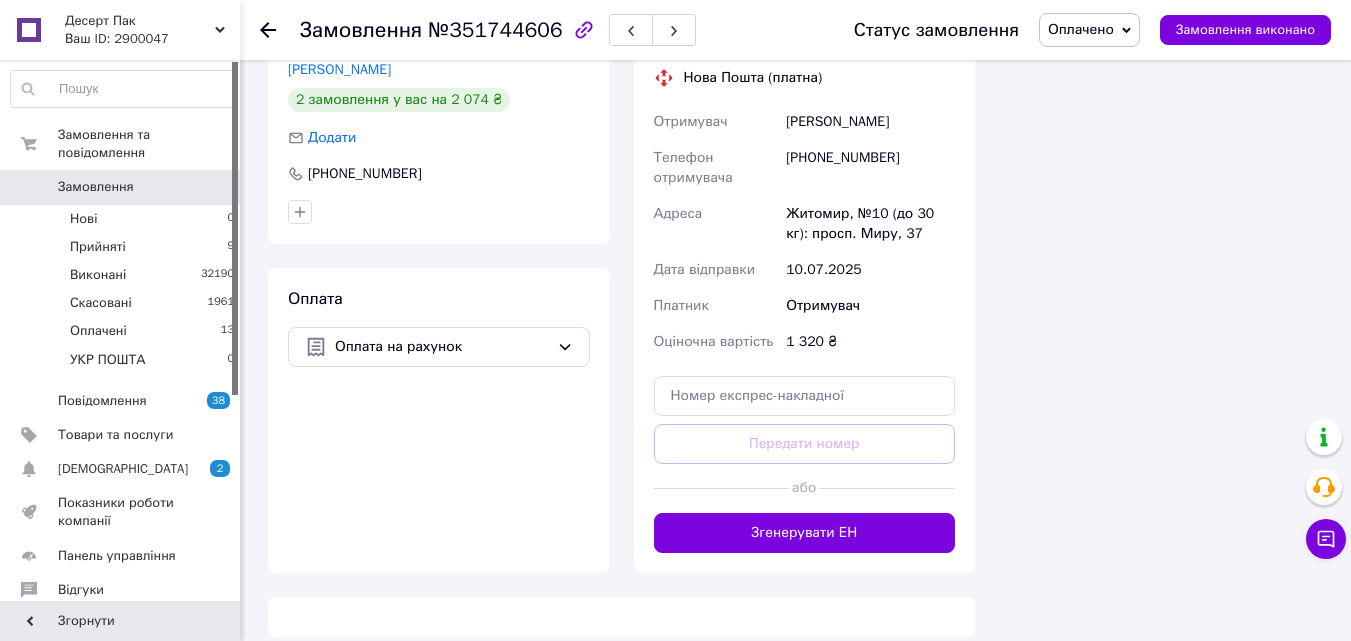 scroll, scrollTop: 809, scrollLeft: 0, axis: vertical 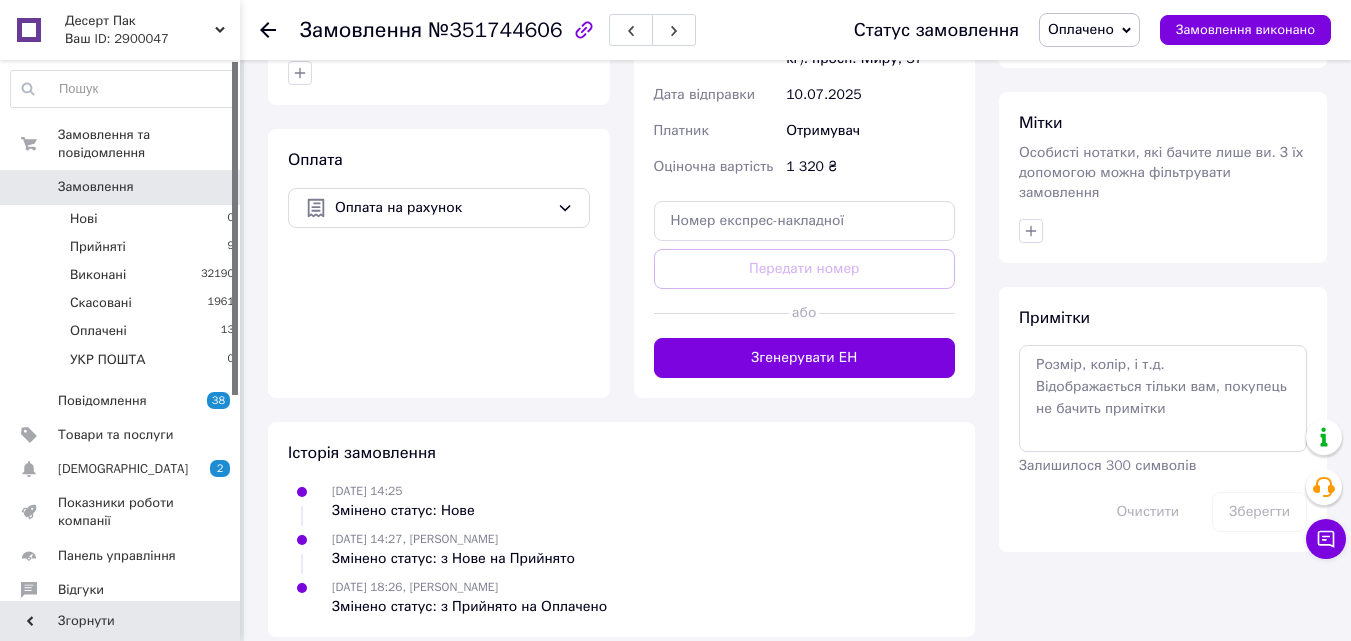 click on "Згенерувати ЕН" at bounding box center [805, 358] 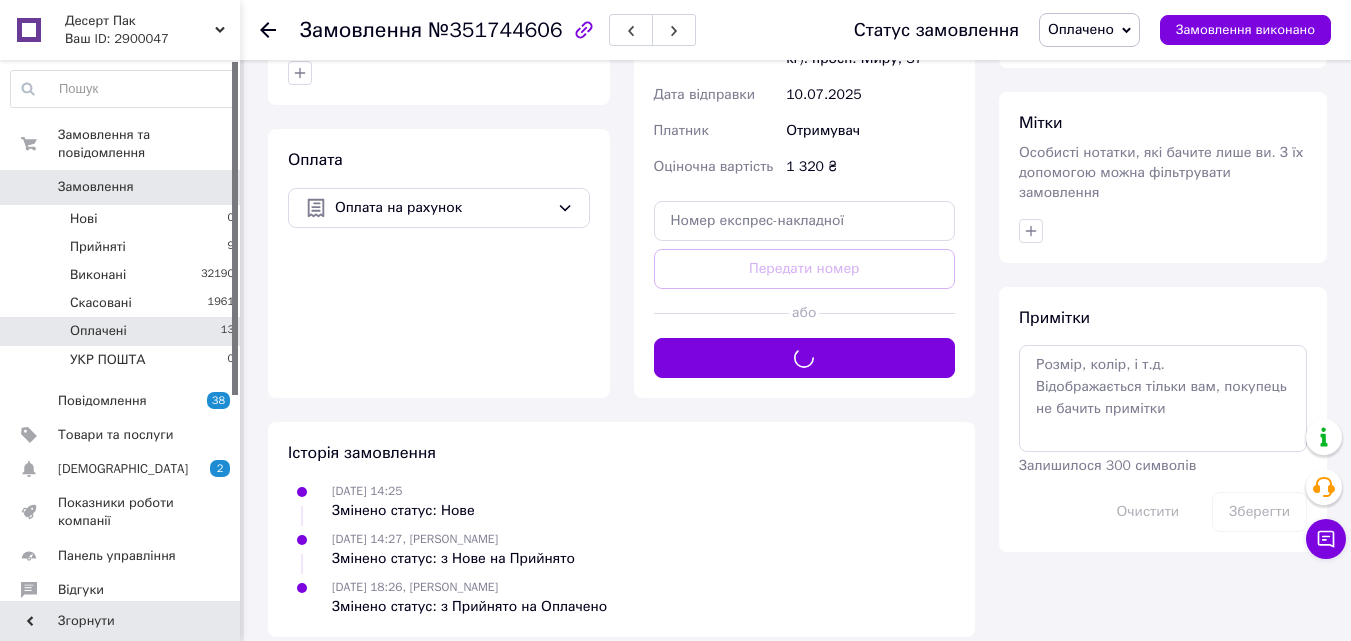 click on "Оплачені" at bounding box center (98, 331) 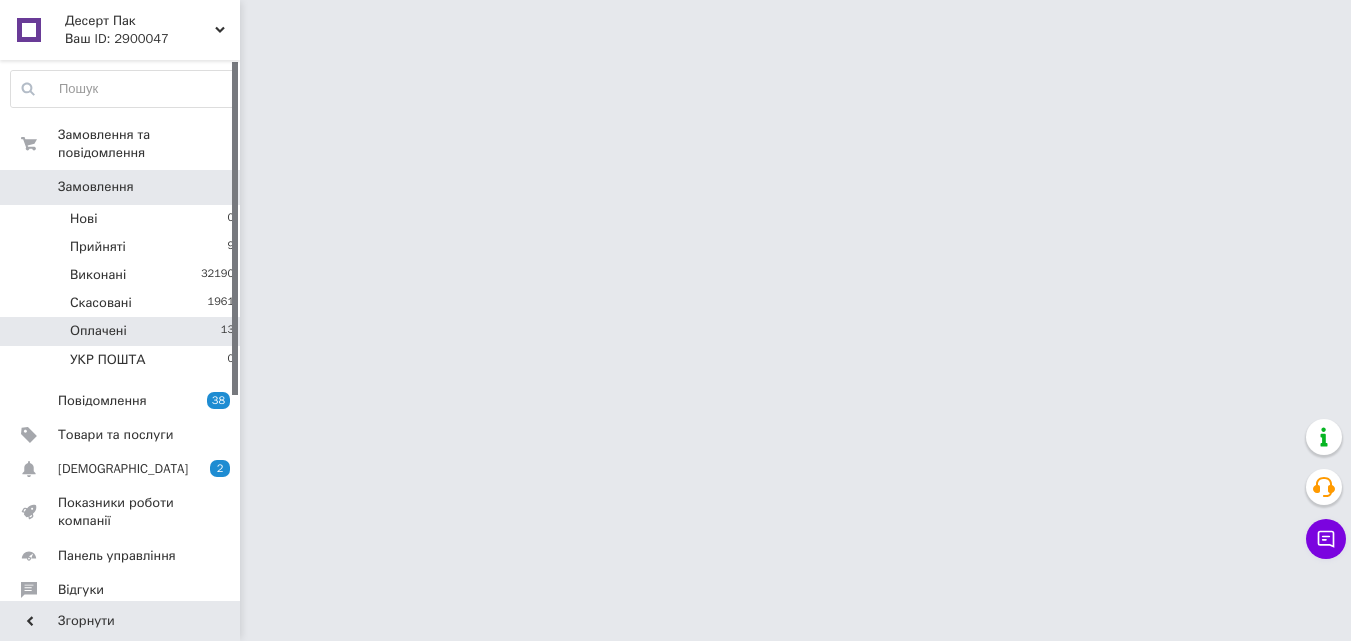 scroll, scrollTop: 0, scrollLeft: 0, axis: both 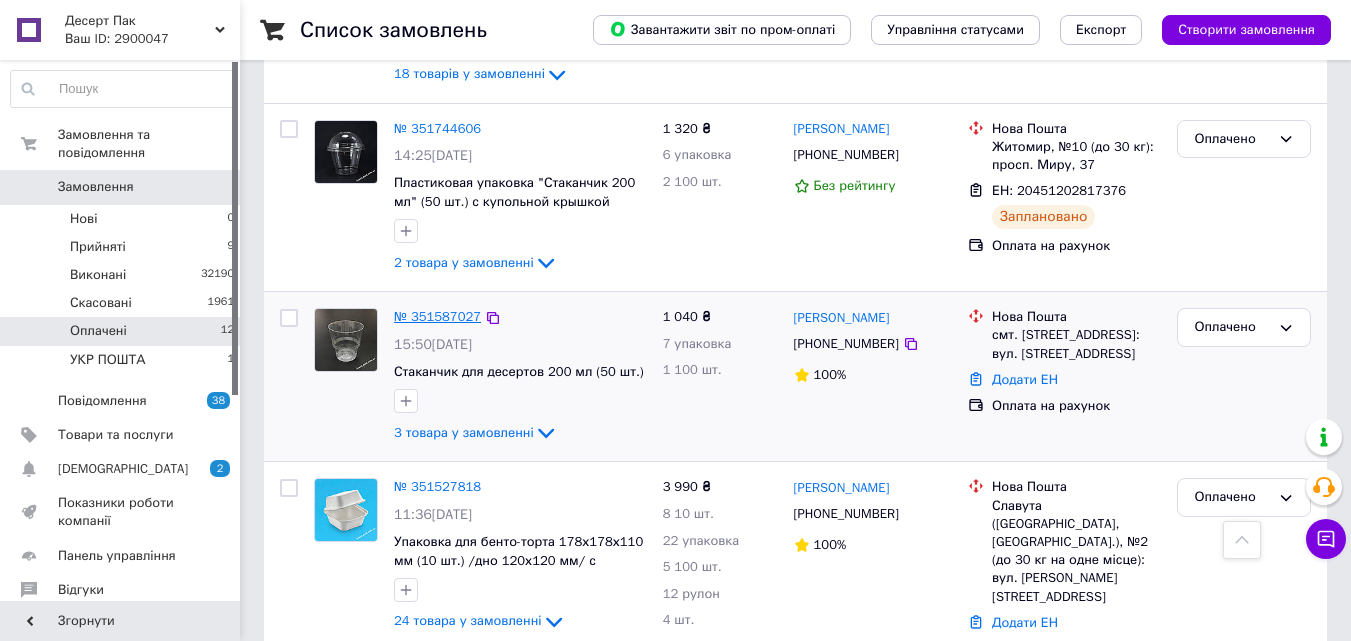 click on "№ 351587027" at bounding box center (437, 316) 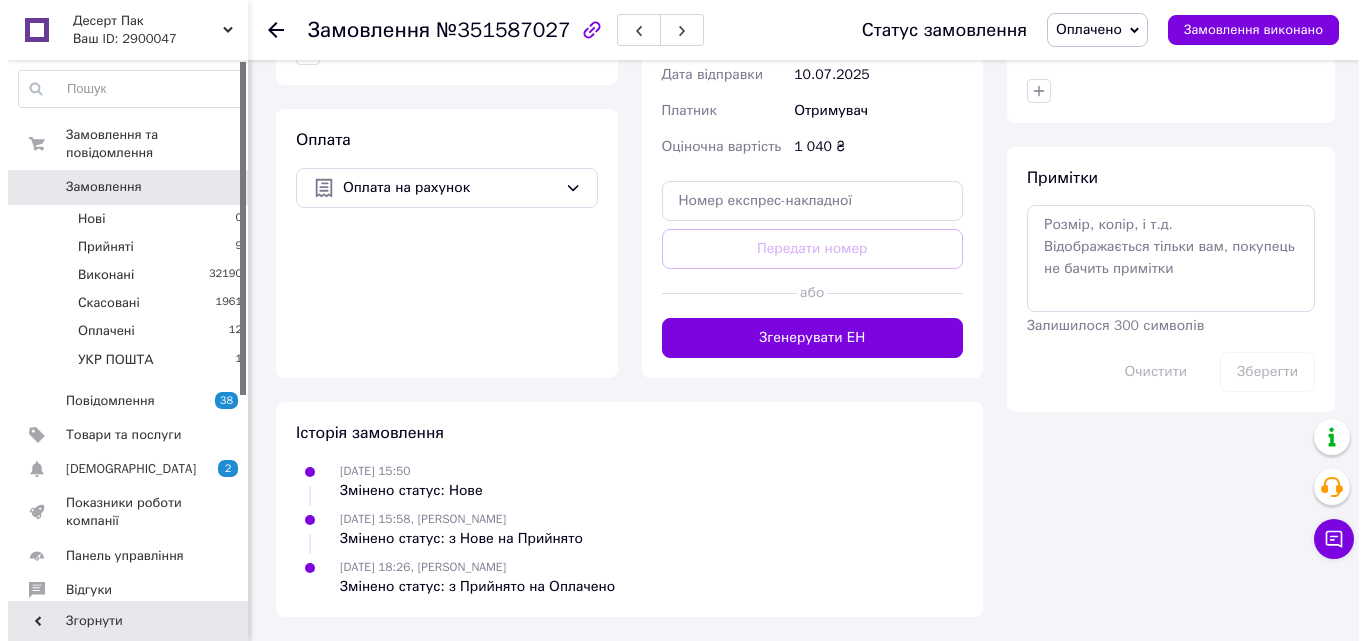 scroll, scrollTop: 569, scrollLeft: 0, axis: vertical 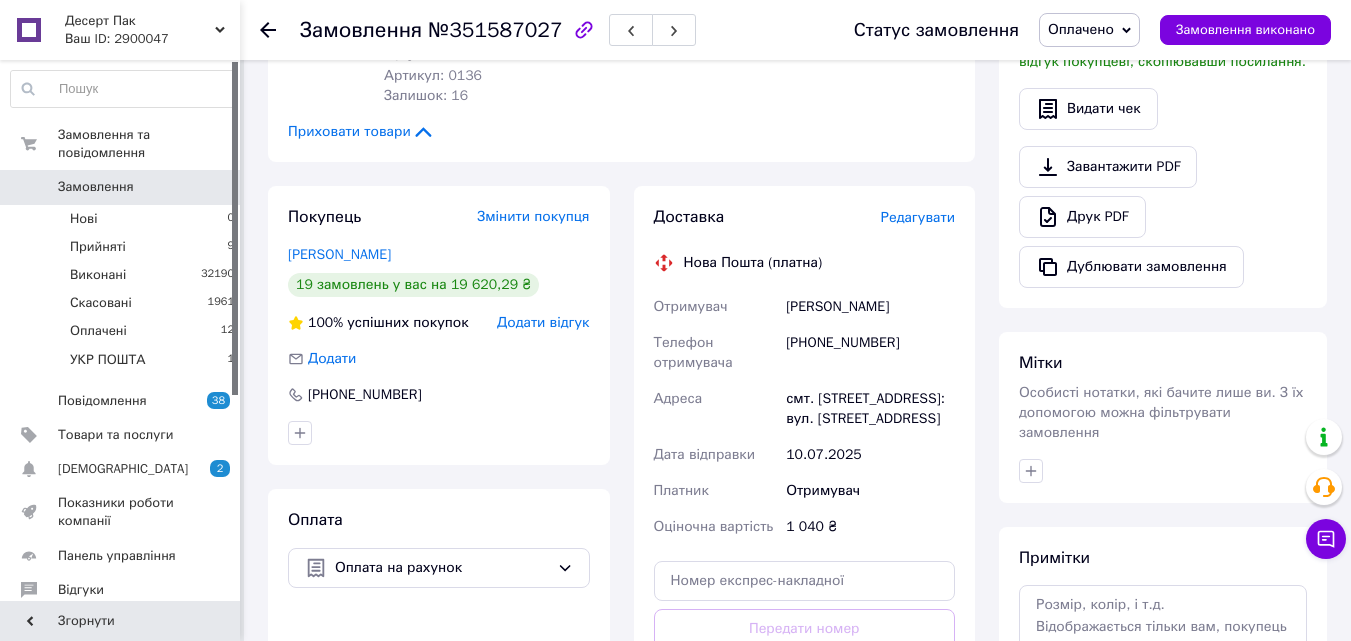 click on "Редагувати" at bounding box center (918, 217) 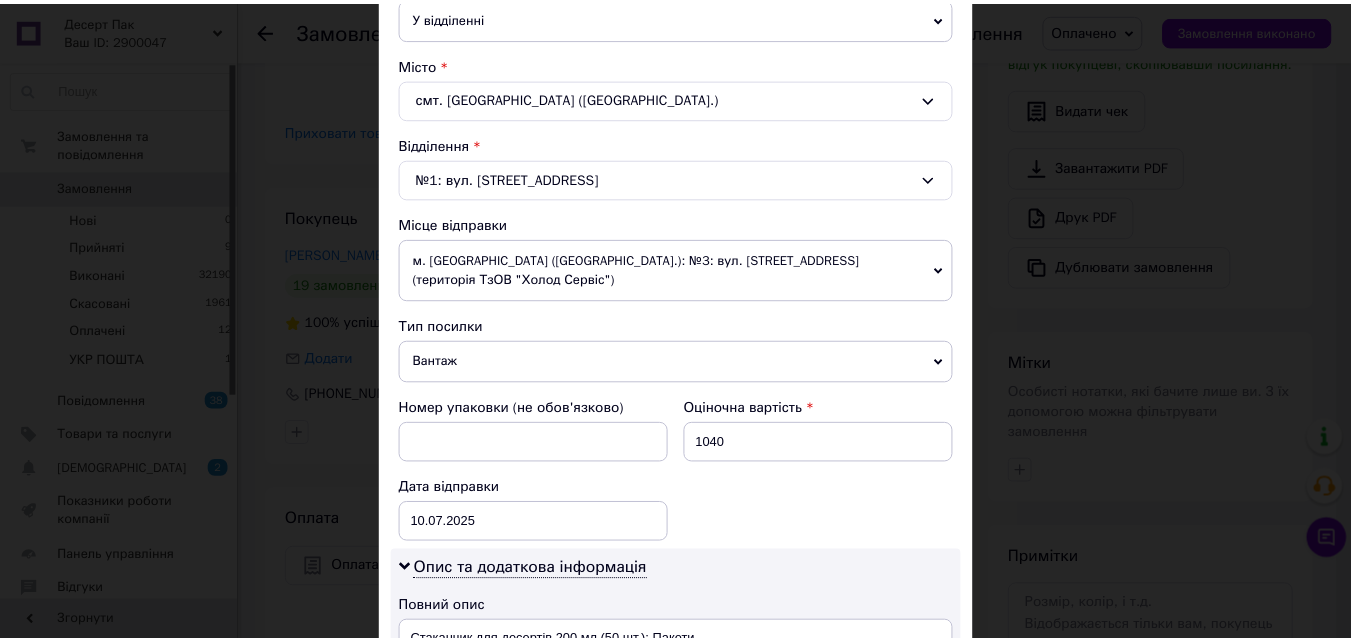 scroll, scrollTop: 967, scrollLeft: 0, axis: vertical 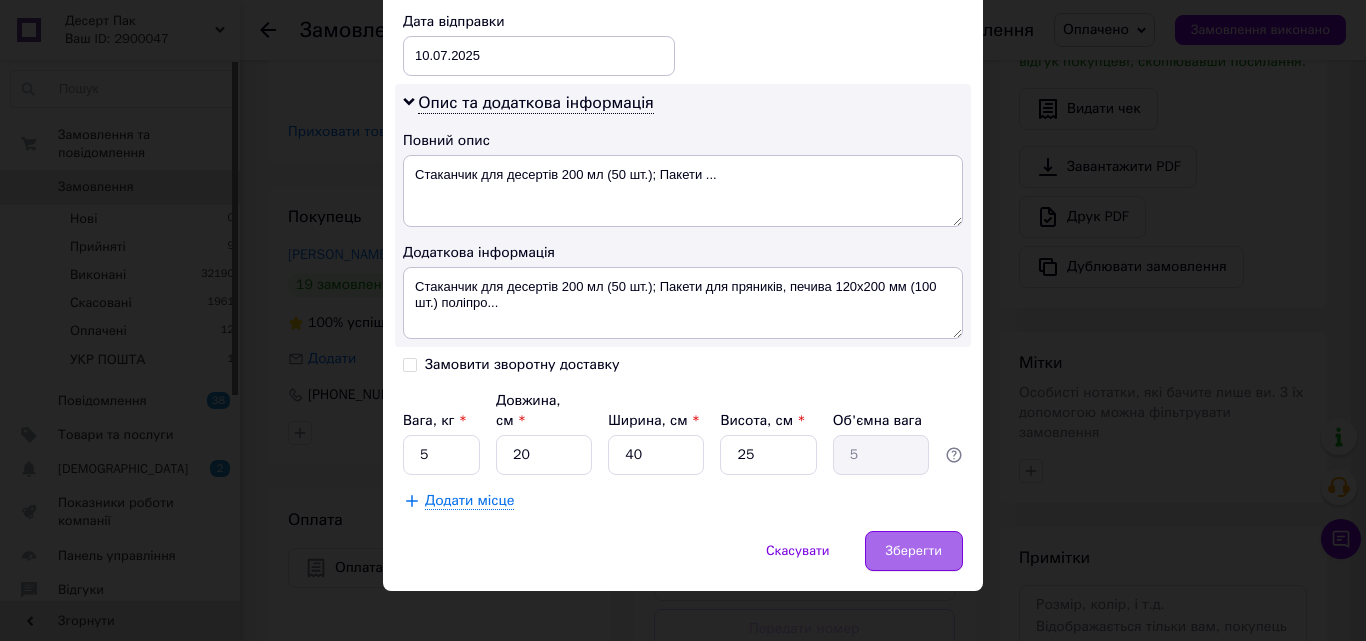 click on "Зберегти" at bounding box center [914, 551] 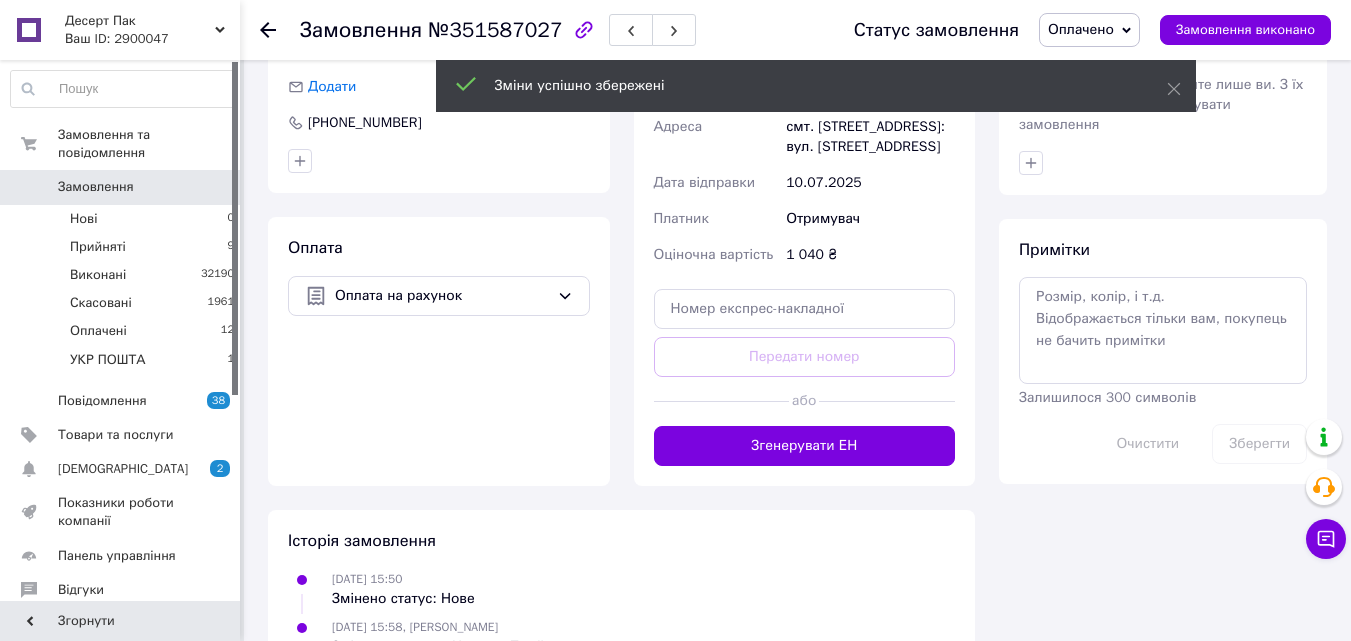 scroll, scrollTop: 869, scrollLeft: 0, axis: vertical 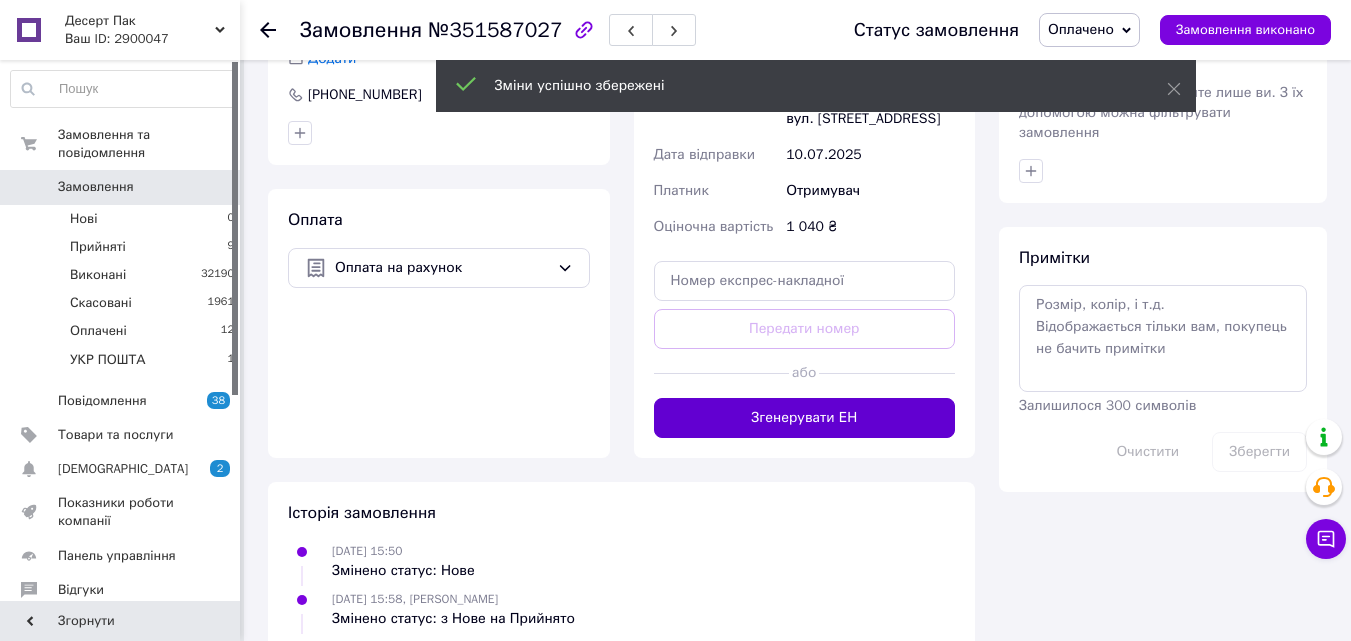 click on "Згенерувати ЕН" at bounding box center (805, 418) 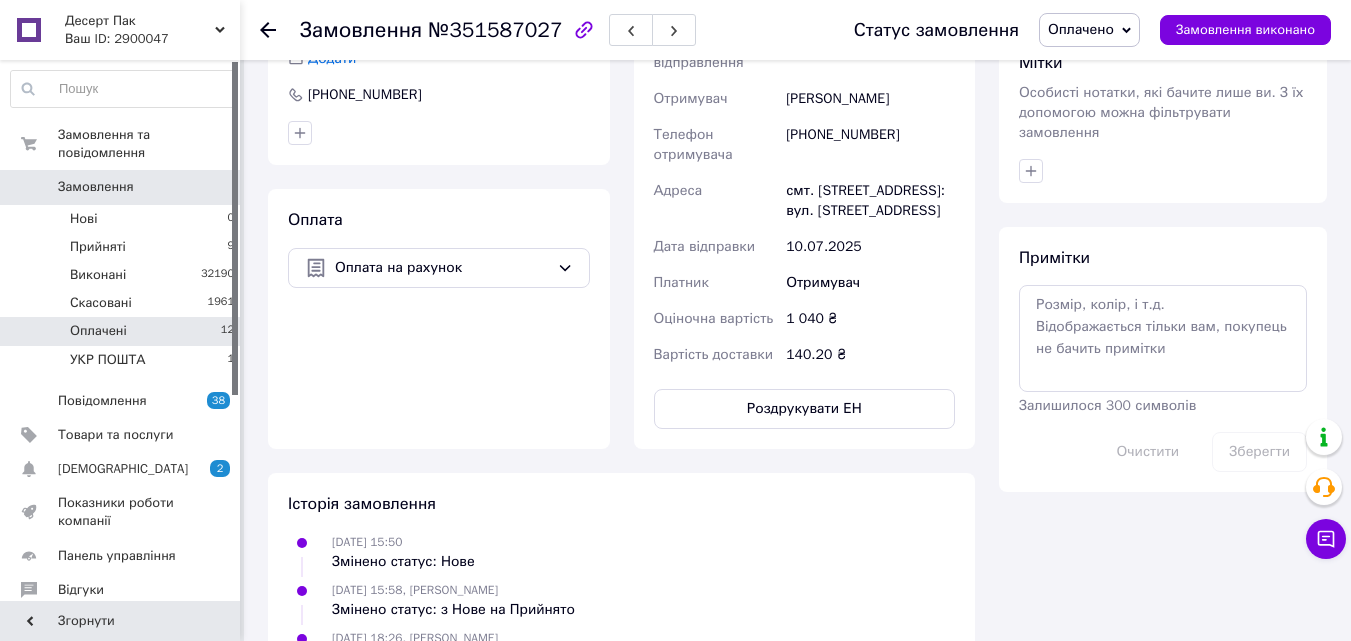 click on "Оплачені 12" at bounding box center (123, 331) 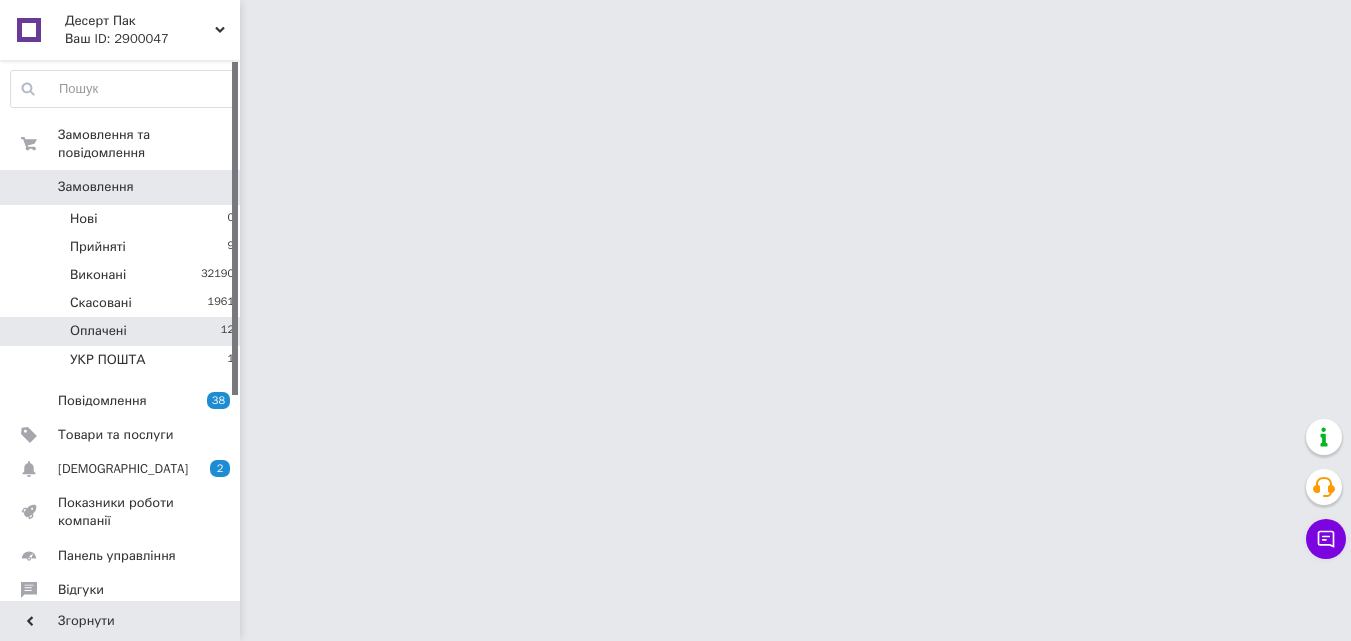 scroll, scrollTop: 0, scrollLeft: 0, axis: both 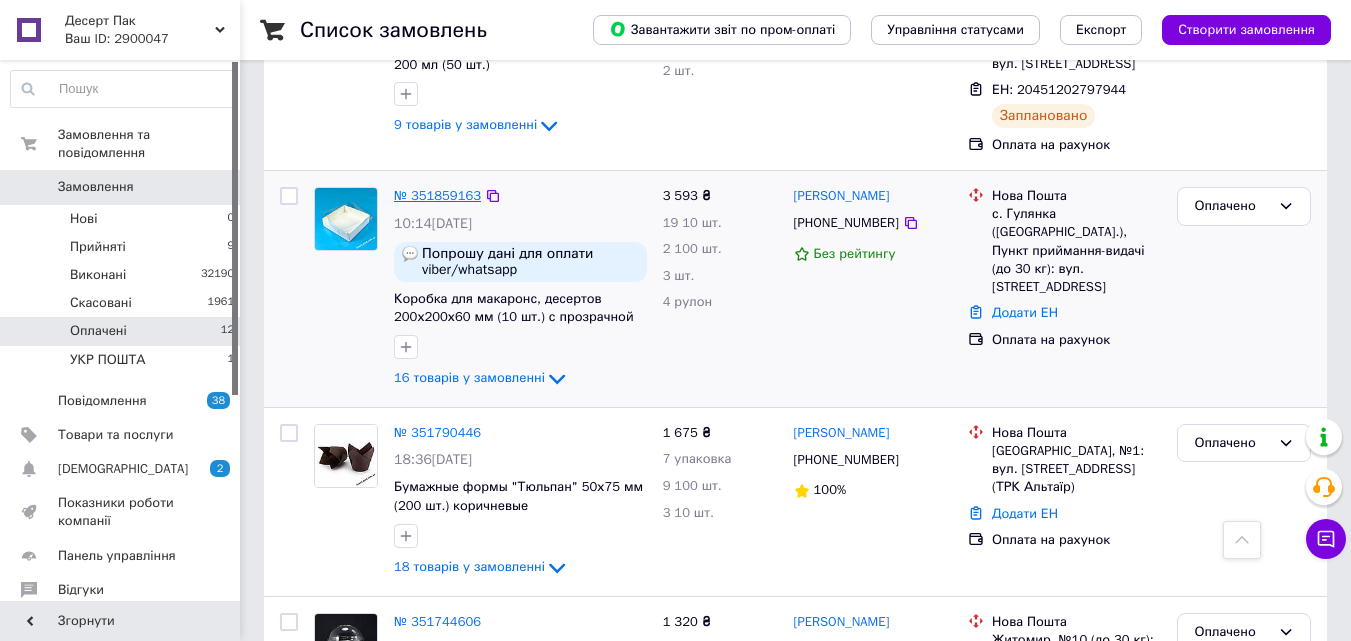 click on "№ 351859163" at bounding box center [437, 195] 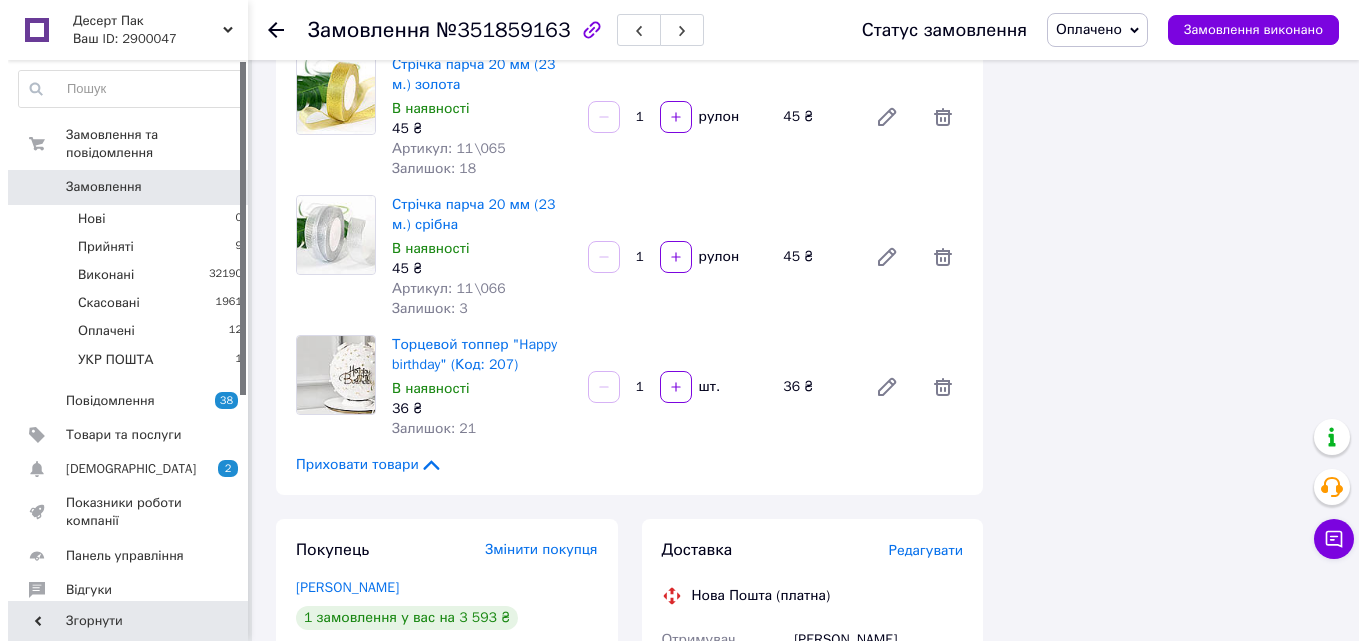 scroll, scrollTop: 2500, scrollLeft: 0, axis: vertical 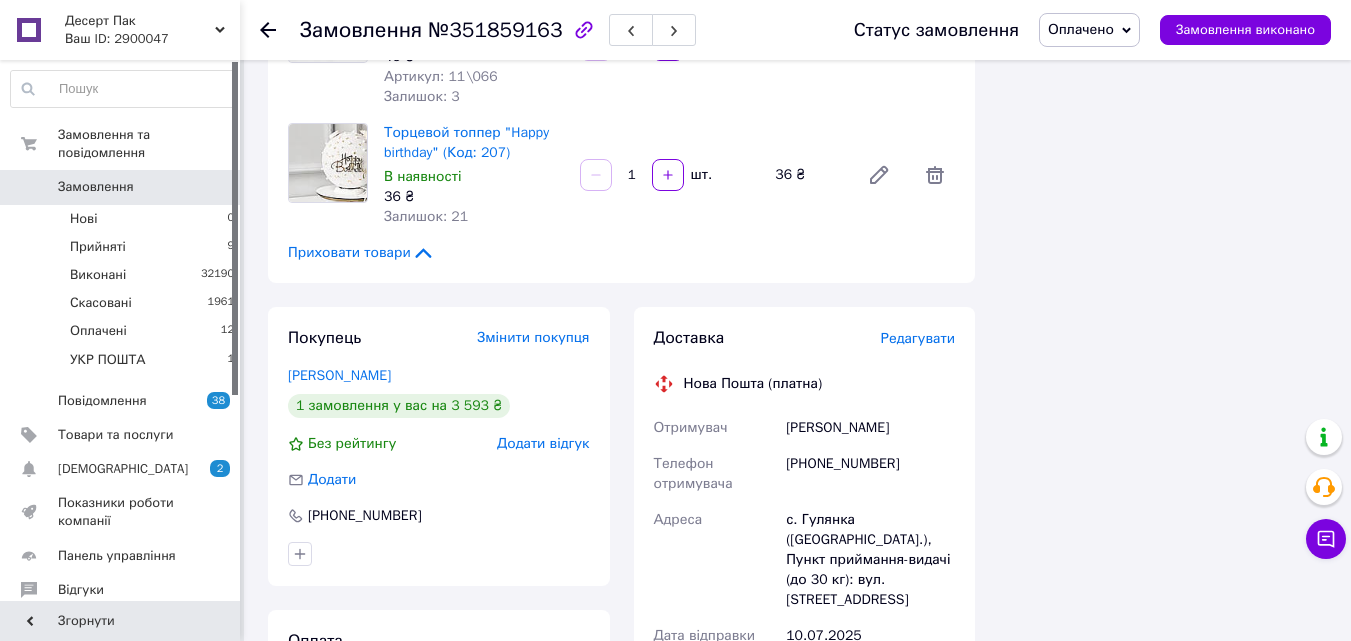click on "Редагувати" at bounding box center [918, 338] 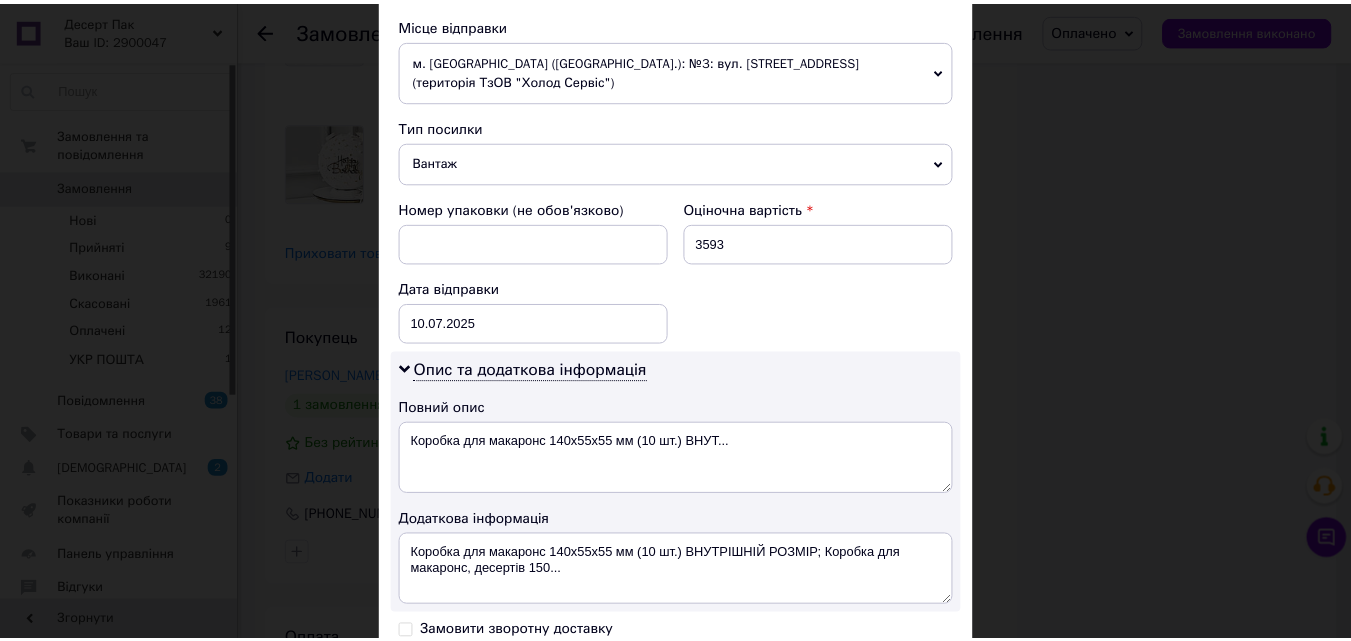 scroll, scrollTop: 967, scrollLeft: 0, axis: vertical 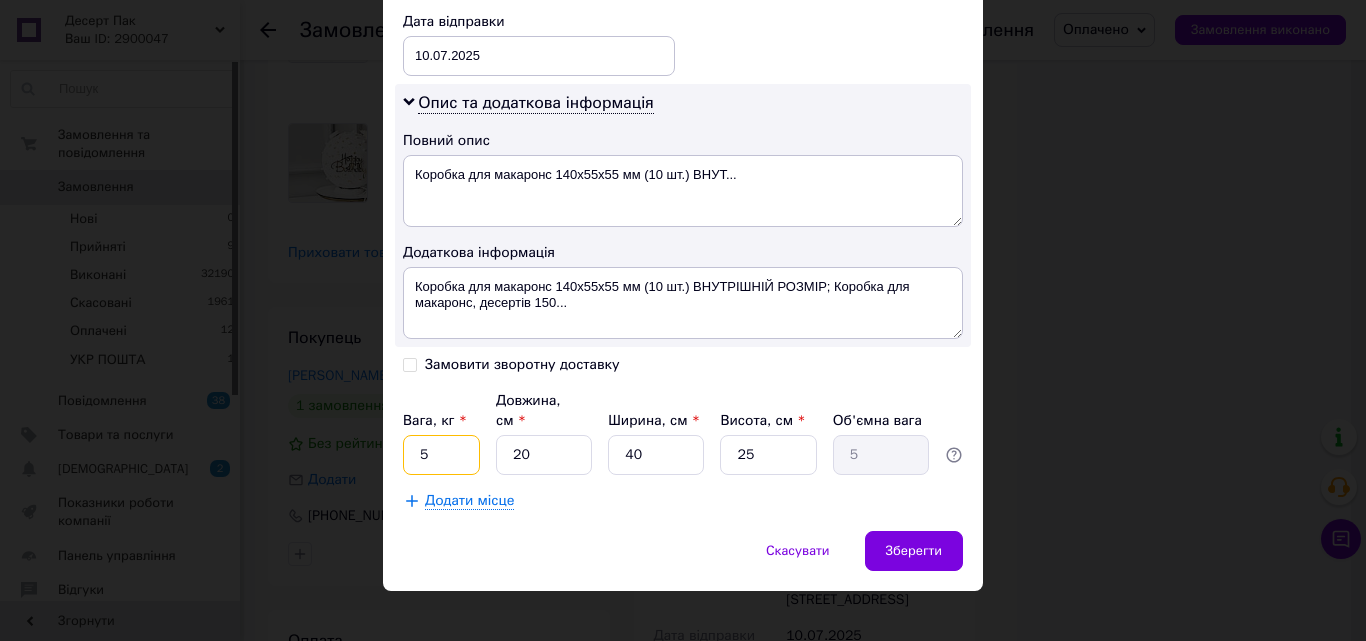 click on "5" at bounding box center (441, 455) 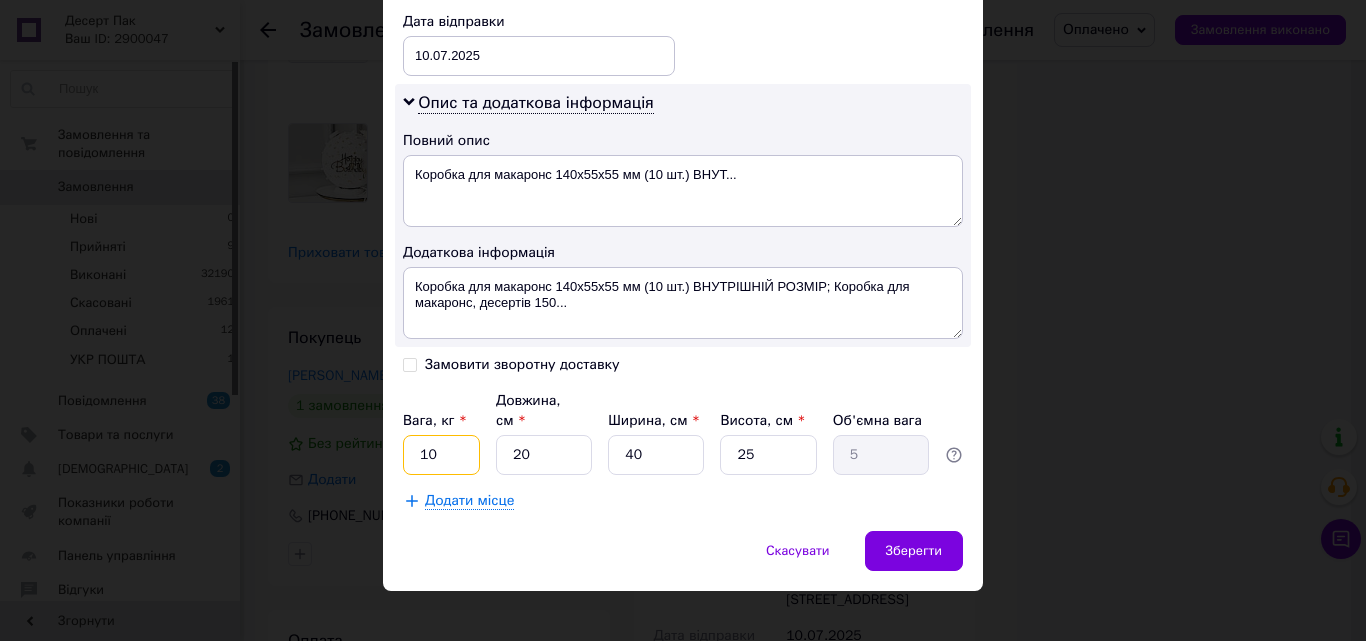 type on "10" 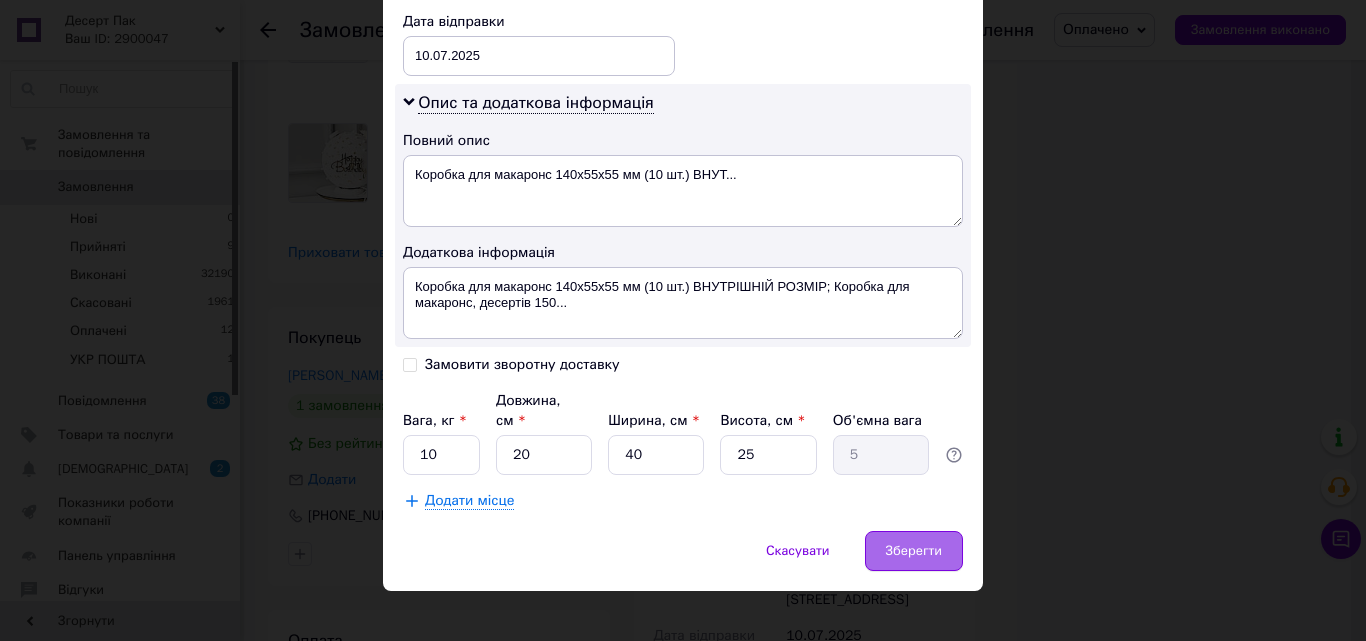 click on "Зберегти" at bounding box center [914, 551] 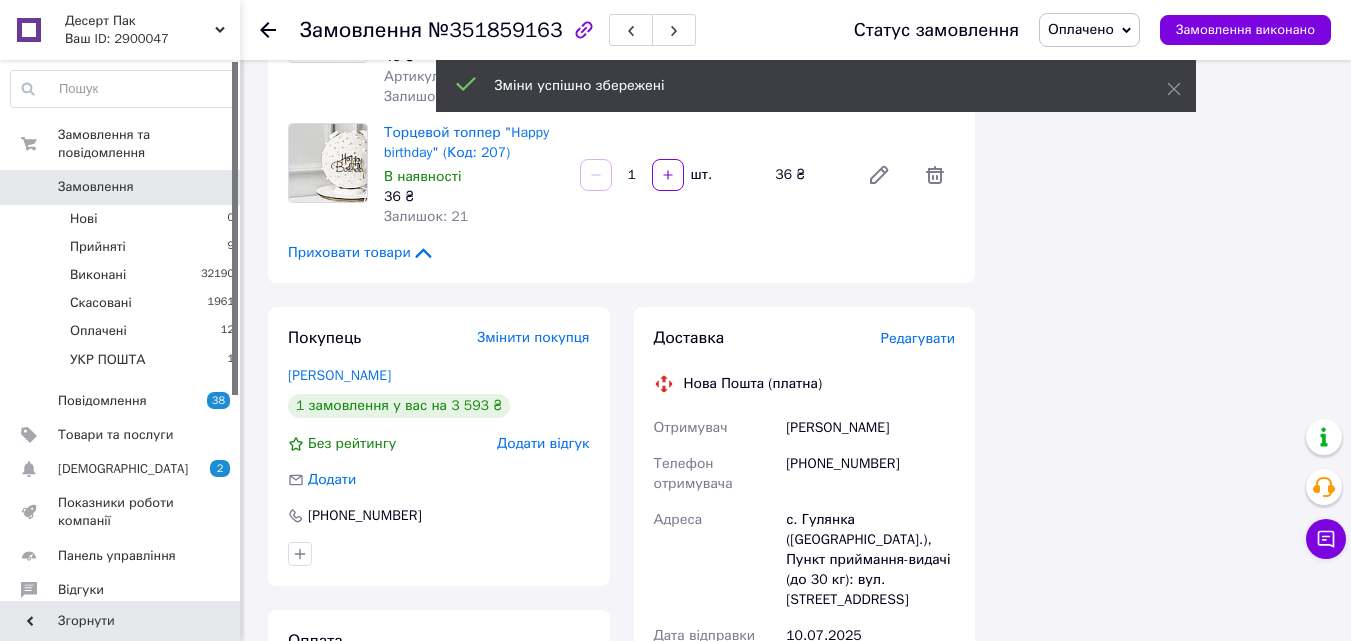 scroll, scrollTop: 3000, scrollLeft: 0, axis: vertical 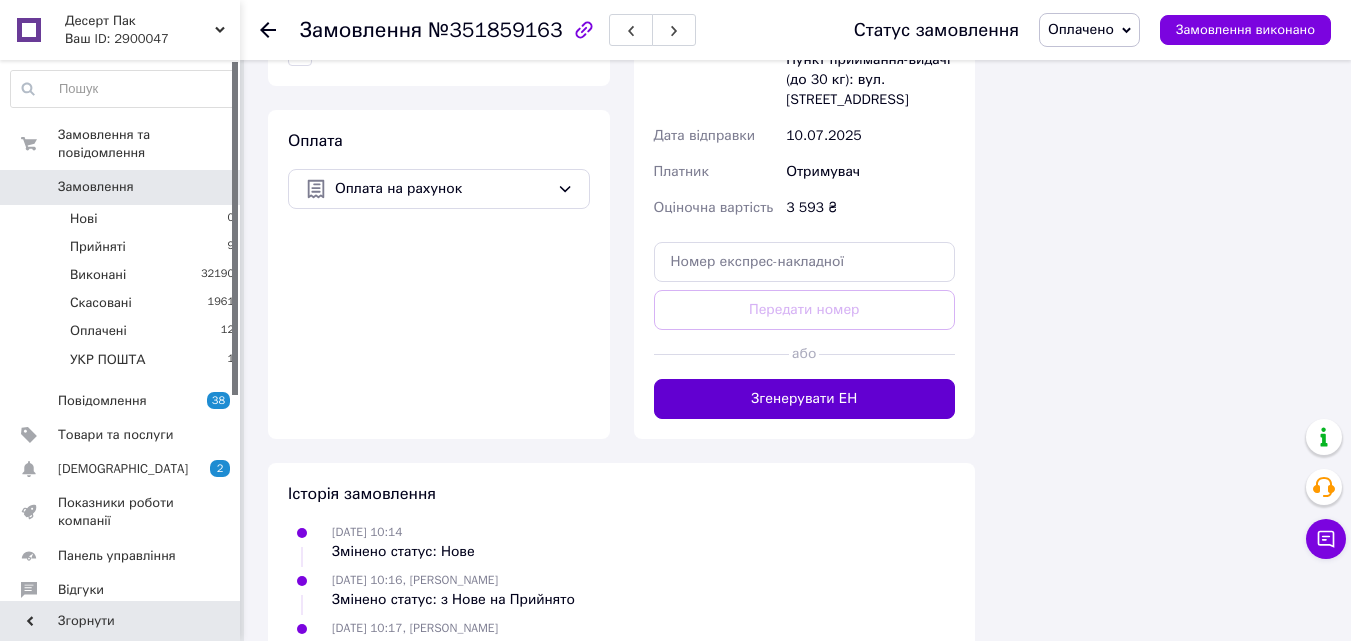 click on "Згенерувати ЕН" at bounding box center [805, 399] 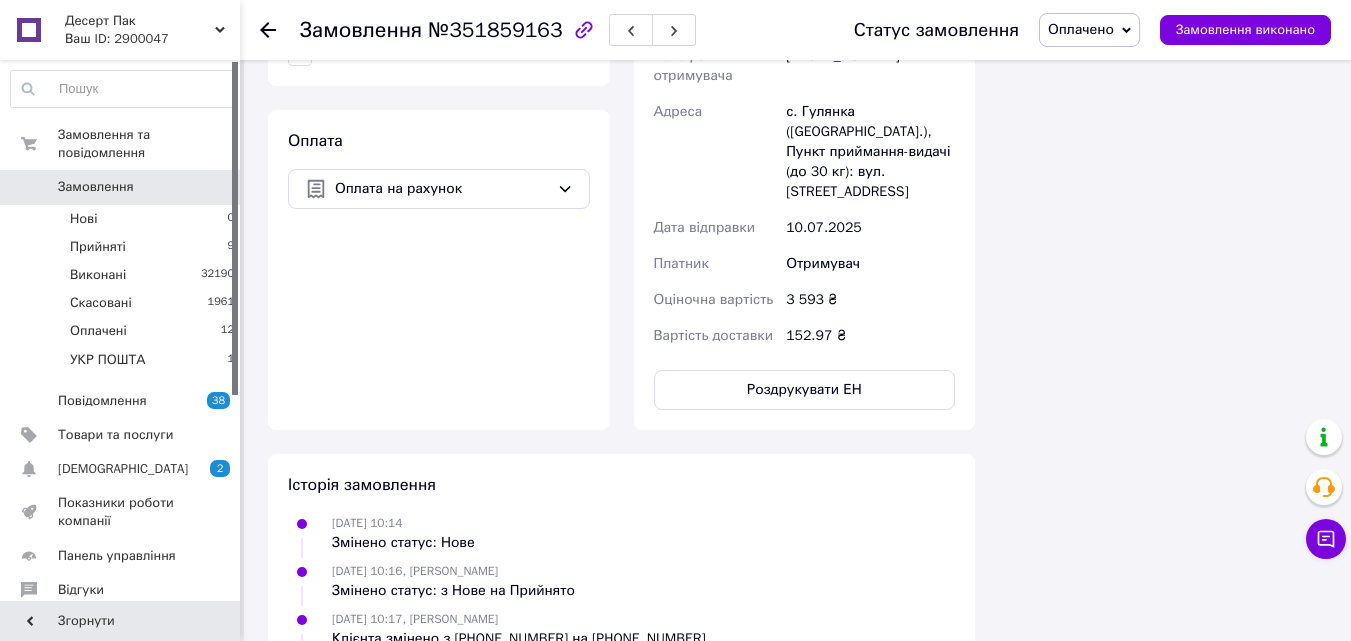 click on "Замовлення 0" at bounding box center [123, 187] 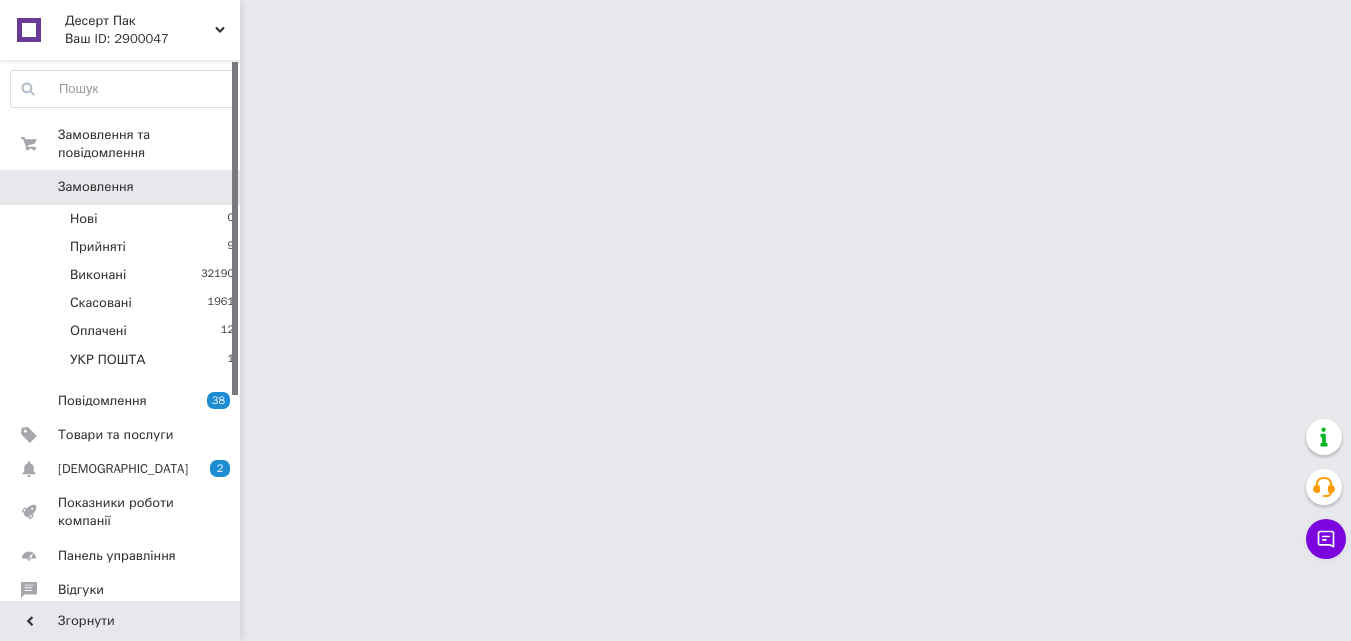 scroll, scrollTop: 0, scrollLeft: 0, axis: both 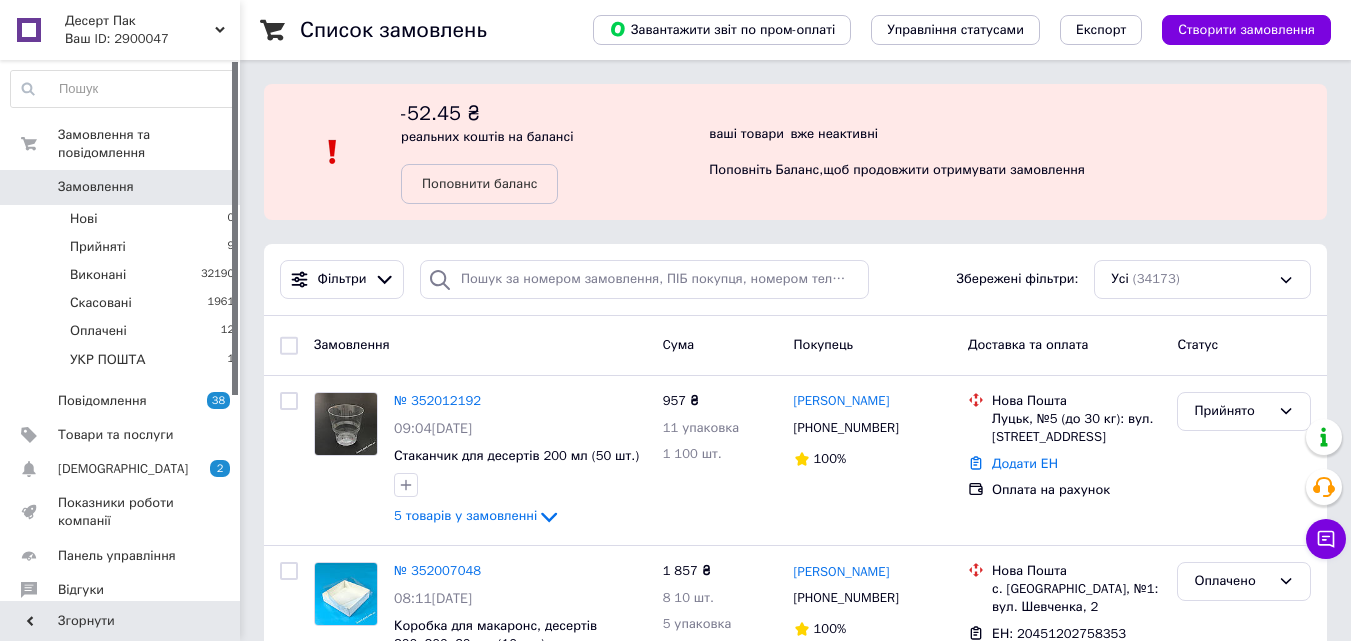 click on "Замовлення 0" at bounding box center [123, 187] 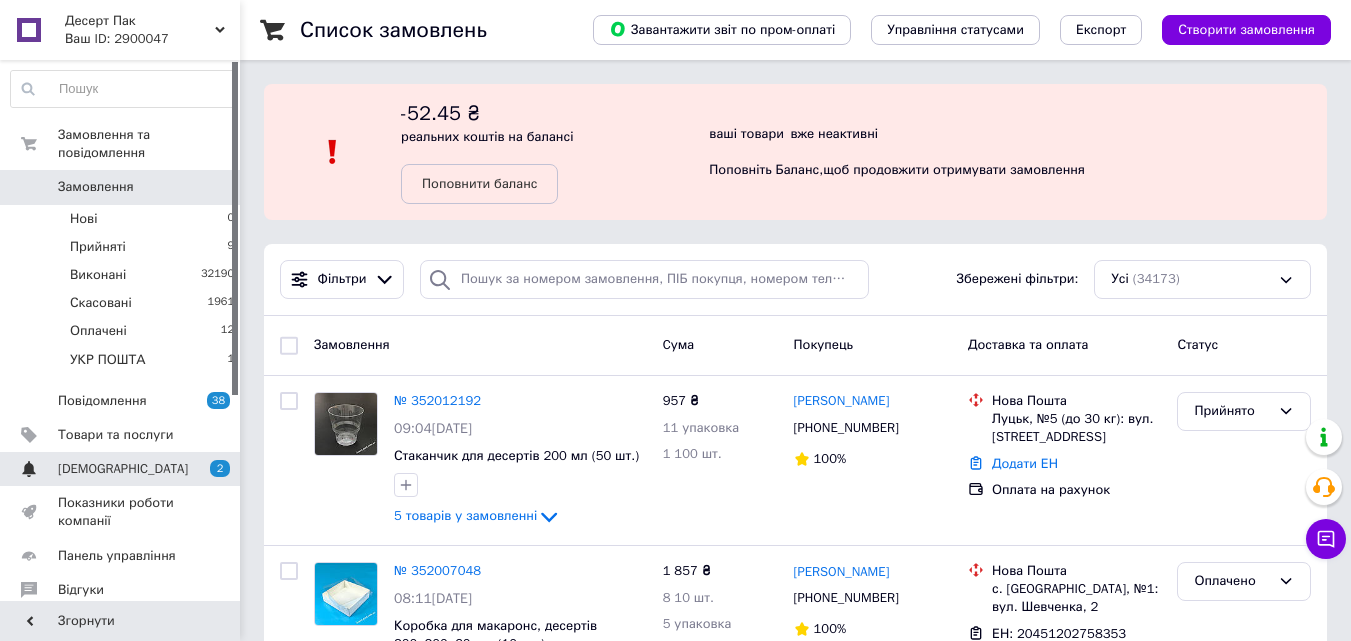 click on "[DEMOGRAPHIC_DATA]" at bounding box center (123, 469) 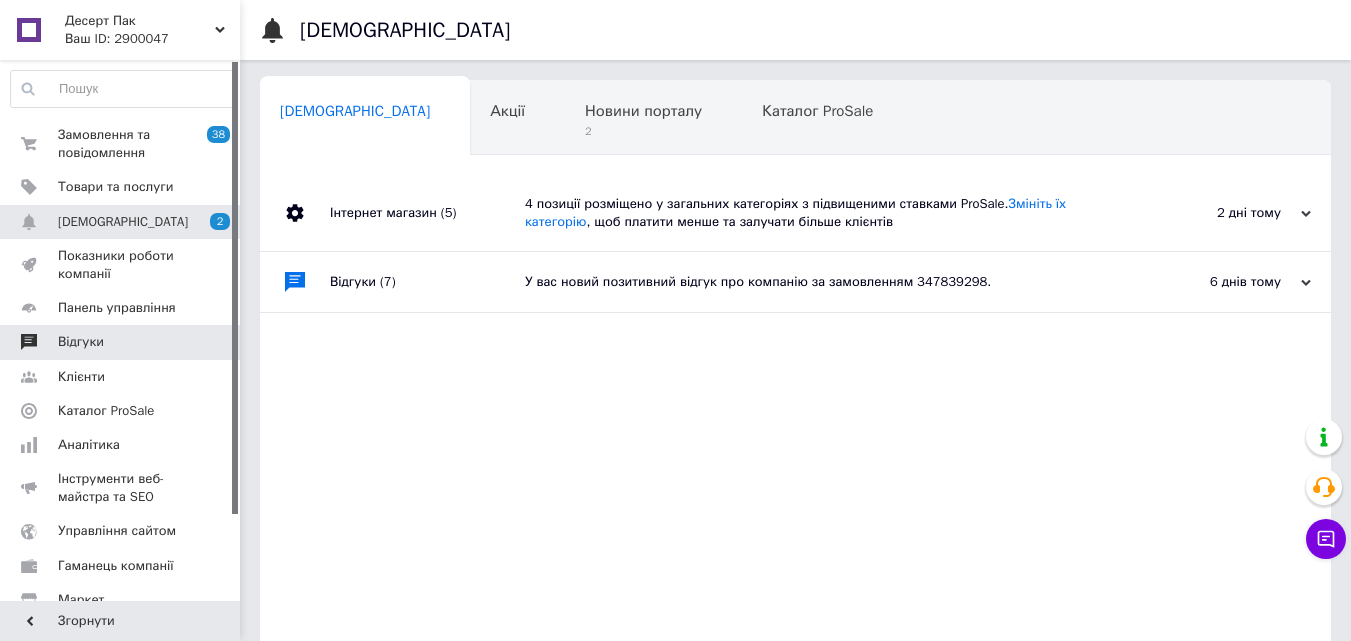 click on "Відгуки" at bounding box center (81, 342) 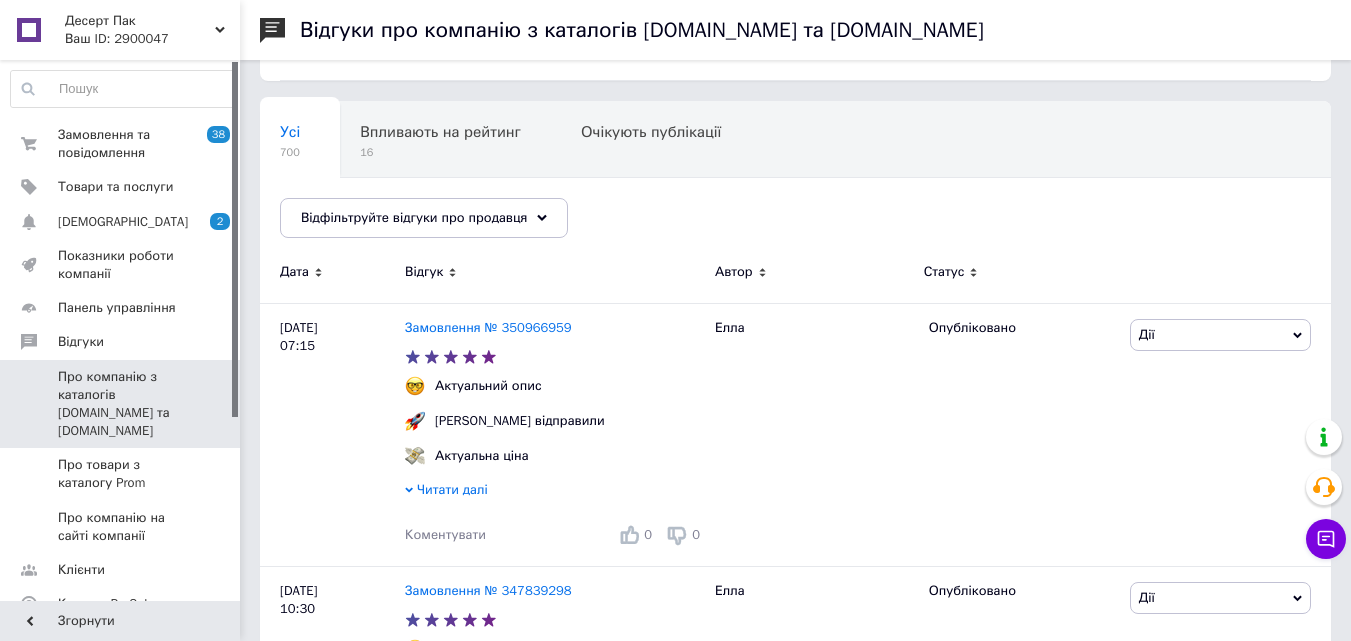 scroll, scrollTop: 300, scrollLeft: 0, axis: vertical 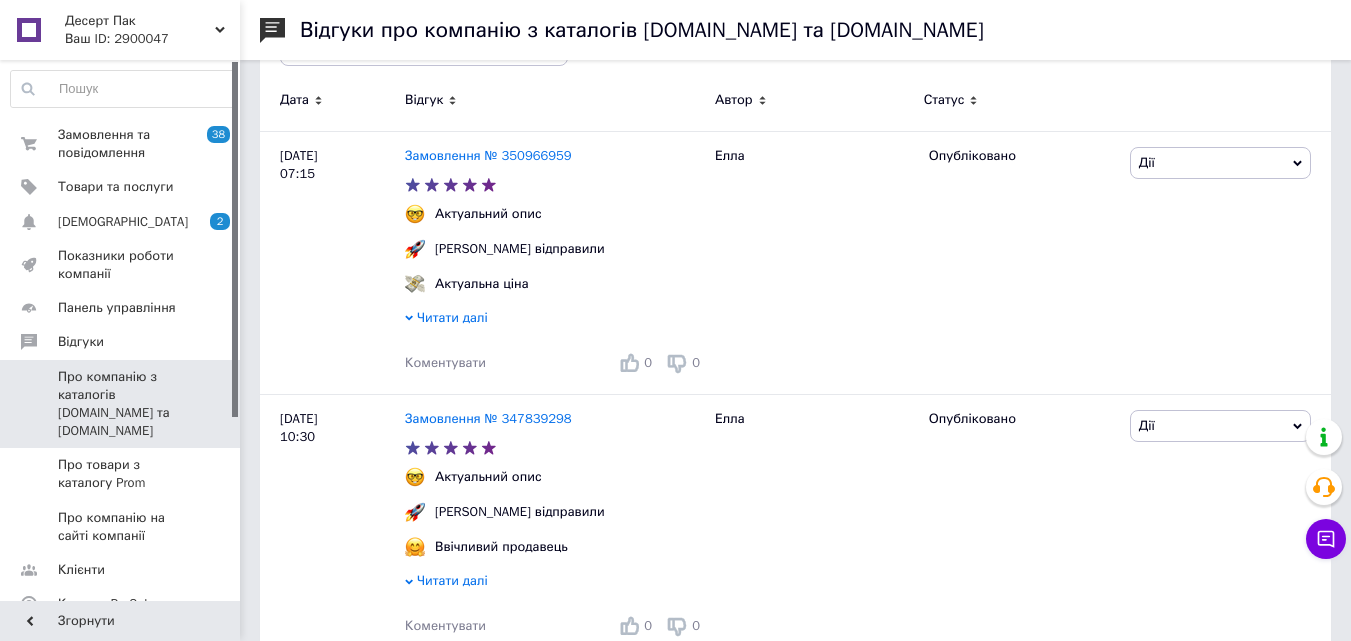 drag, startPoint x: 116, startPoint y: 139, endPoint x: 118, endPoint y: 87, distance: 52.03845 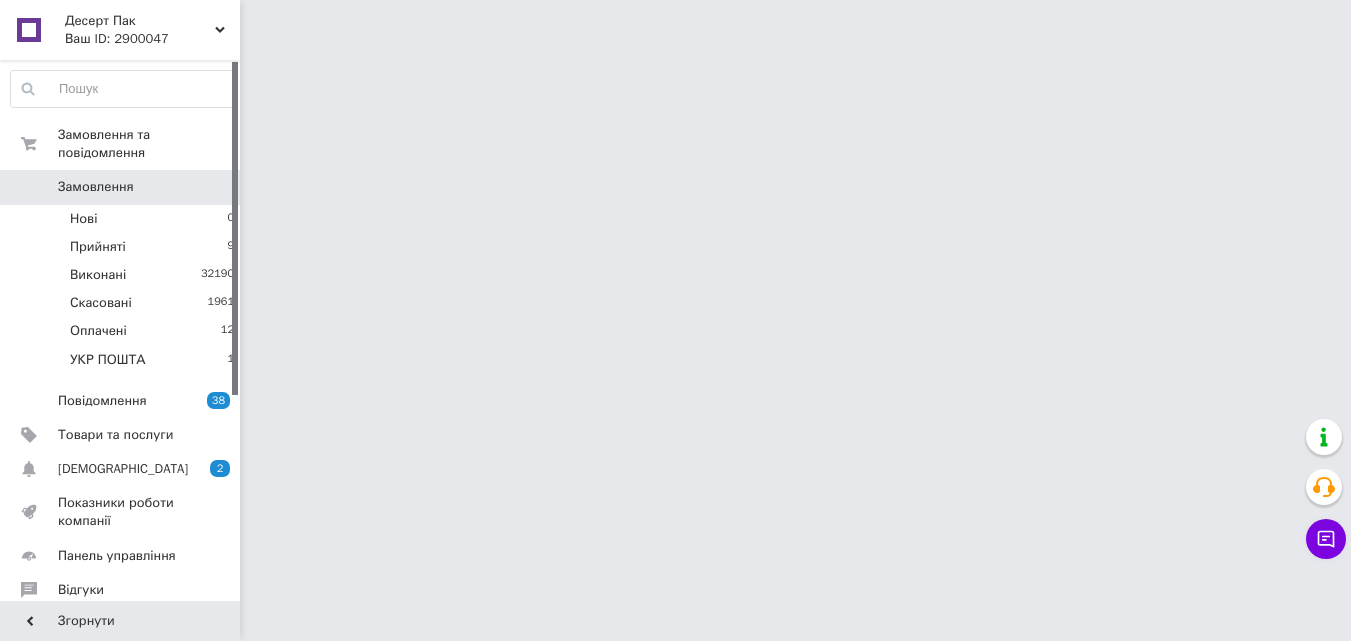 scroll, scrollTop: 0, scrollLeft: 0, axis: both 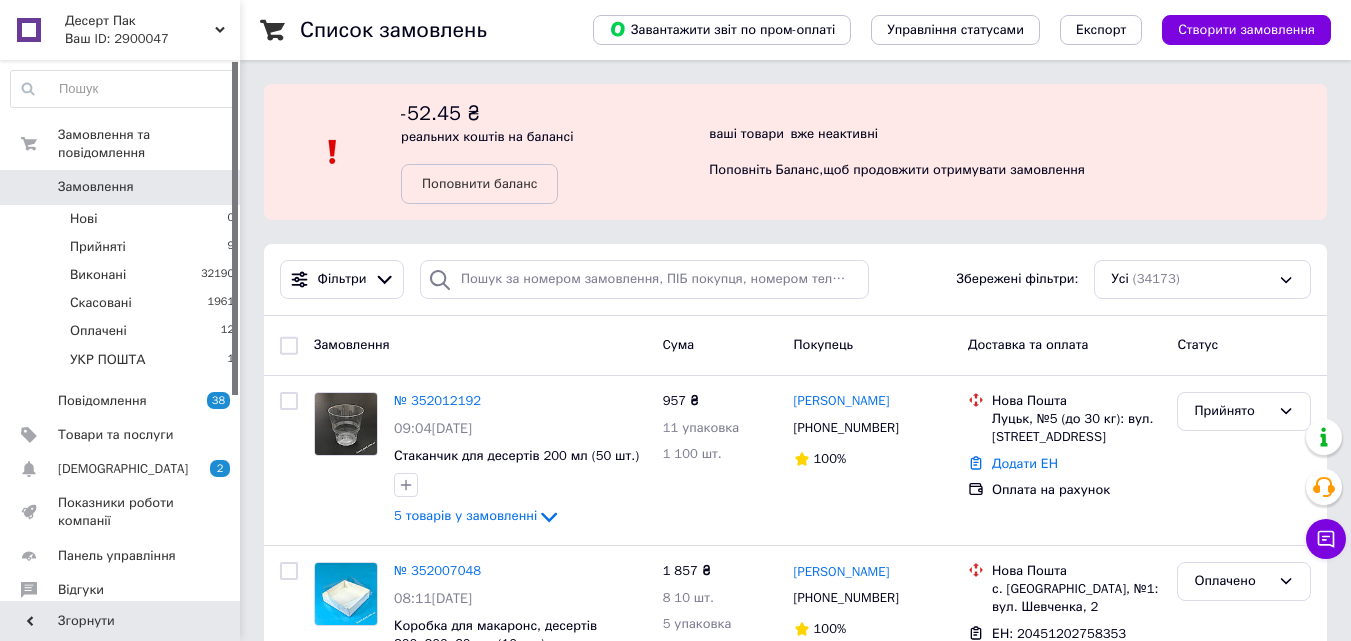 click on "Замовлення" at bounding box center (121, 187) 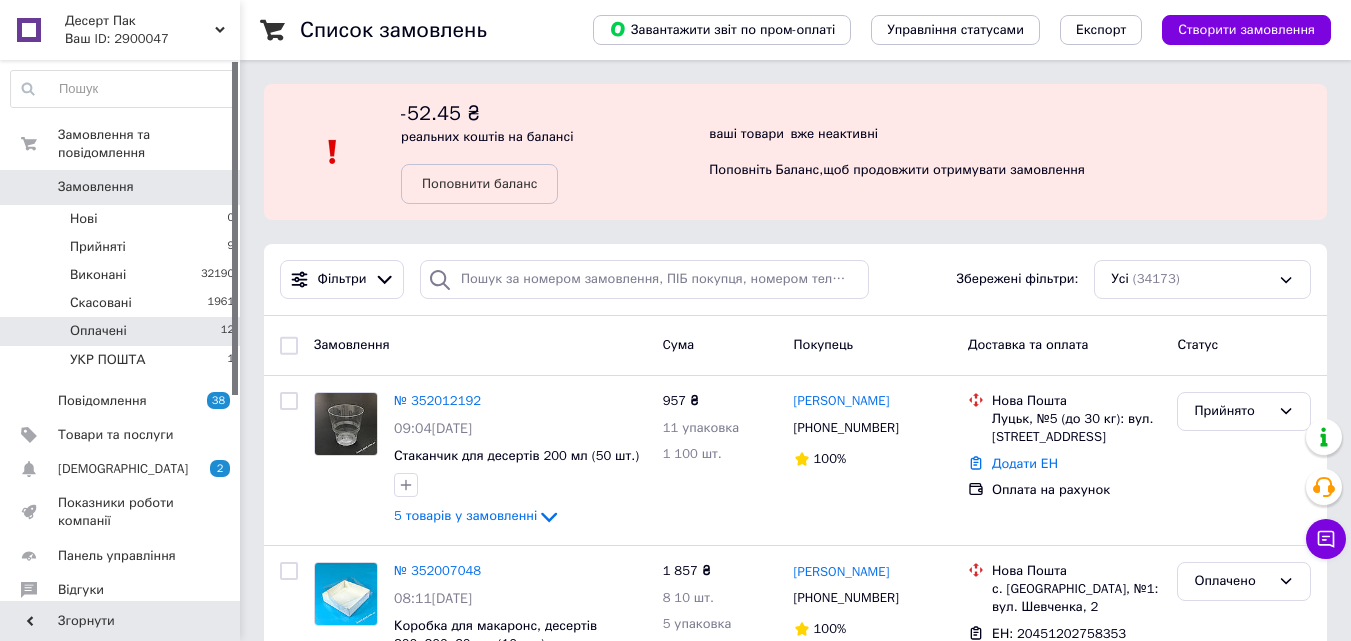 click on "Оплачені 12" at bounding box center [123, 331] 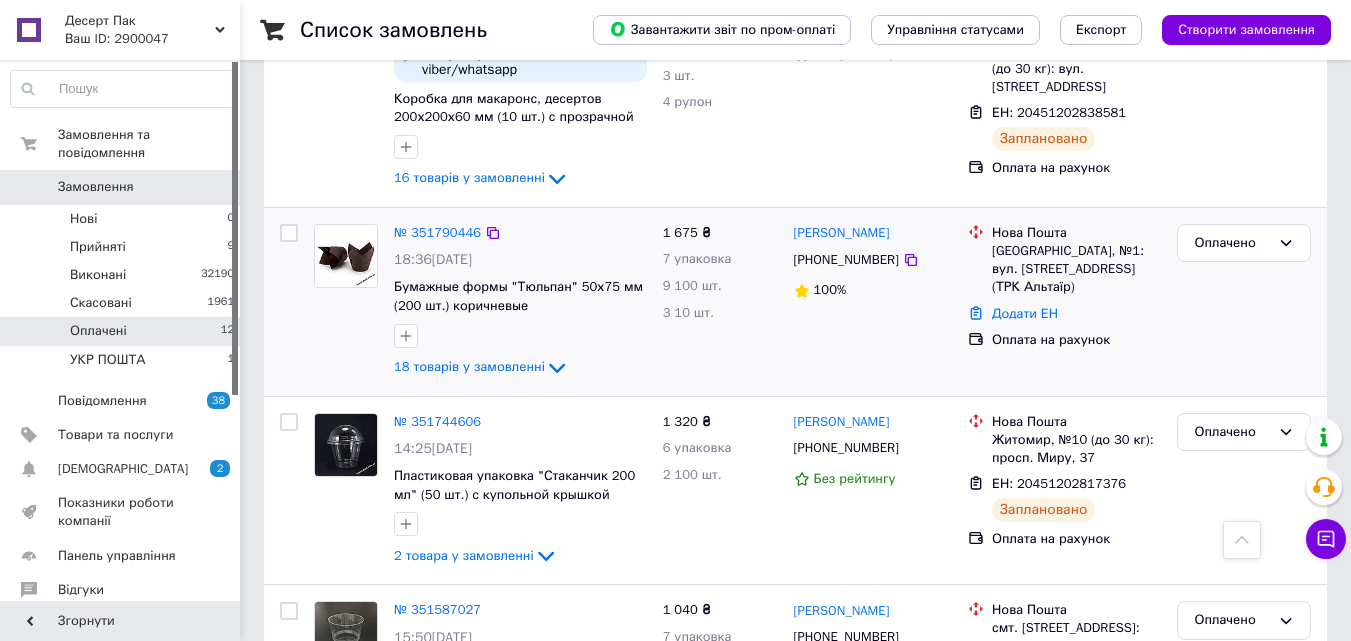scroll, scrollTop: 2193, scrollLeft: 0, axis: vertical 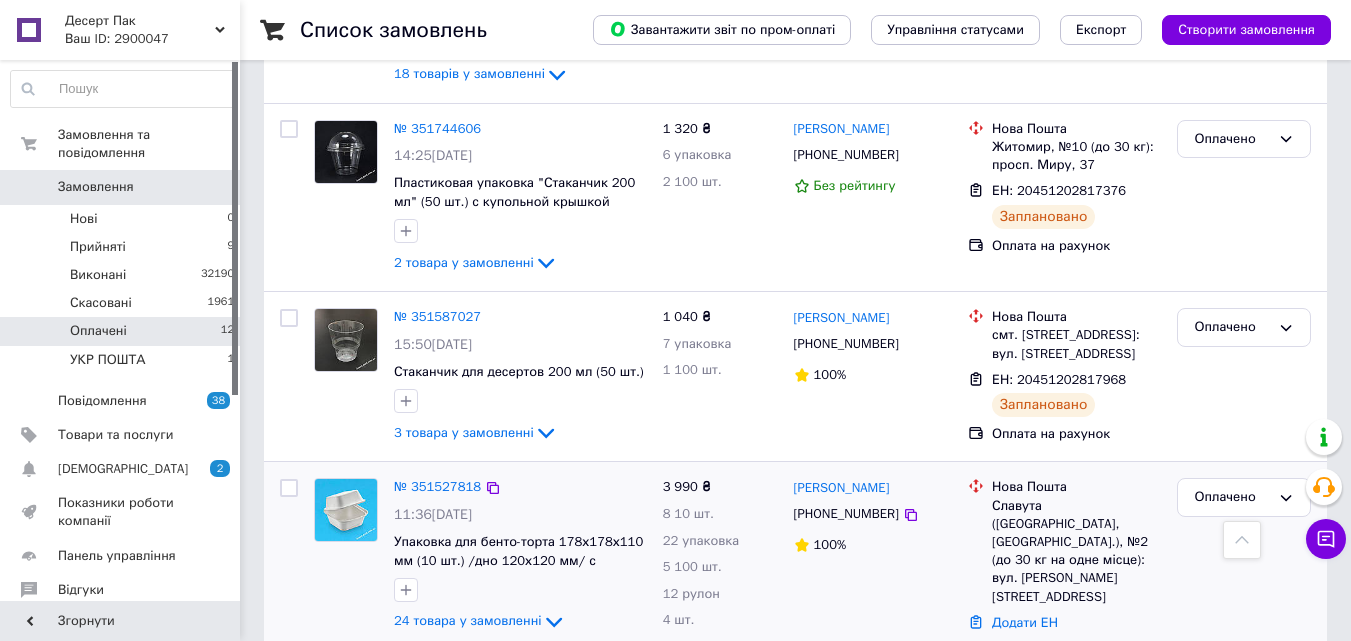 click on "№ 351527818" at bounding box center (437, 487) 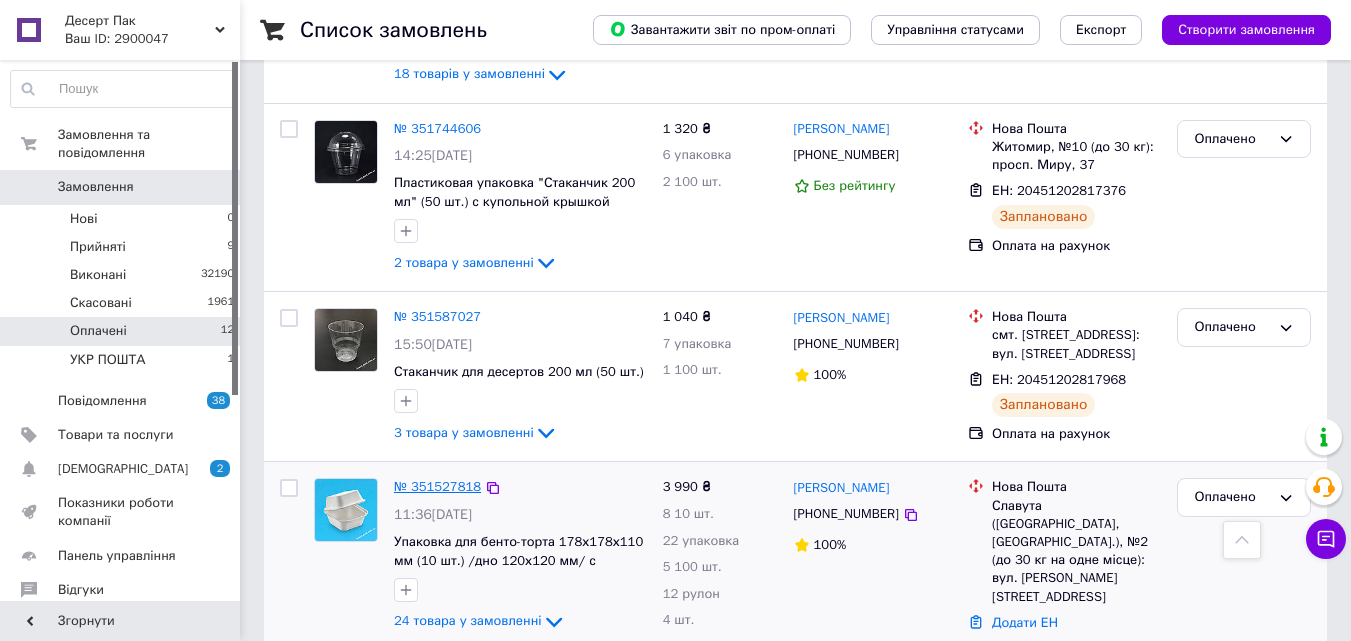 click on "№ 351527818" at bounding box center [437, 486] 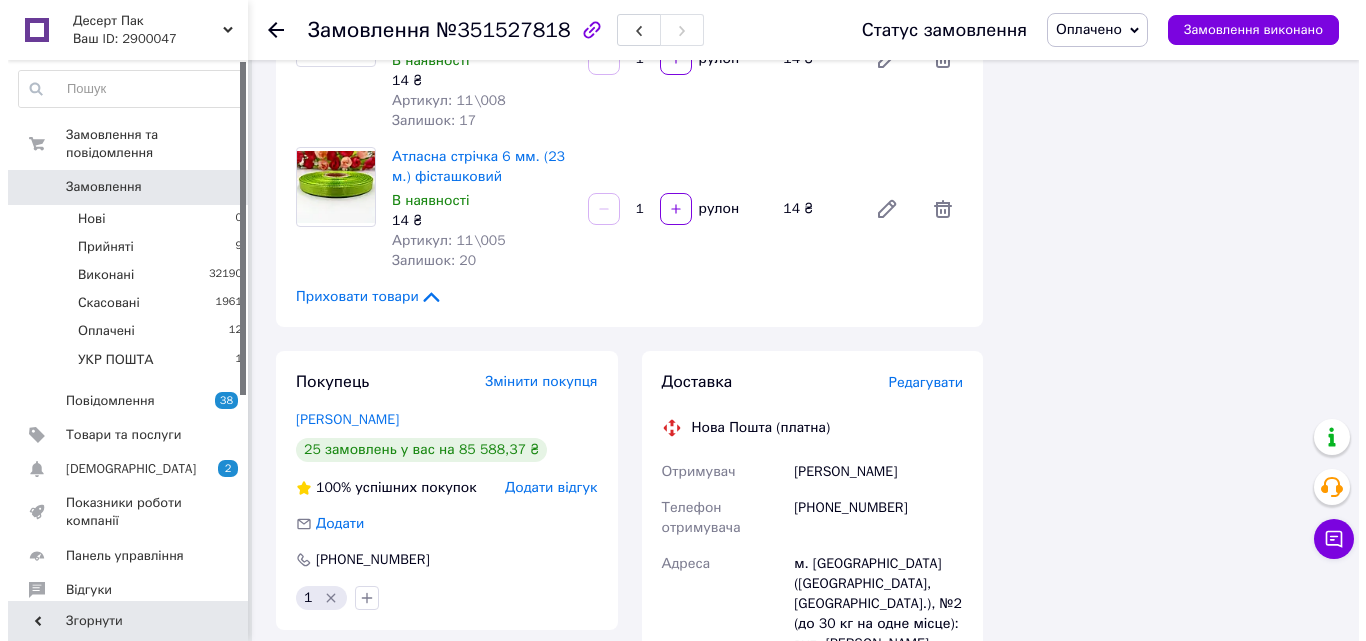 scroll, scrollTop: 3593, scrollLeft: 0, axis: vertical 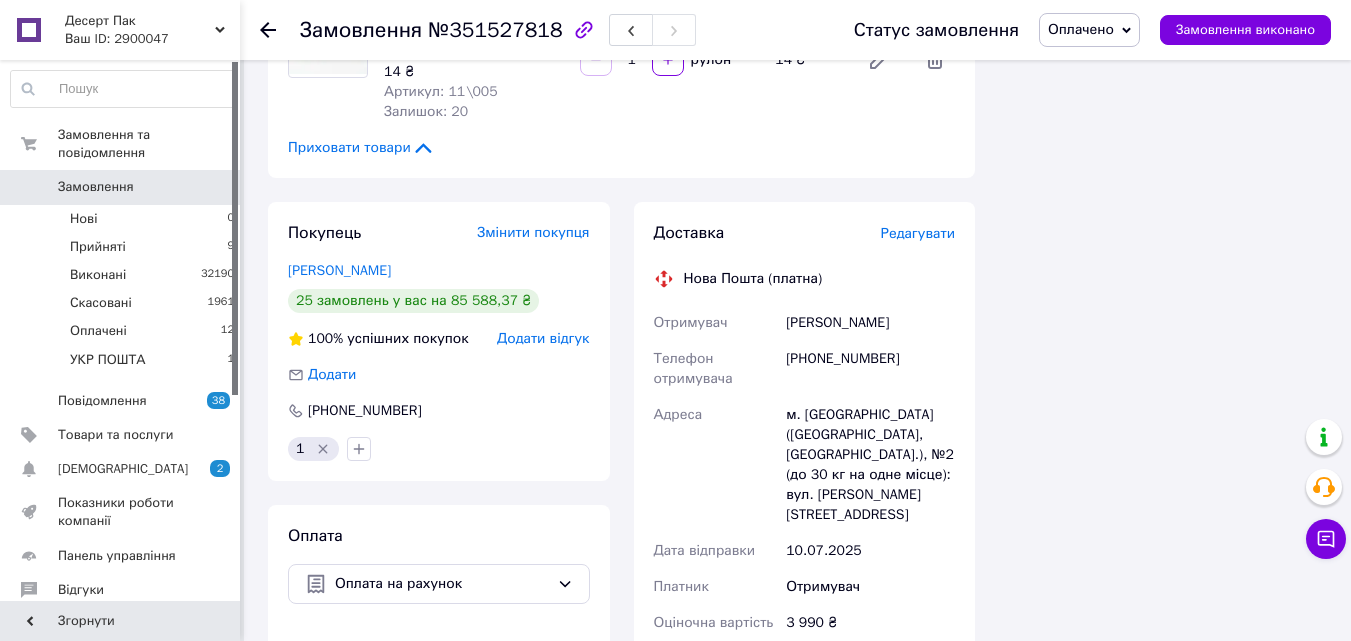 click on "Редагувати" at bounding box center [918, 233] 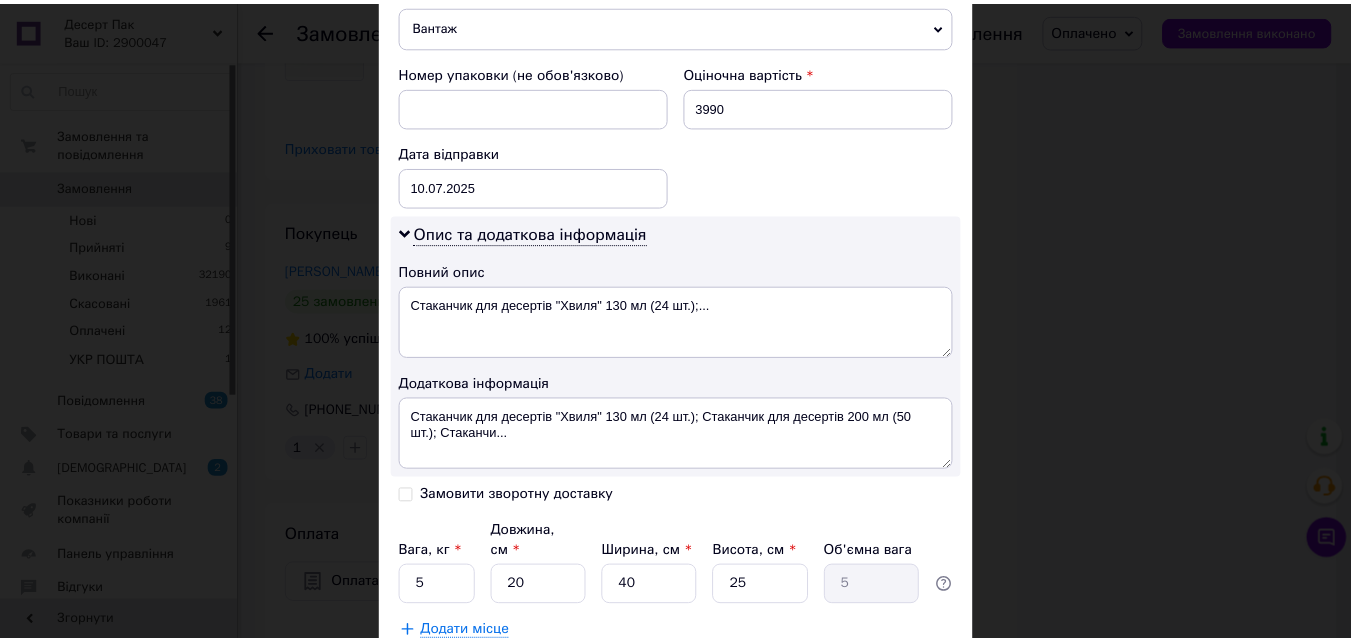 scroll, scrollTop: 967, scrollLeft: 0, axis: vertical 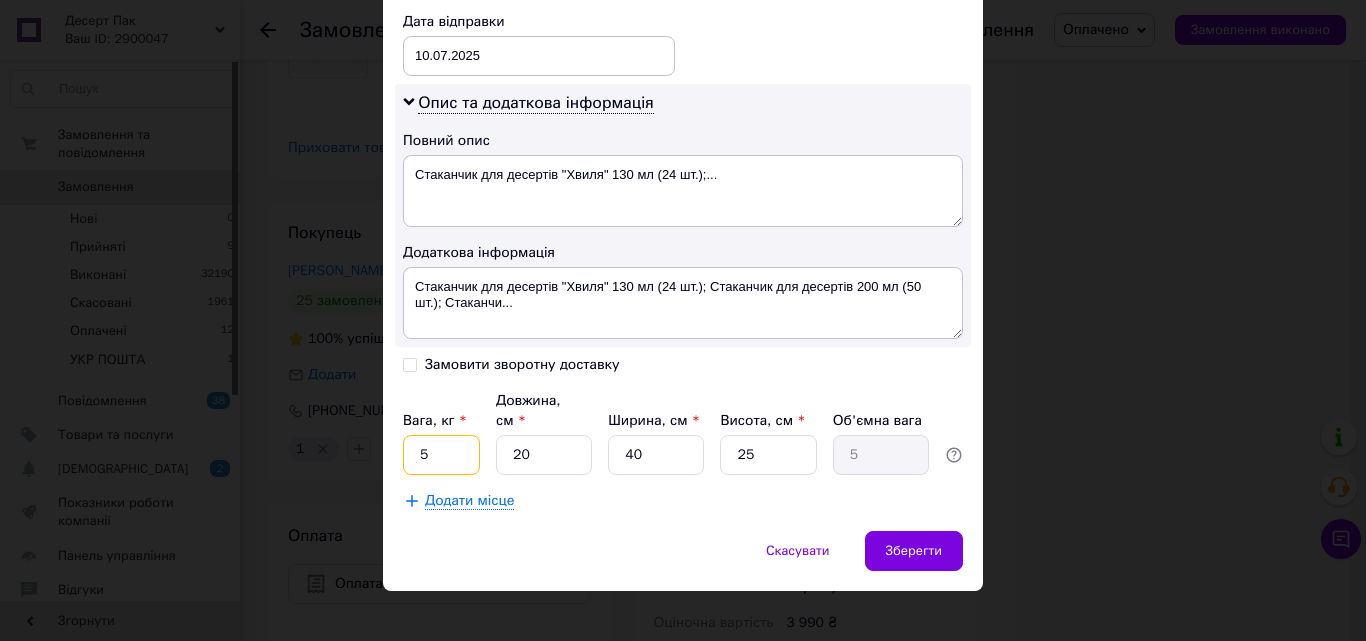 click on "5" at bounding box center [441, 455] 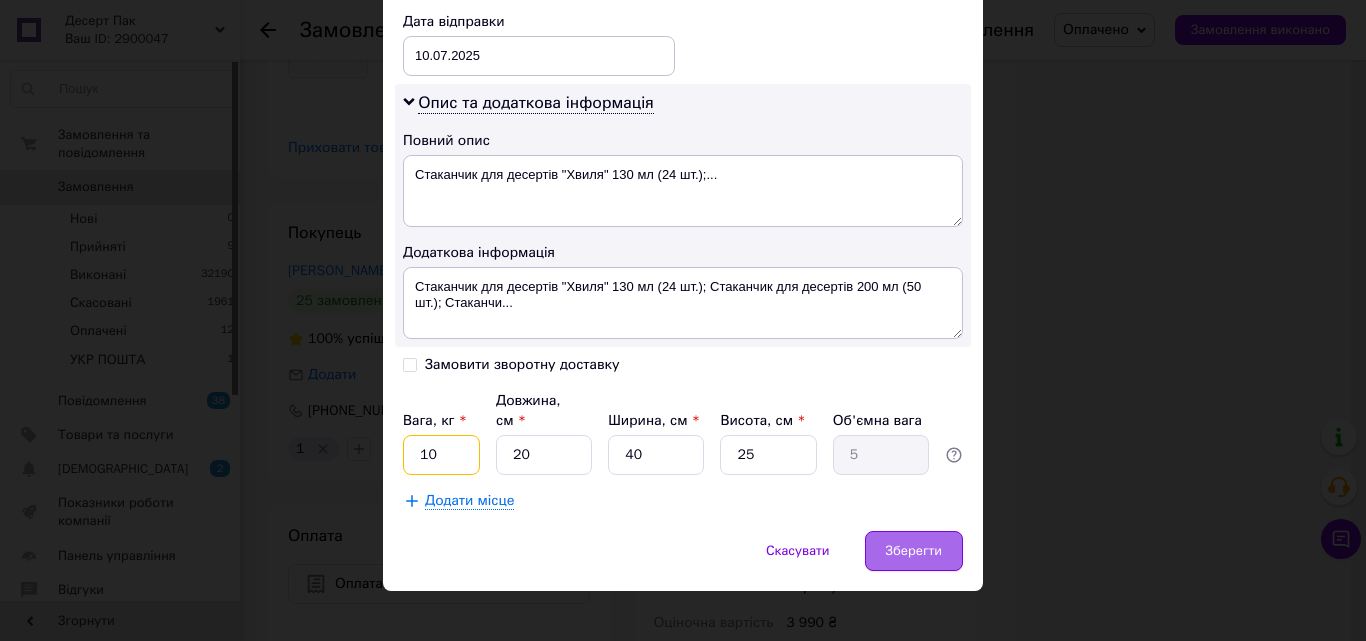 type on "10" 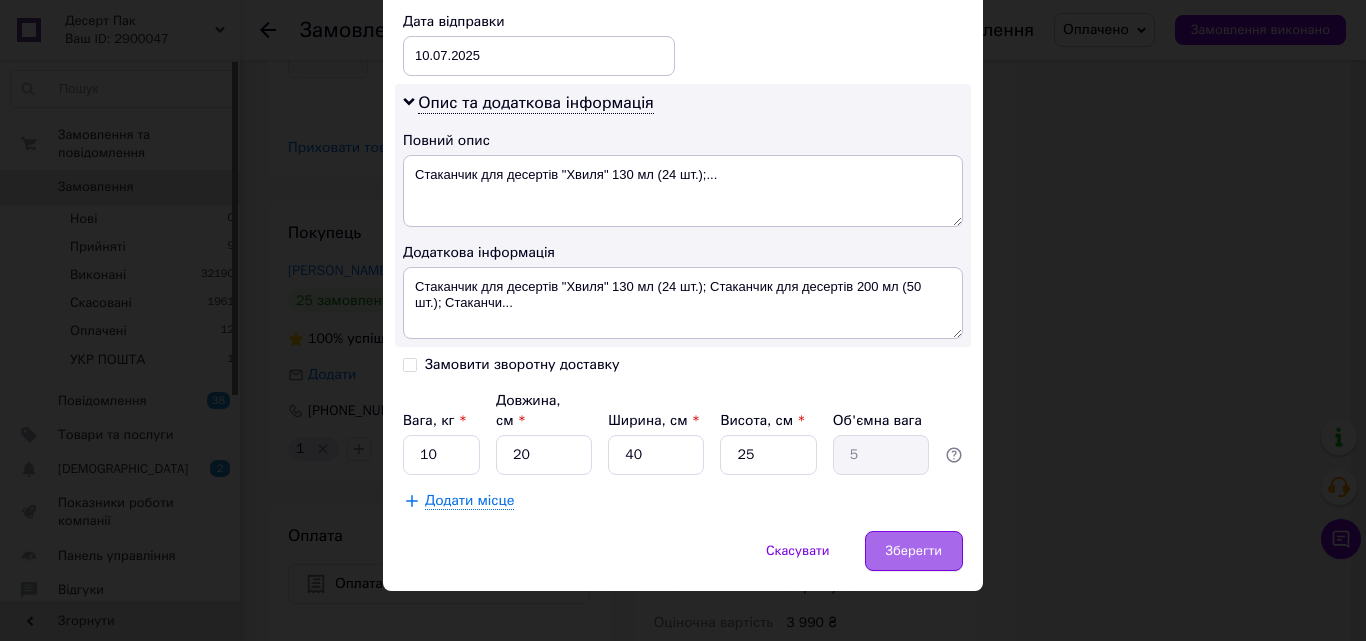 click on "Зберегти" at bounding box center [914, 551] 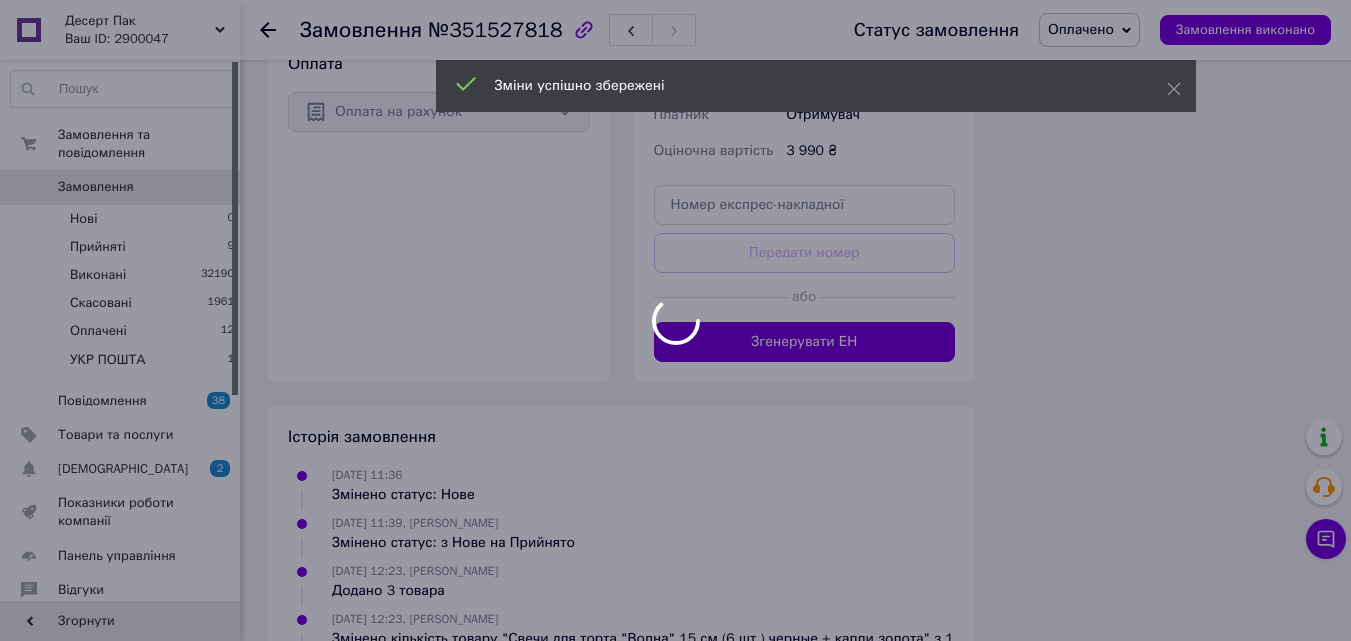 scroll, scrollTop: 4093, scrollLeft: 0, axis: vertical 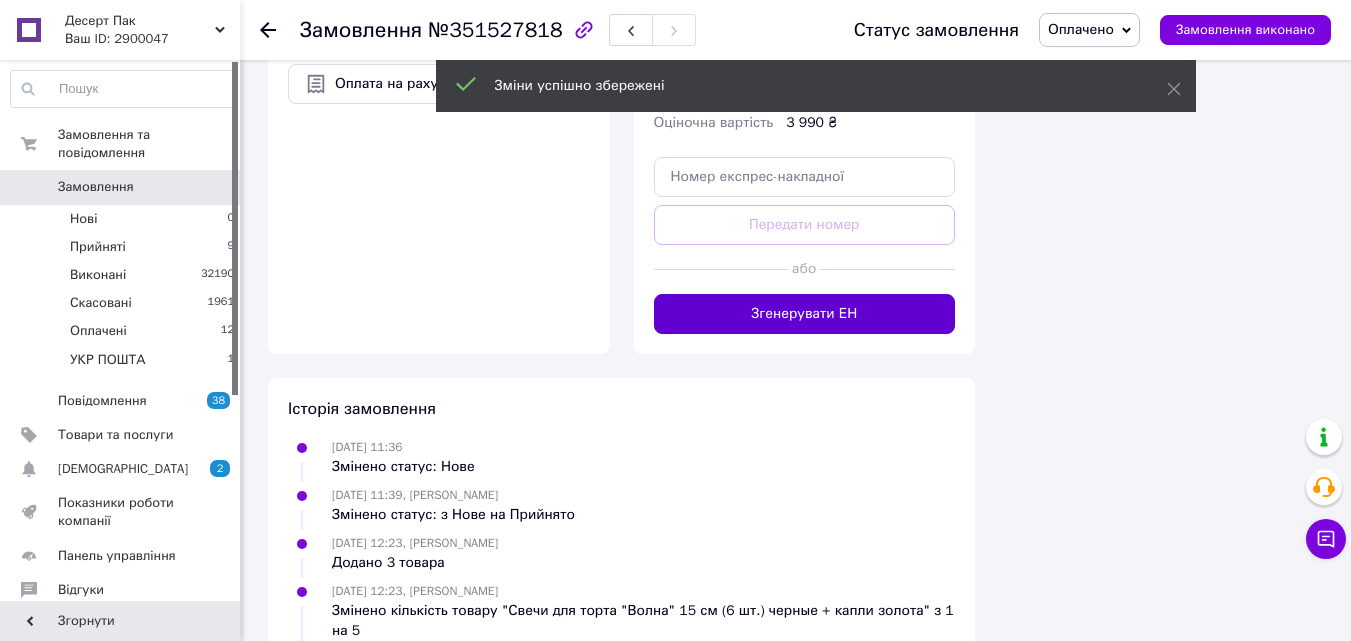 click on "Згенерувати ЕН" at bounding box center [805, 314] 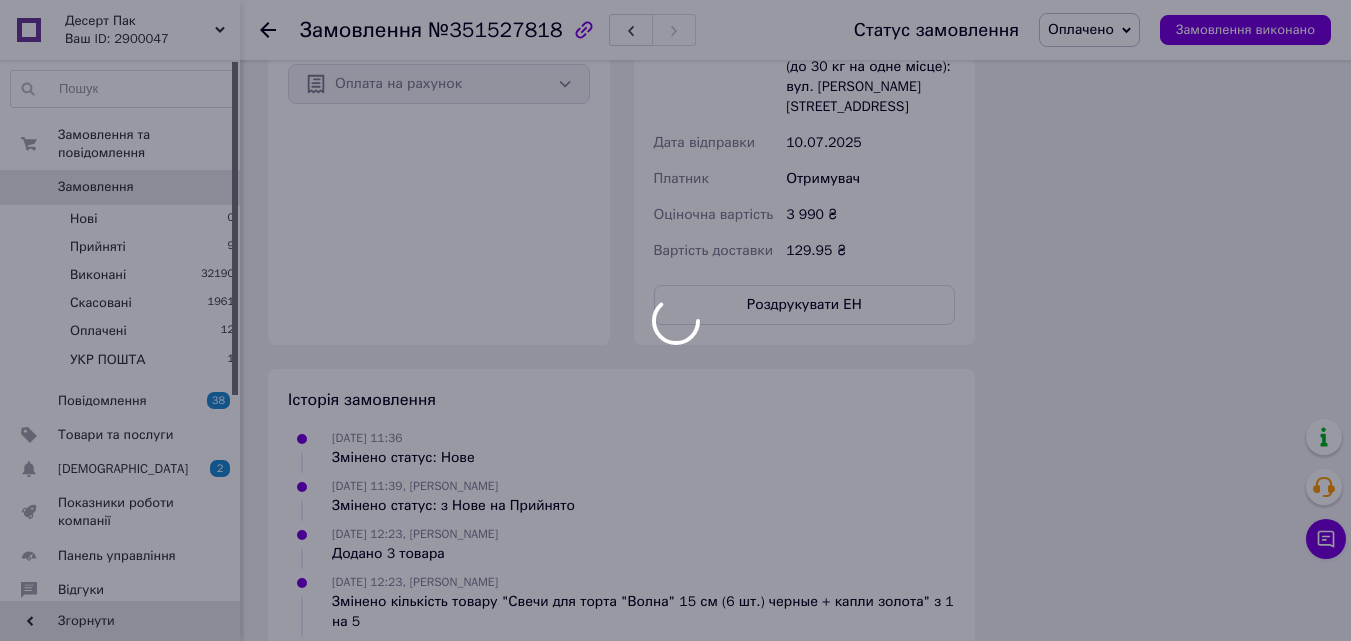 scroll, scrollTop: 24, scrollLeft: 0, axis: vertical 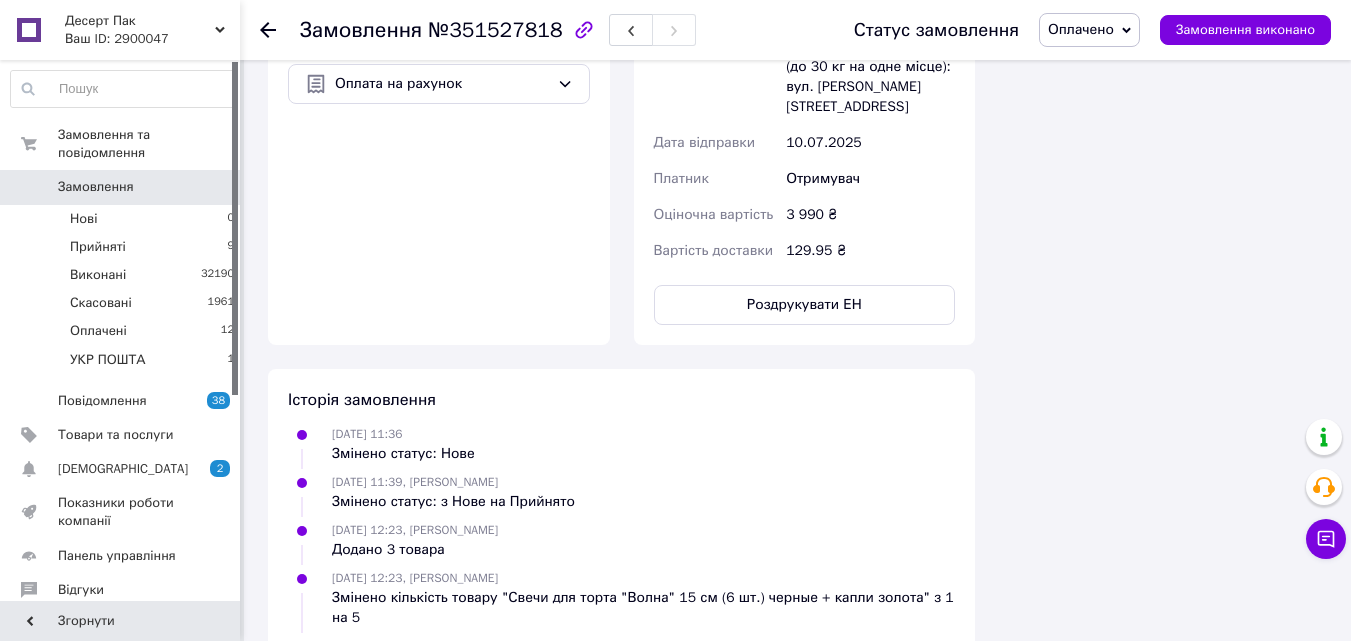 click on "Замовлення" at bounding box center (121, 187) 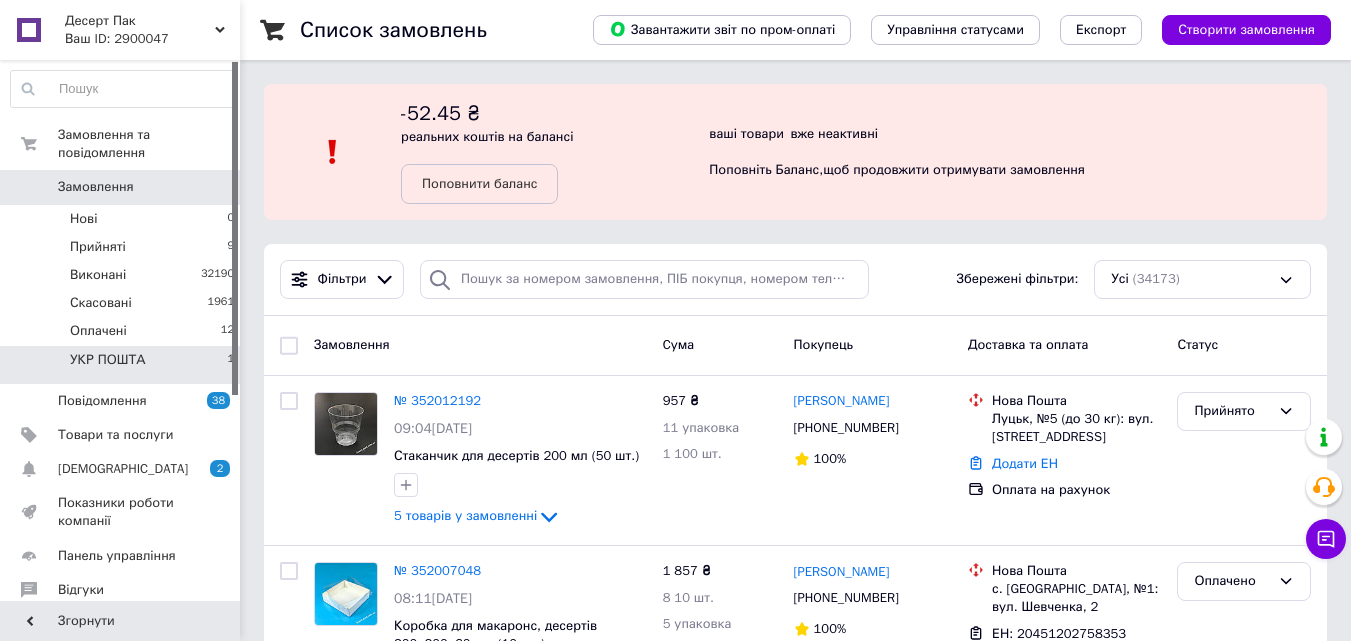 click on "УКР ПОШТА" at bounding box center (108, 360) 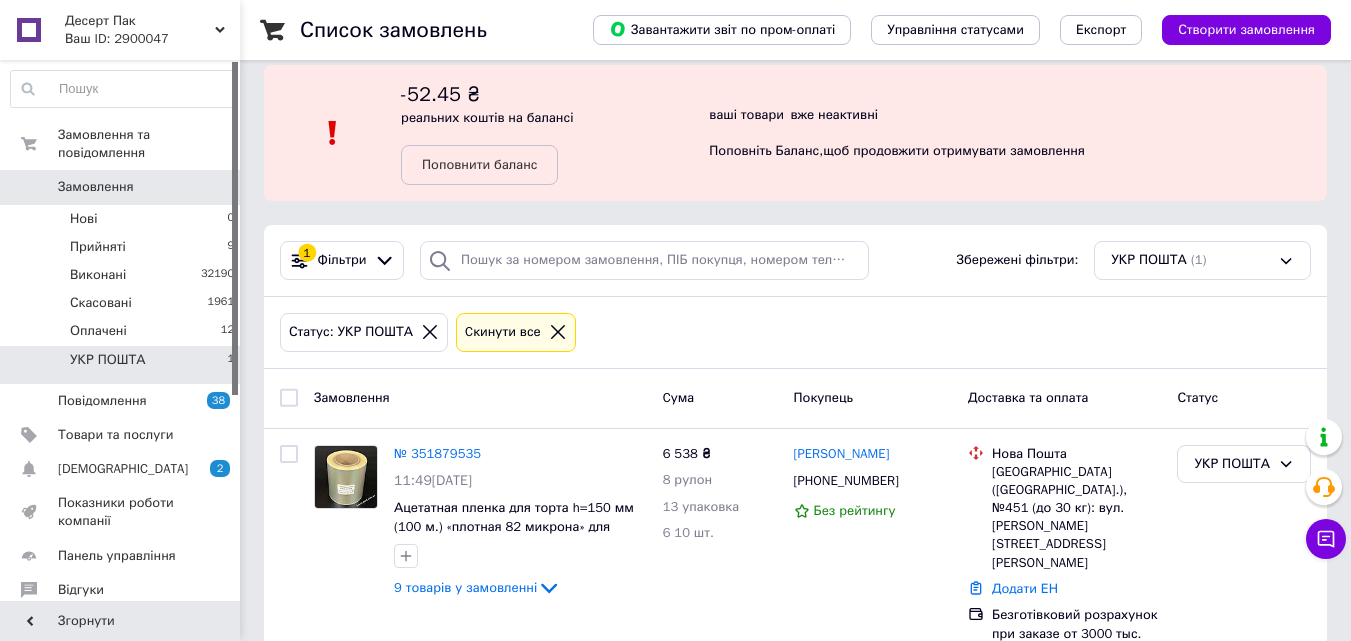 scroll, scrollTop: 24, scrollLeft: 0, axis: vertical 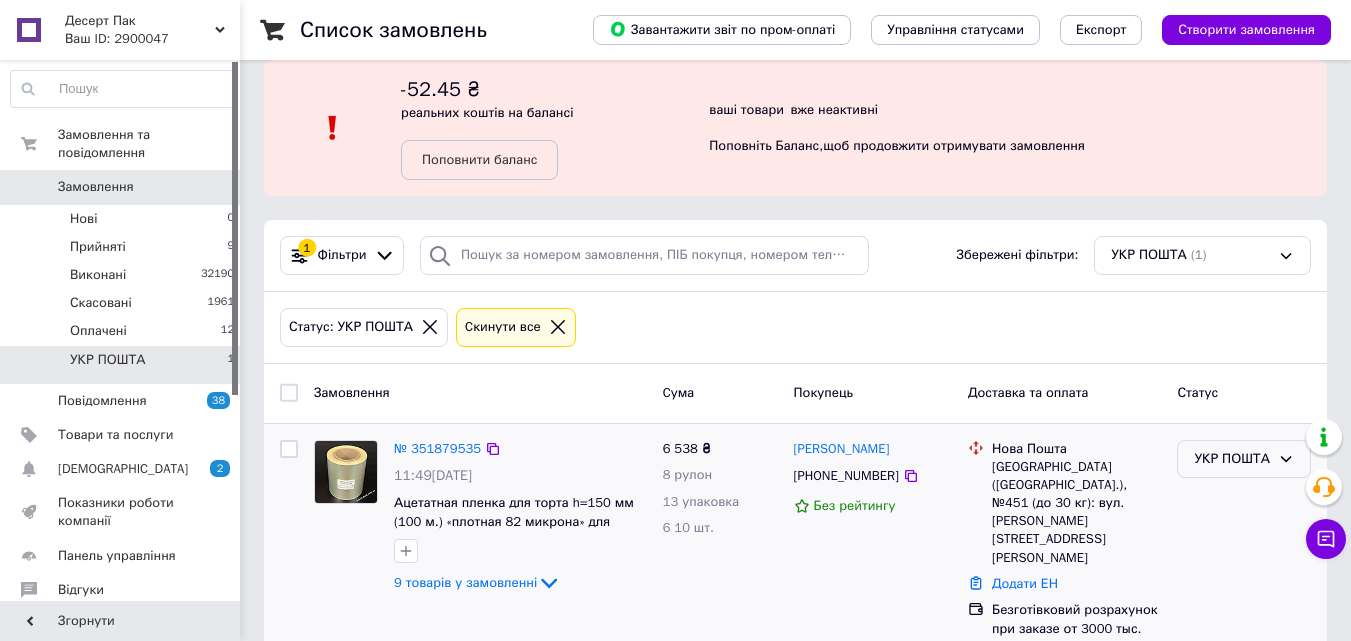 click on "УКР ПОШТА" at bounding box center (1232, 459) 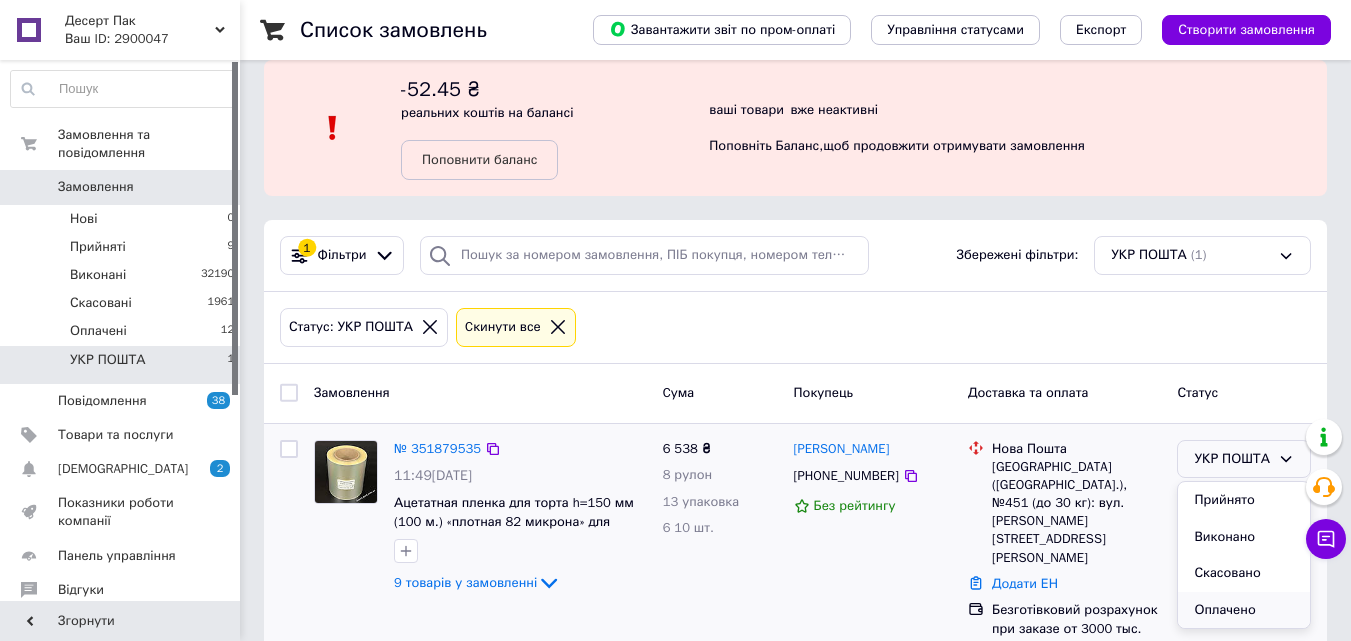 click on "Оплачено" at bounding box center (1244, 610) 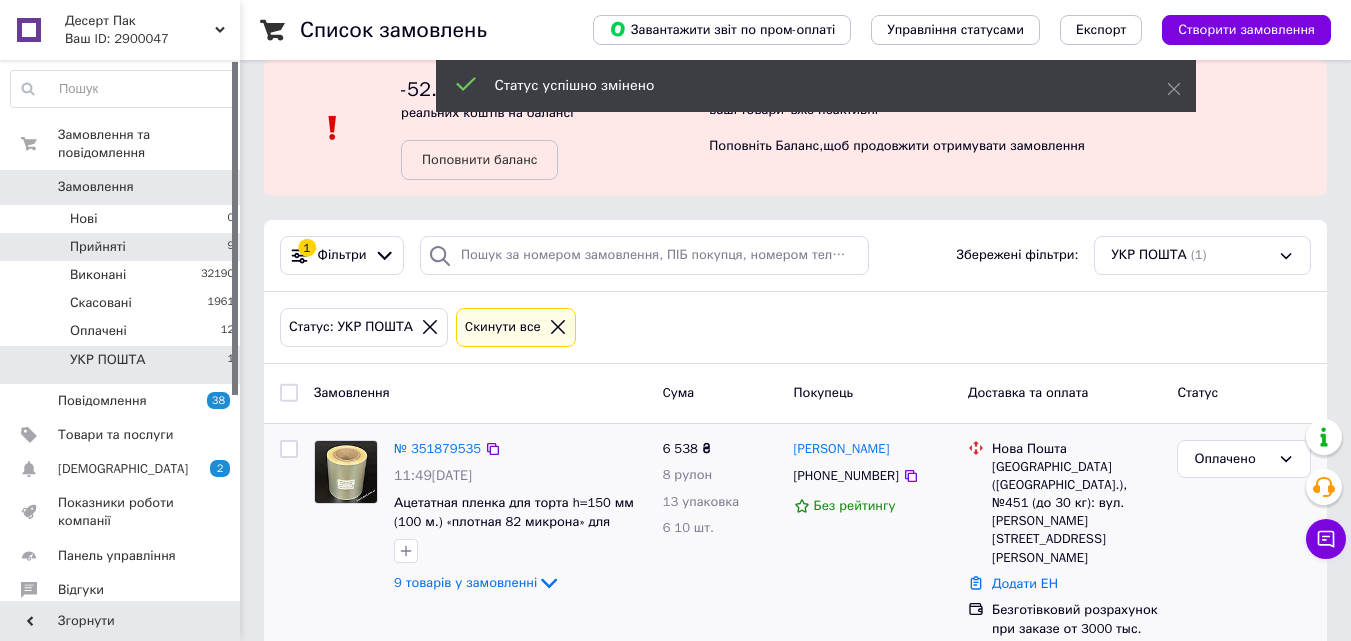 click on "Прийняті 9" at bounding box center (123, 247) 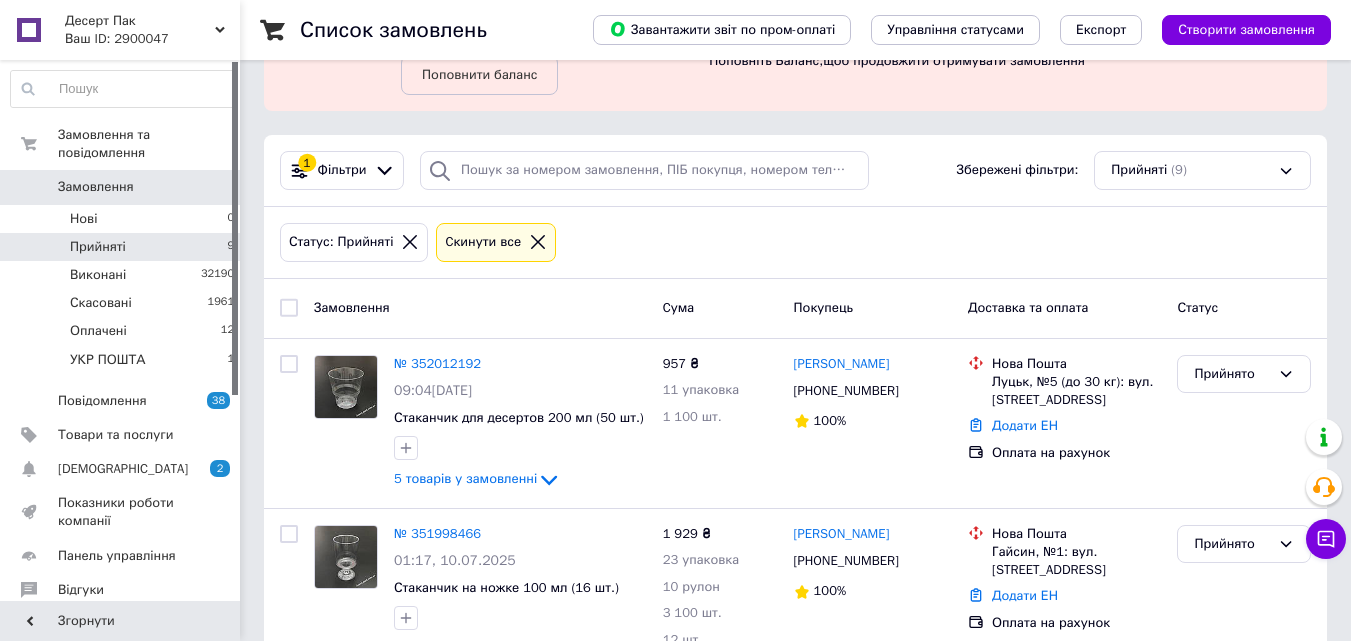 scroll, scrollTop: 200, scrollLeft: 0, axis: vertical 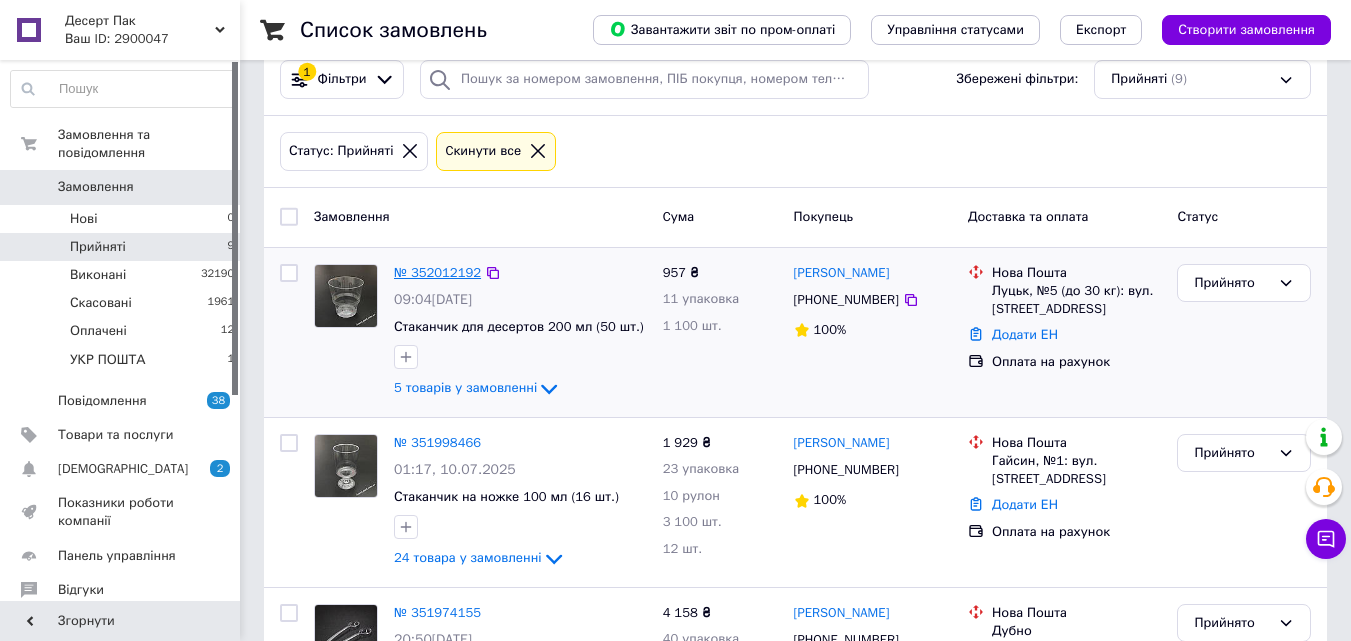 click on "№ 352012192" at bounding box center (437, 272) 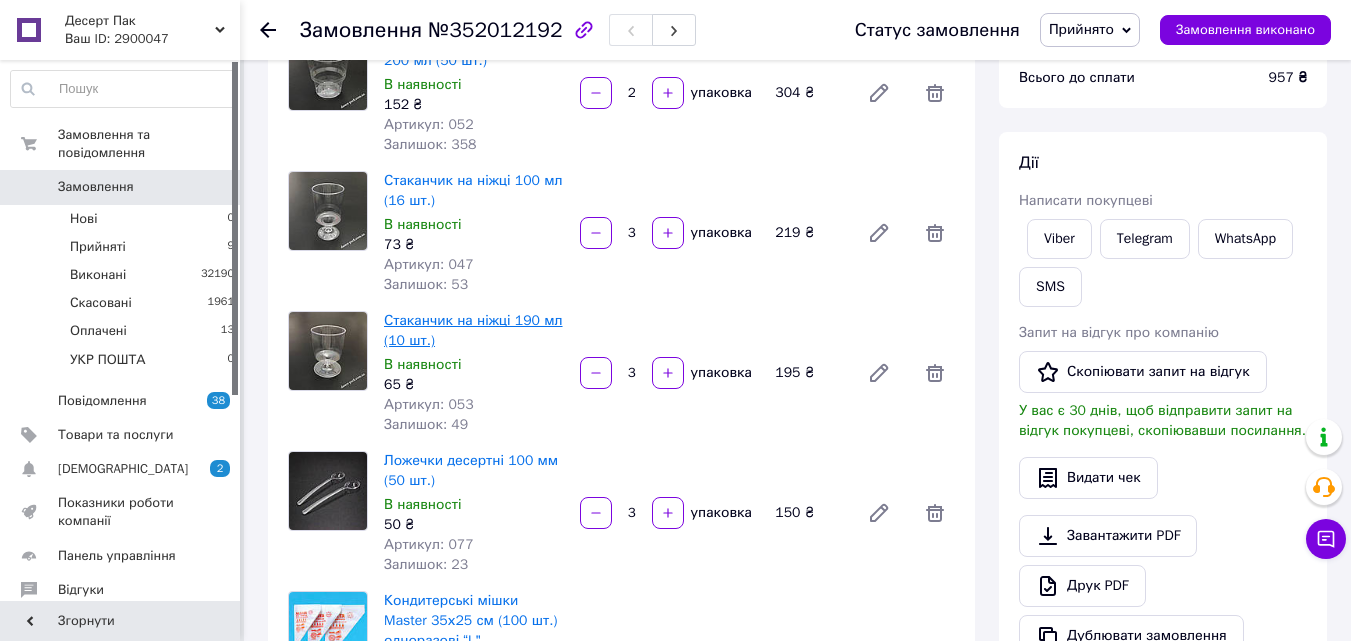 scroll, scrollTop: 0, scrollLeft: 0, axis: both 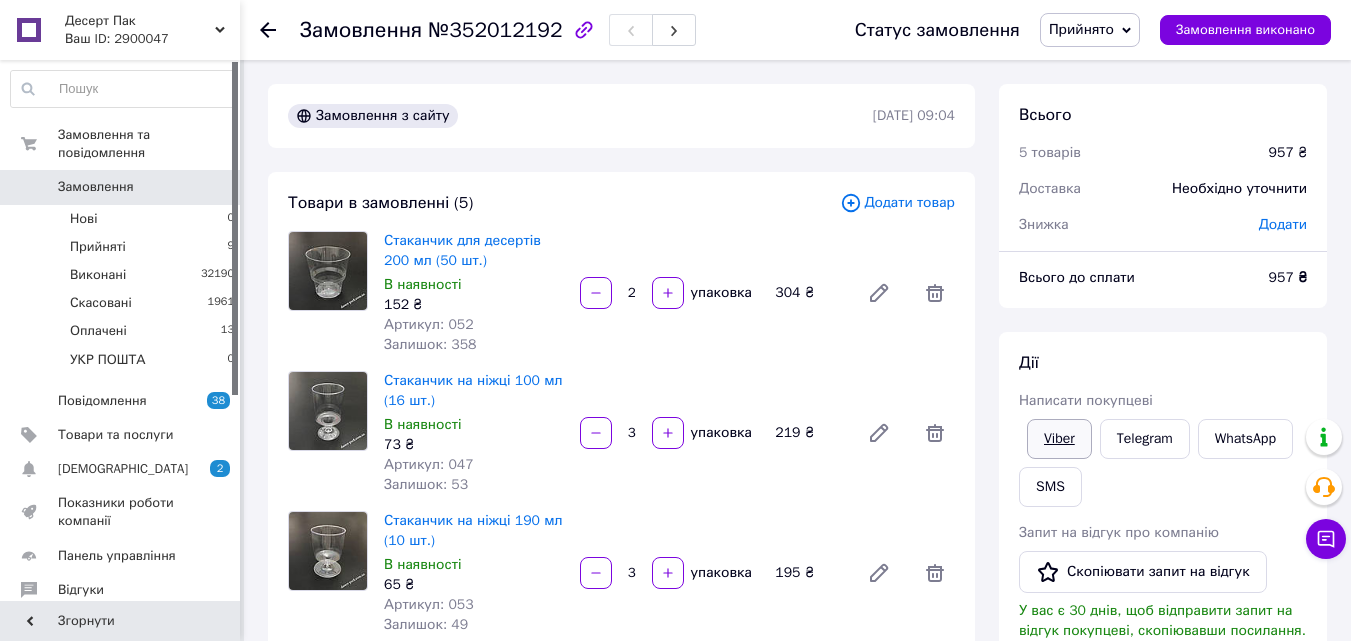 click on "Viber" at bounding box center [1059, 439] 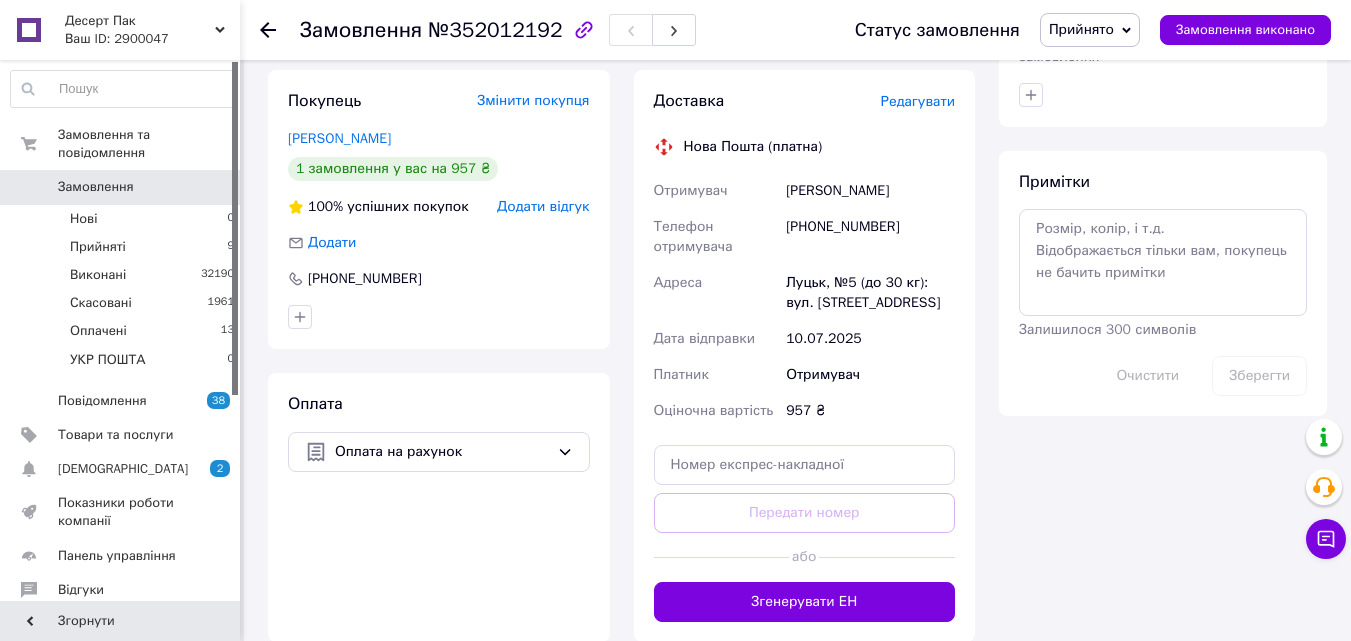 scroll, scrollTop: 1161, scrollLeft: 0, axis: vertical 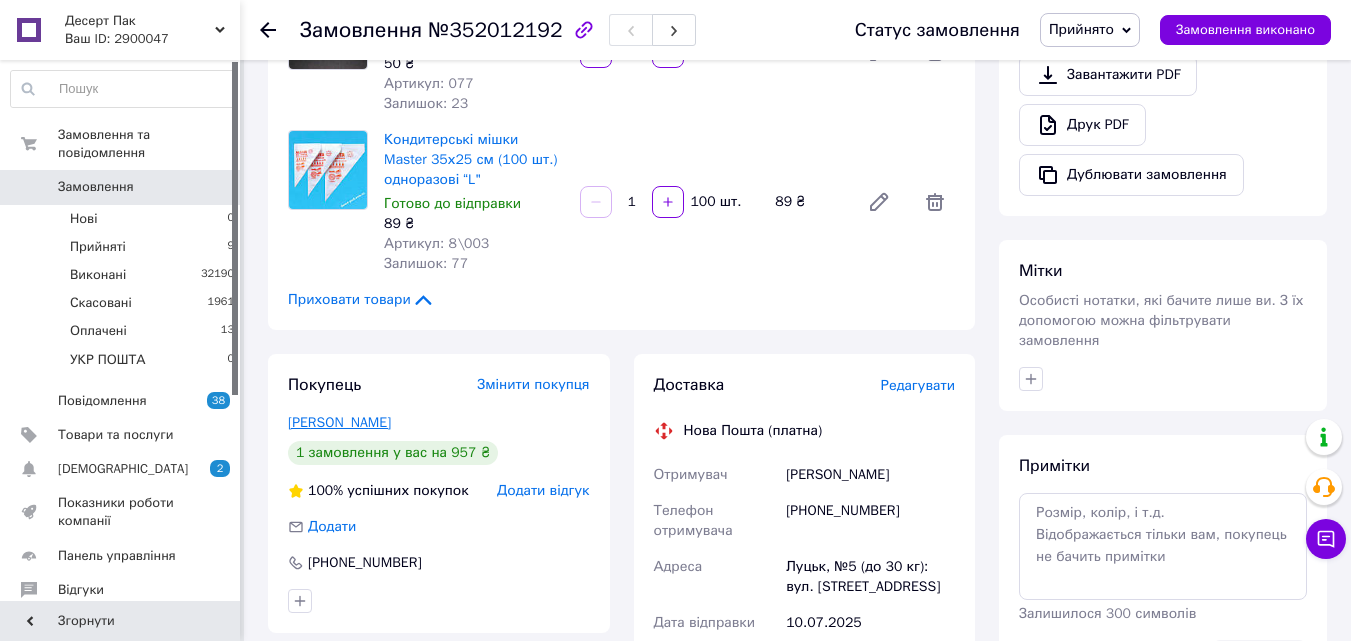 click on "[PERSON_NAME]" at bounding box center (339, 422) 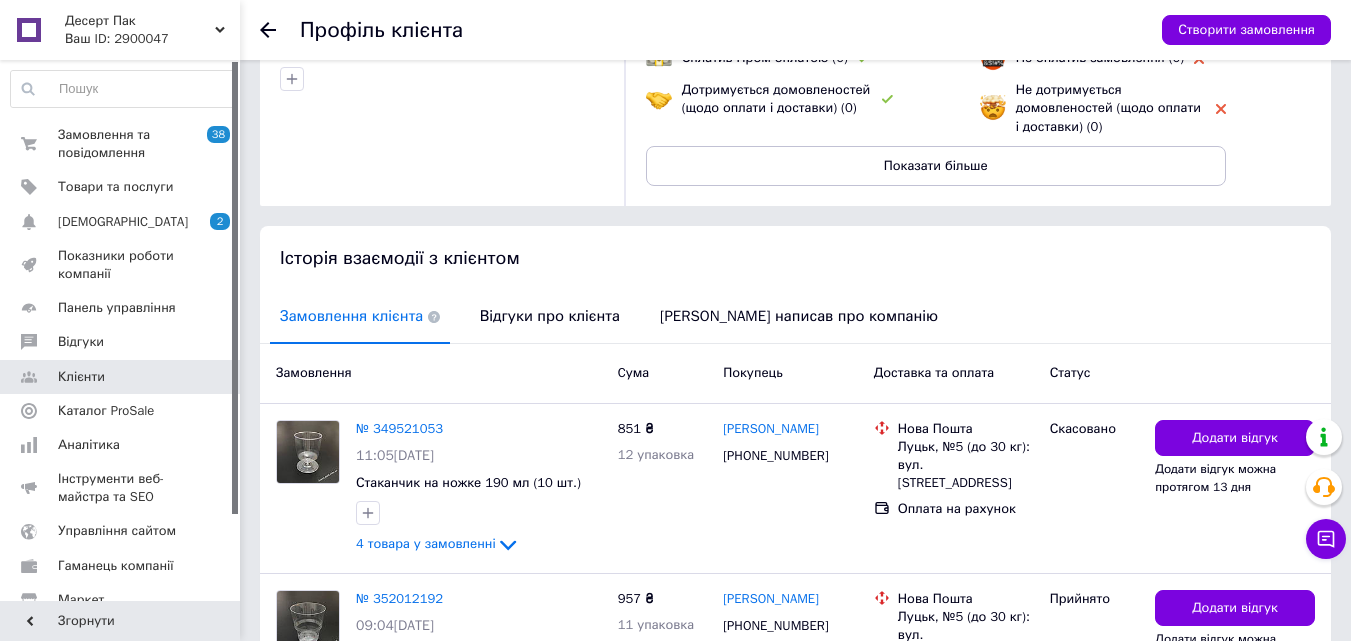scroll, scrollTop: 411, scrollLeft: 0, axis: vertical 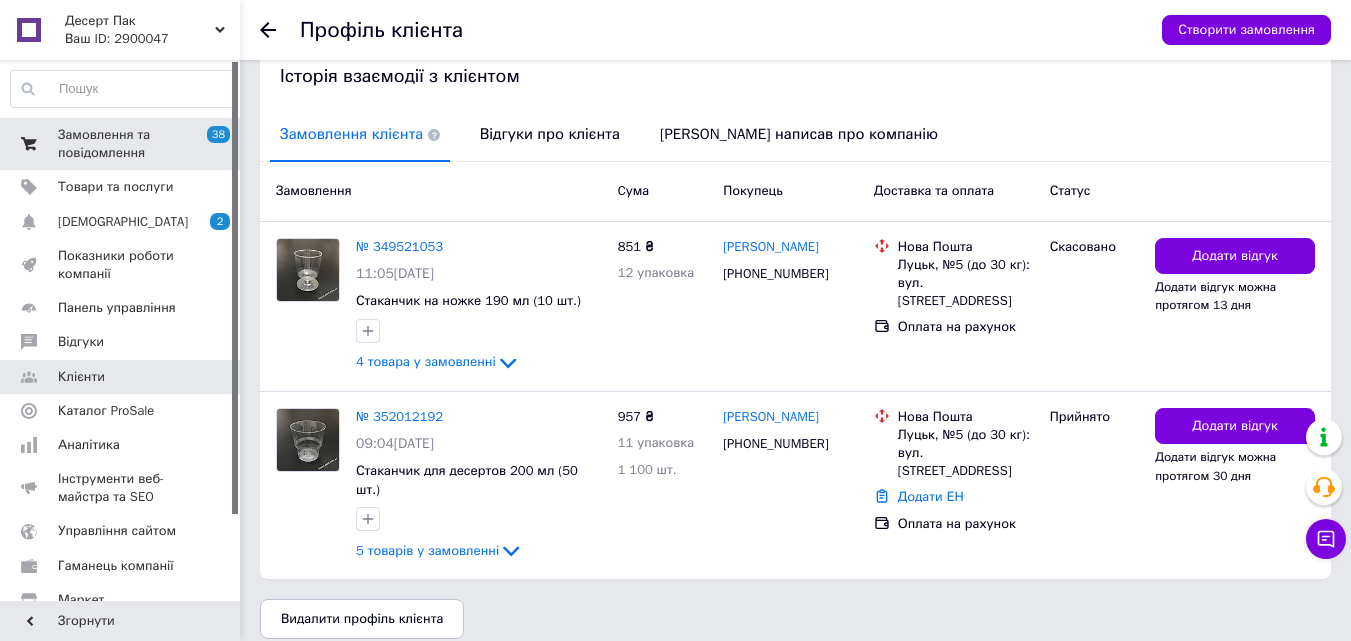 click on "Замовлення та повідомлення" at bounding box center (121, 144) 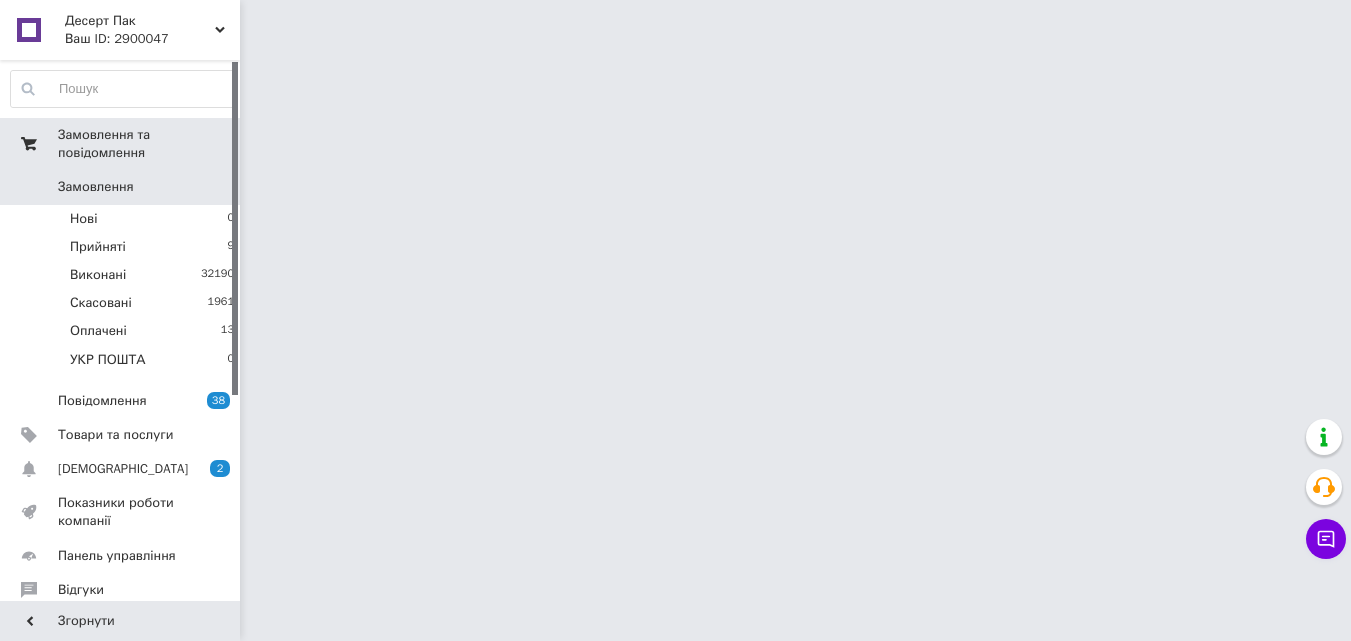 scroll, scrollTop: 0, scrollLeft: 0, axis: both 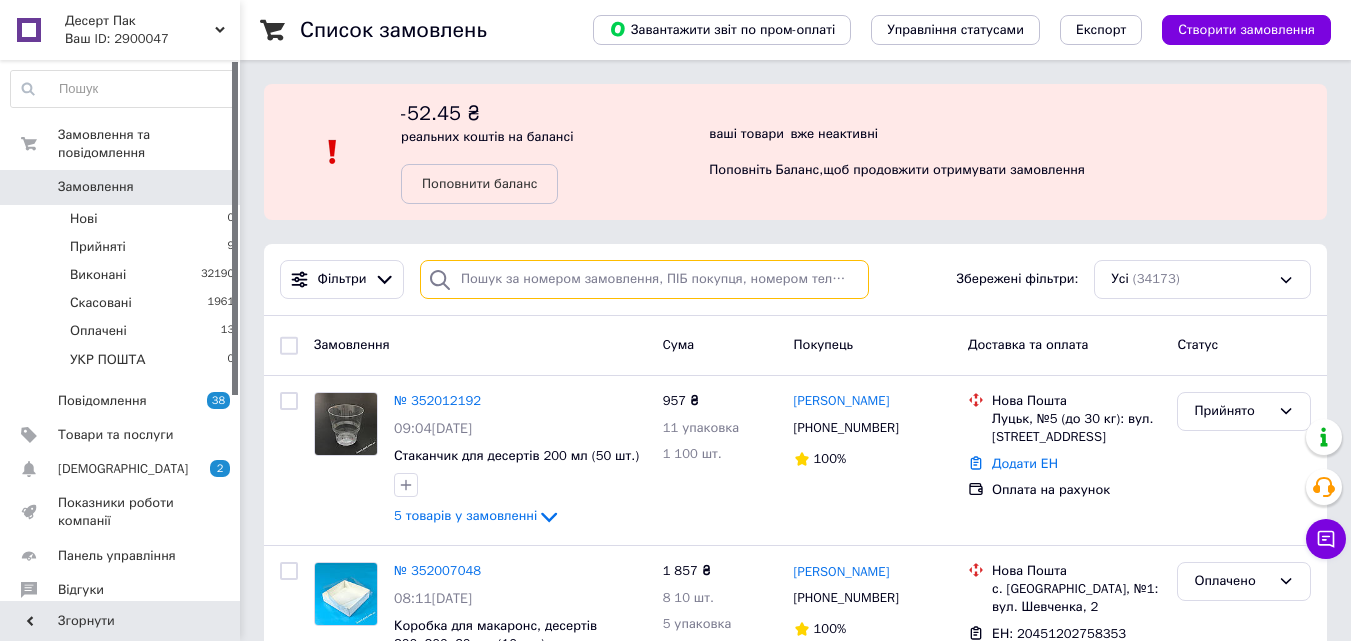 click at bounding box center [644, 279] 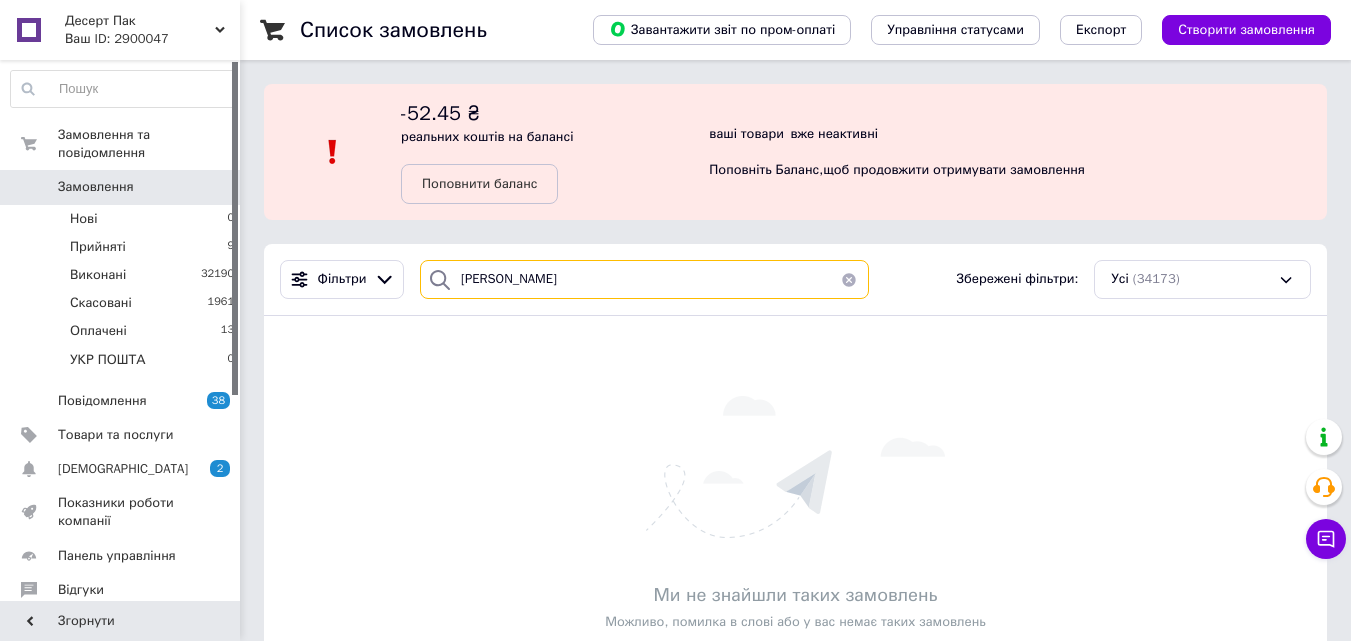 type on "[PERSON_NAME]" 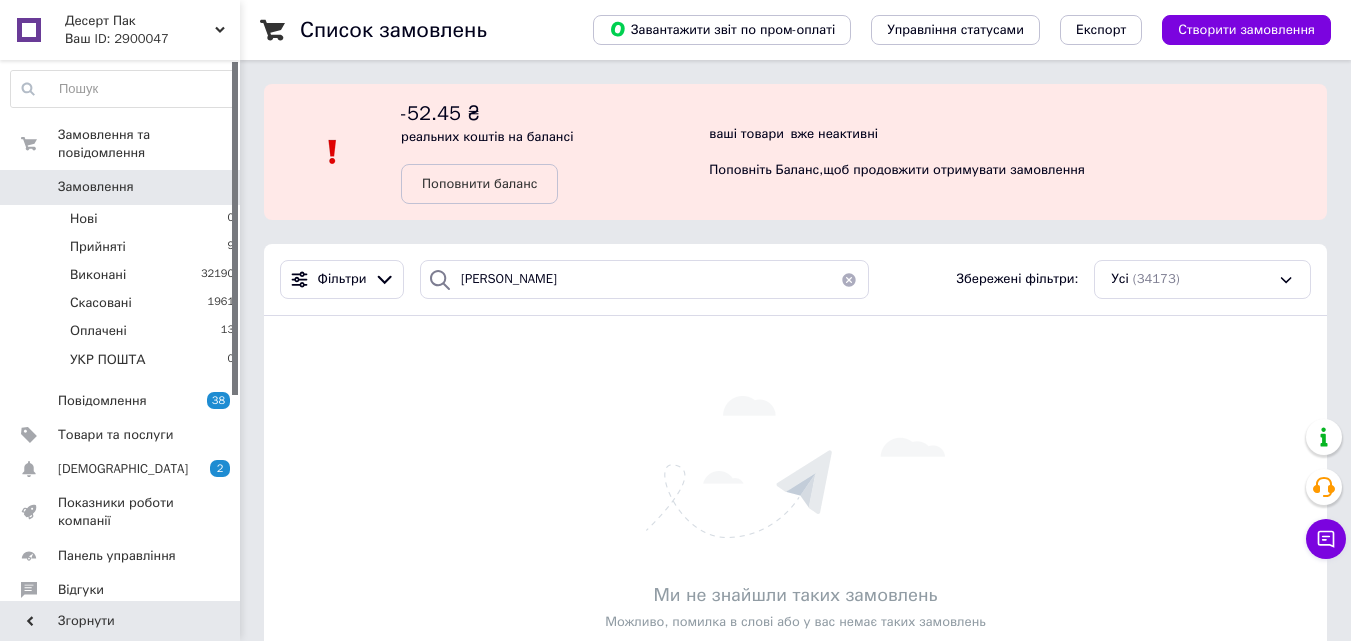 click on "Замовлення" at bounding box center (96, 187) 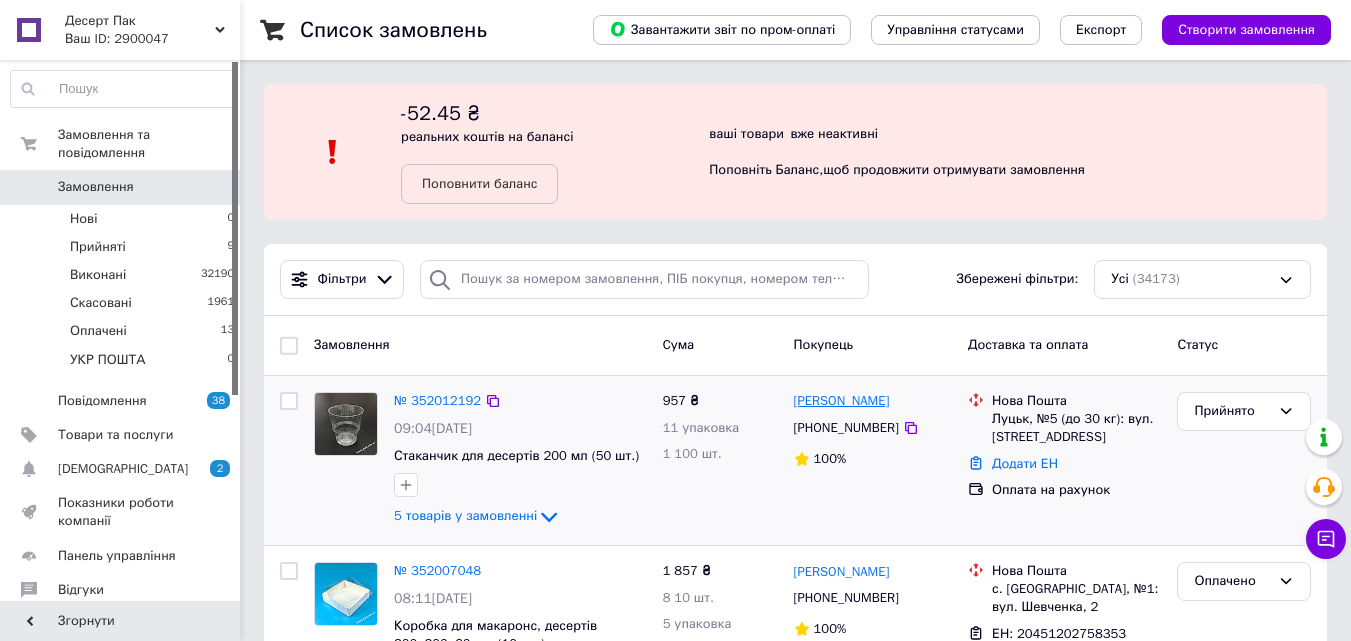 drag, startPoint x: 926, startPoint y: 397, endPoint x: 836, endPoint y: 398, distance: 90.005554 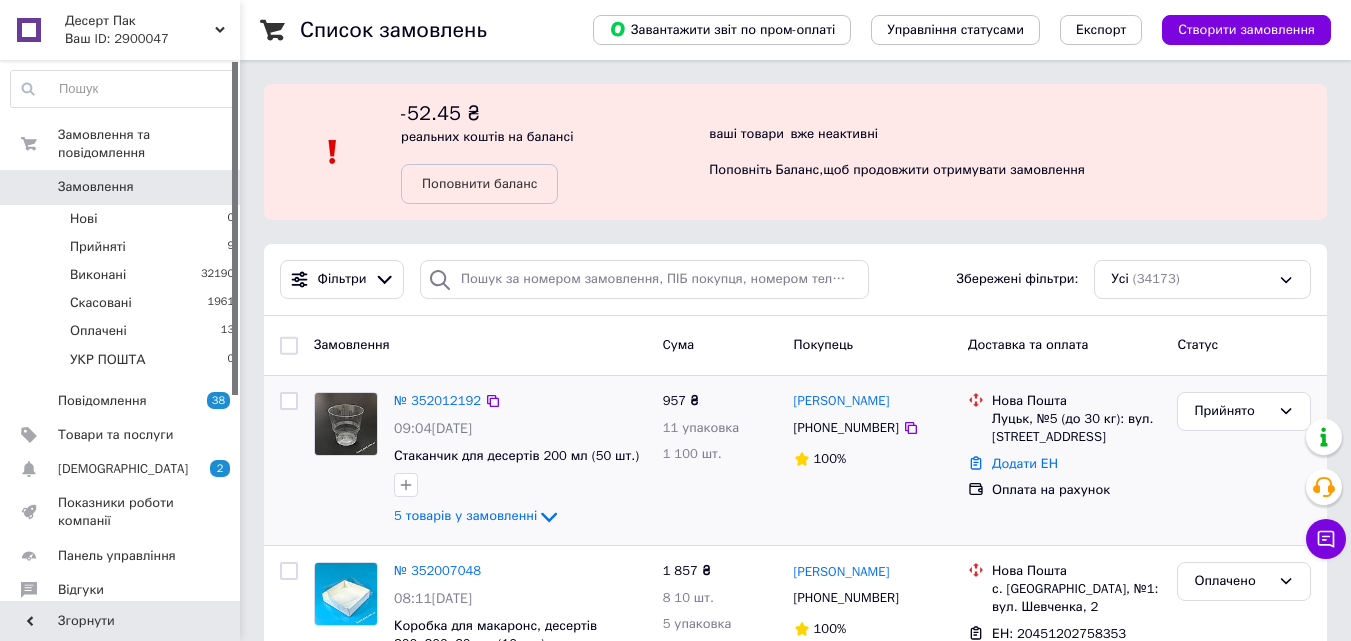 copy on "[PERSON_NAME]" 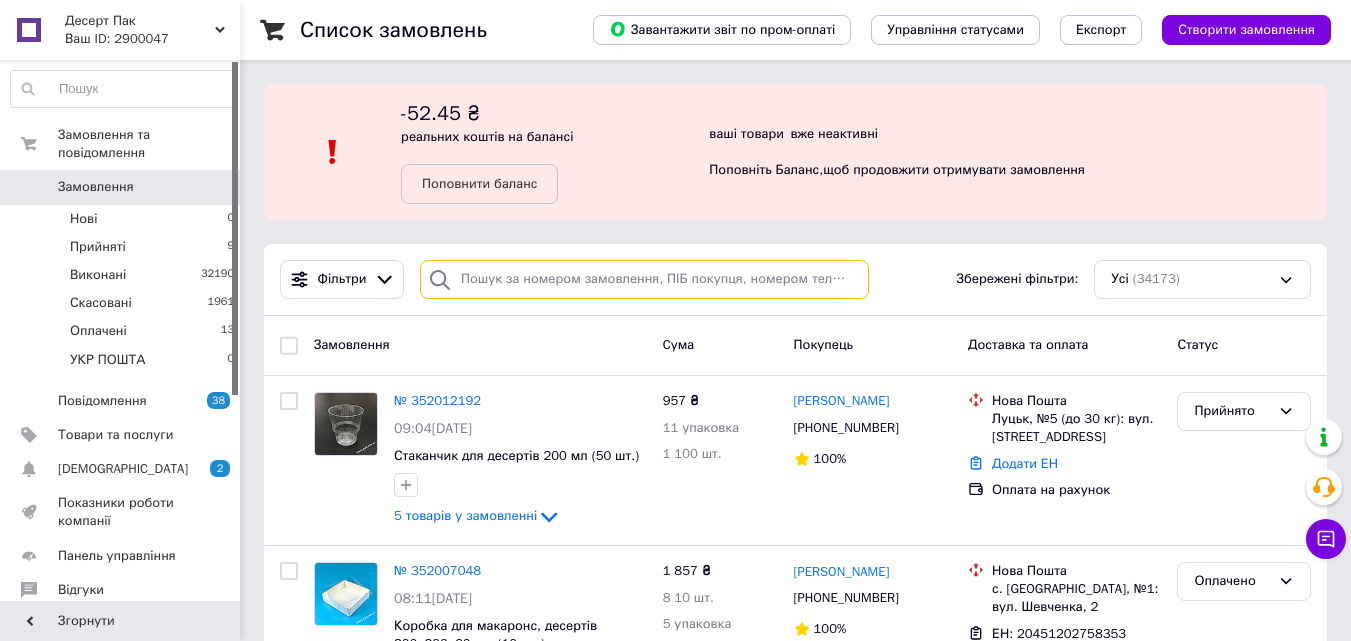 click at bounding box center (644, 279) 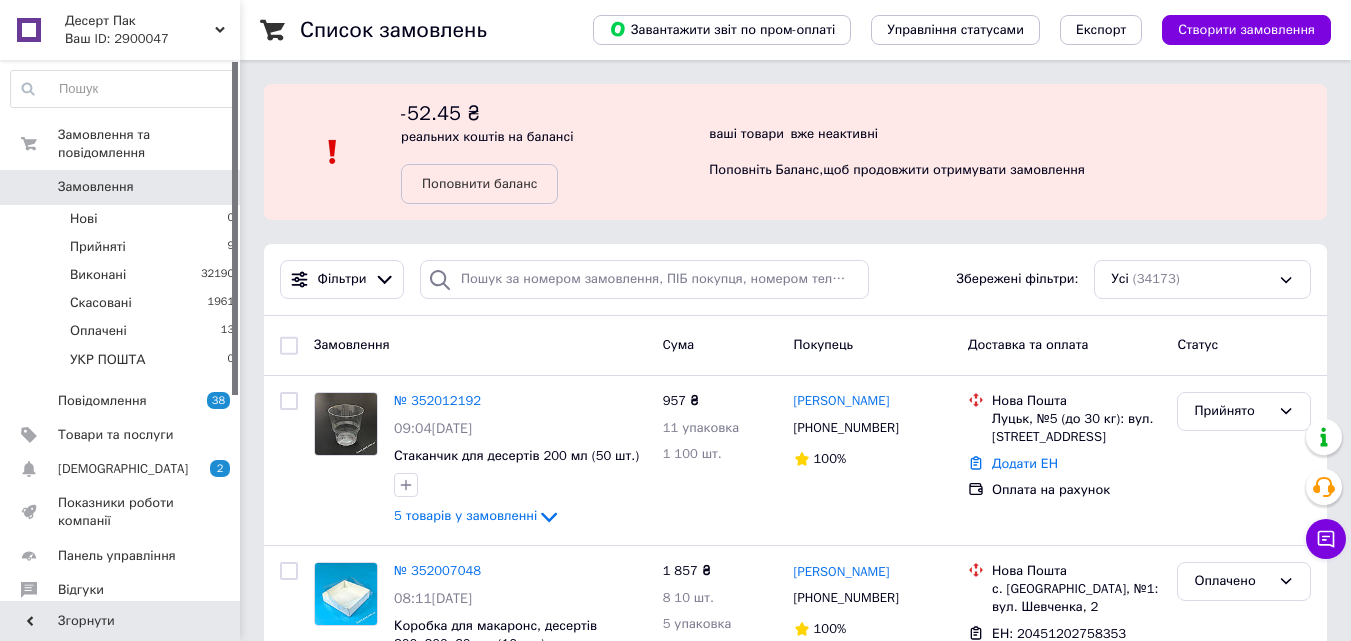 click 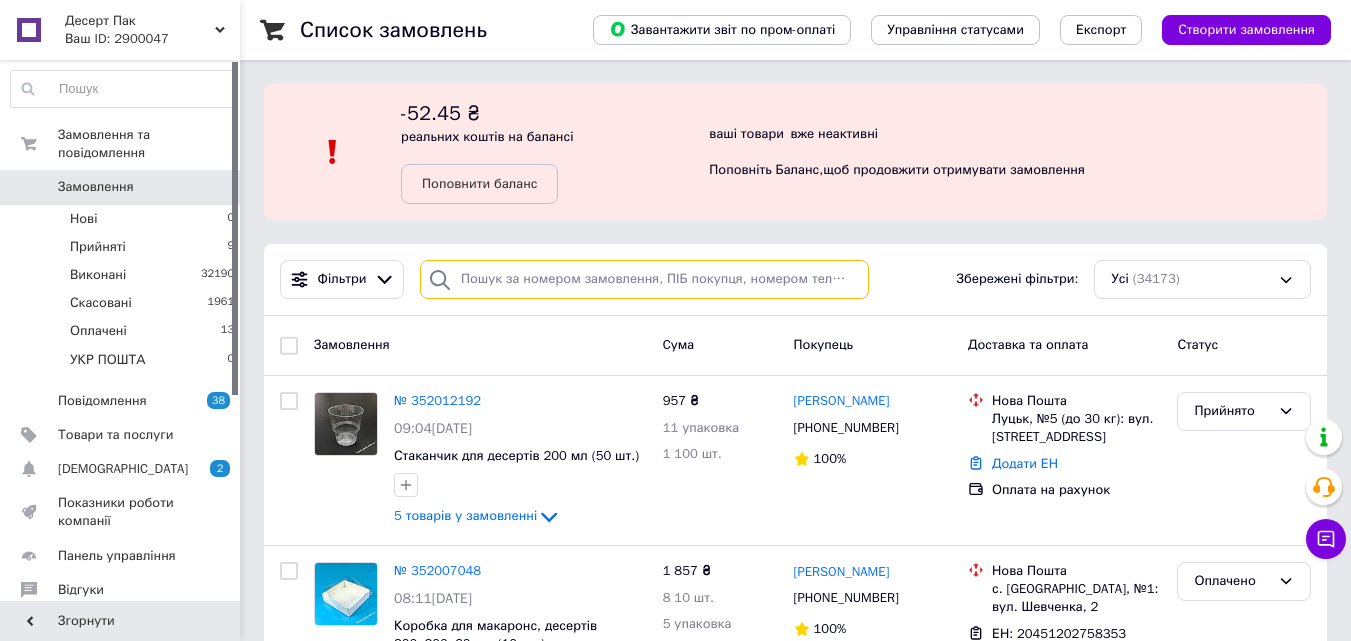 click at bounding box center [644, 279] 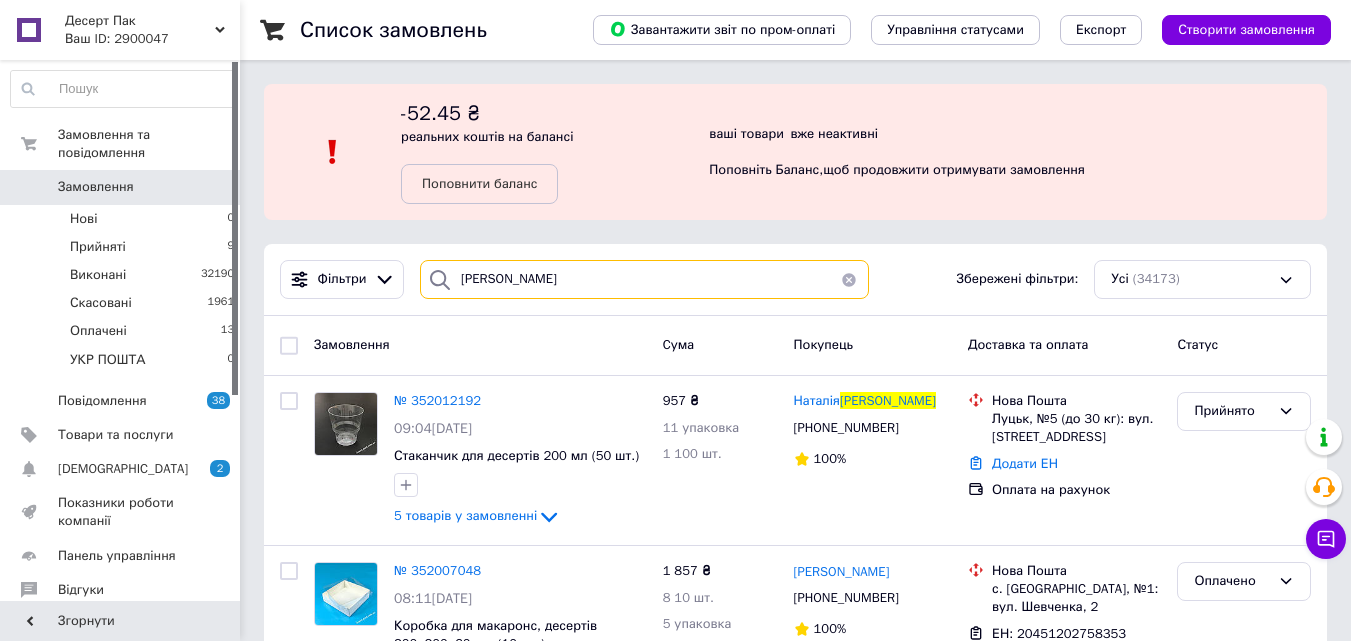 type on "[PERSON_NAME]" 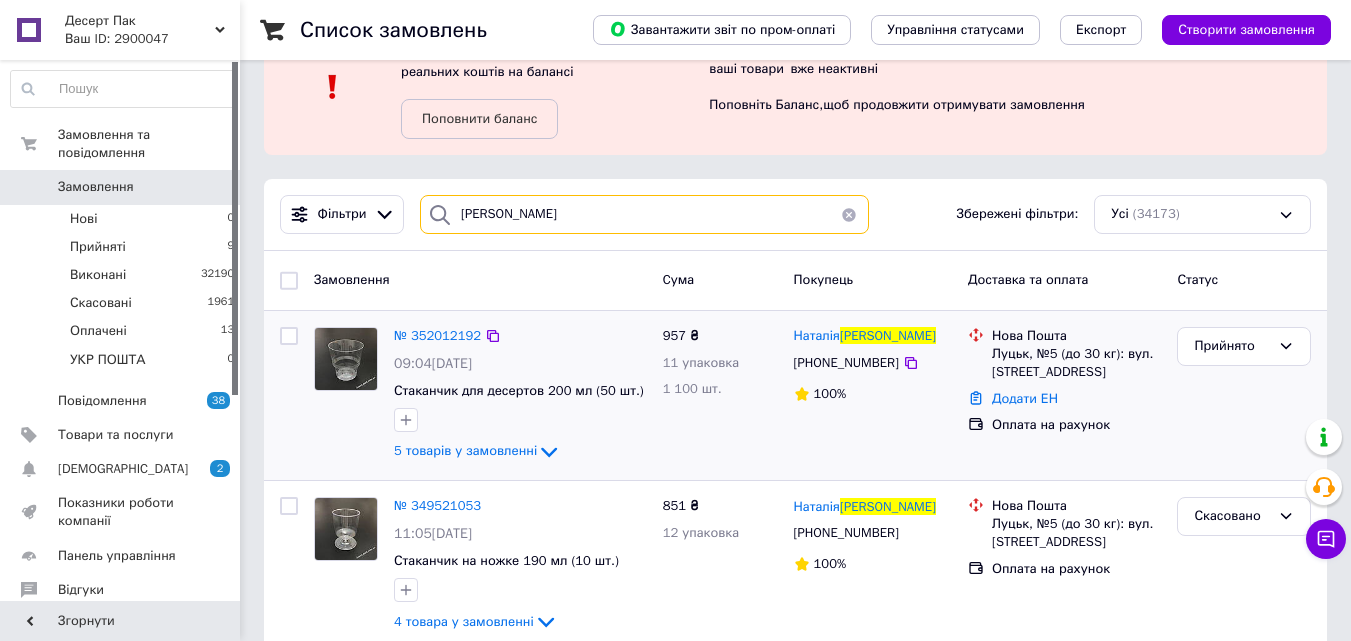 scroll, scrollTop: 98, scrollLeft: 0, axis: vertical 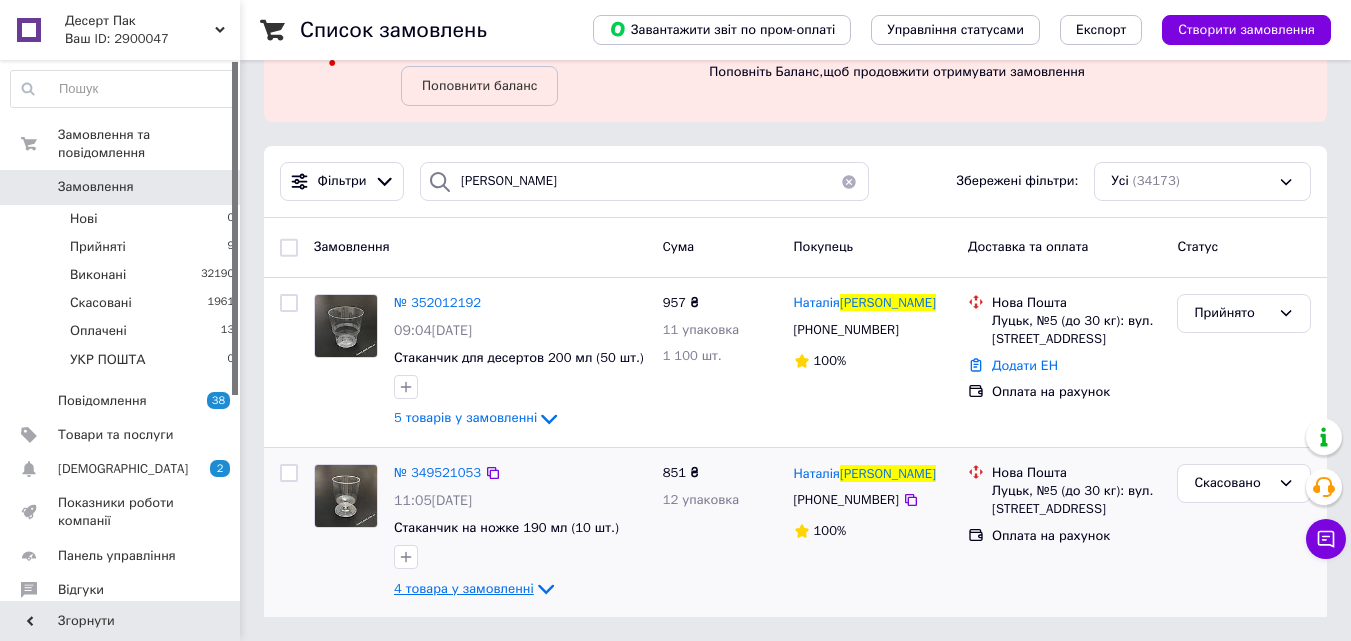 click on "4 товара у замовленні" at bounding box center (464, 588) 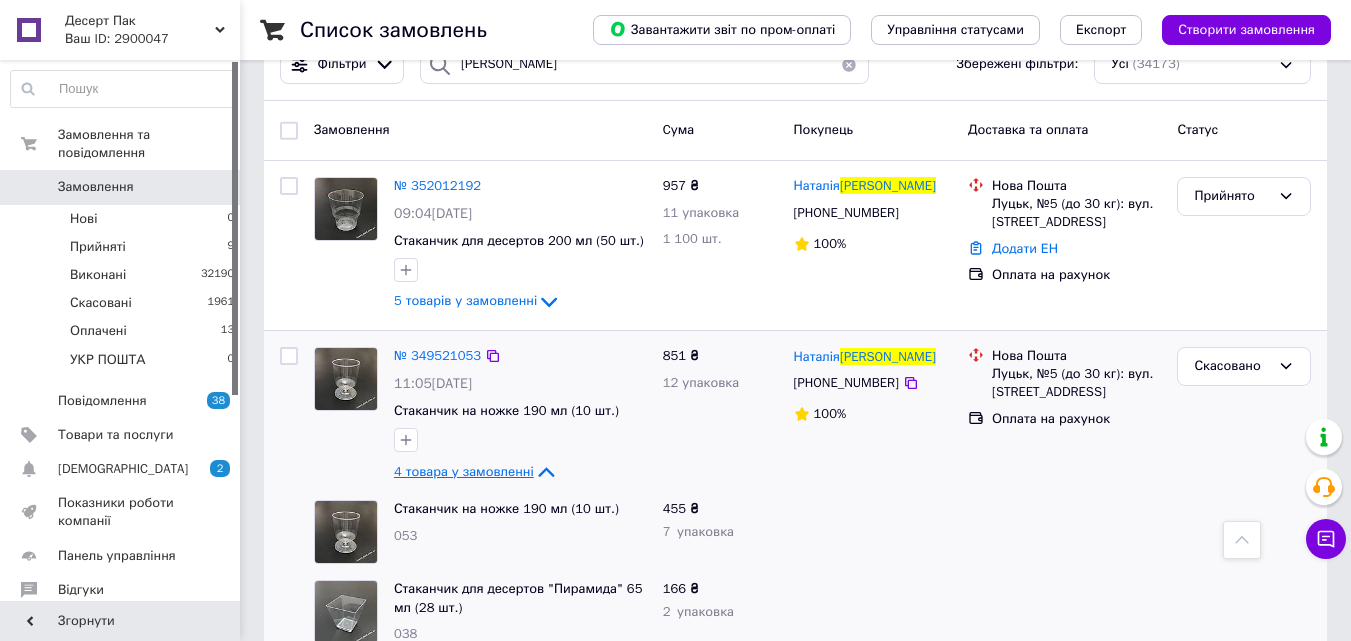 scroll, scrollTop: 0, scrollLeft: 0, axis: both 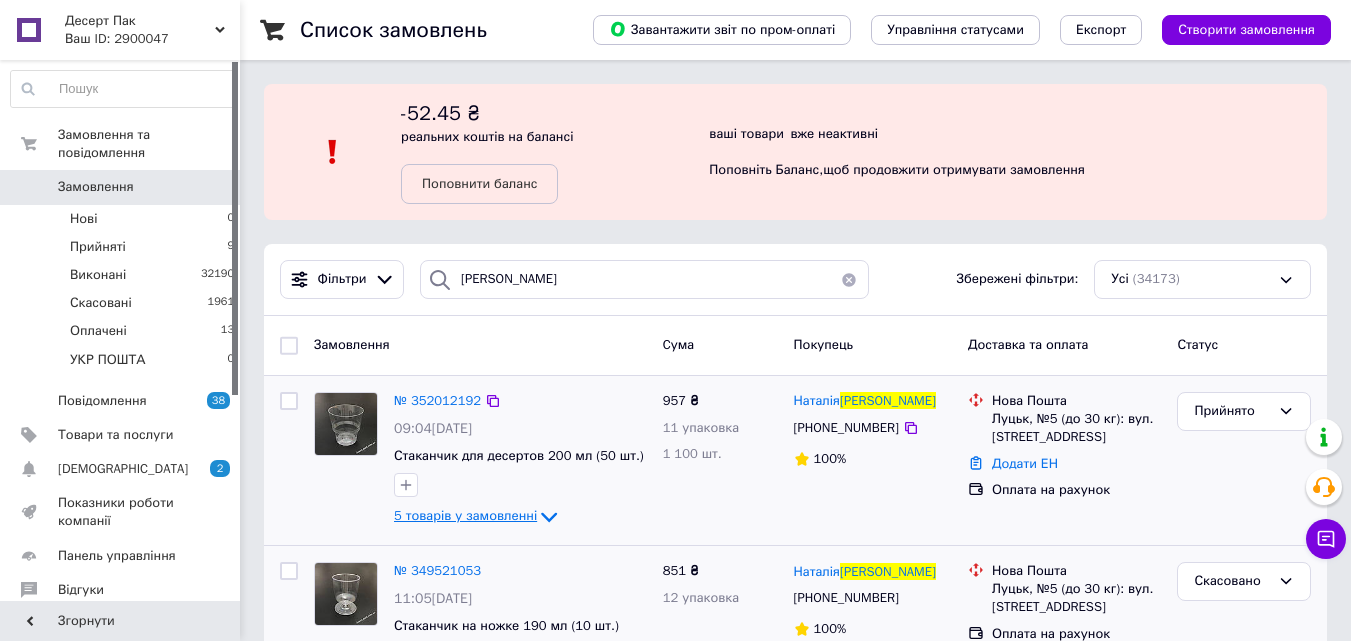 click on "5 товарів у замовленні" at bounding box center [465, 516] 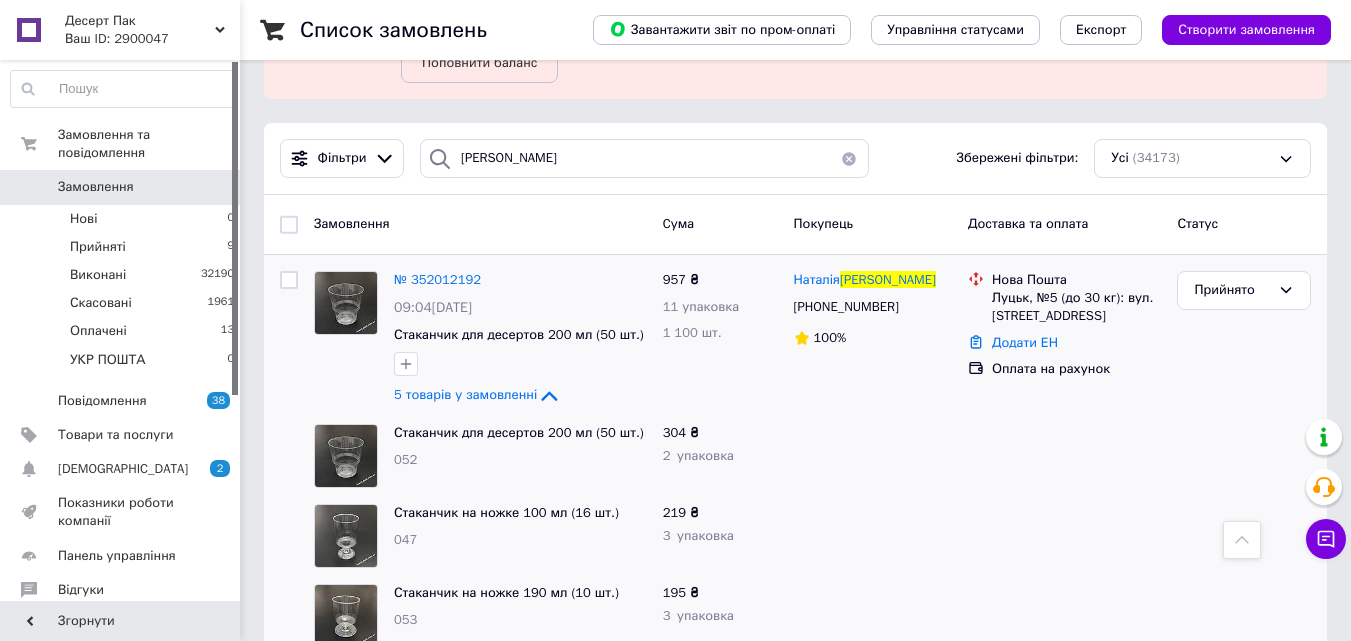 scroll, scrollTop: 119, scrollLeft: 0, axis: vertical 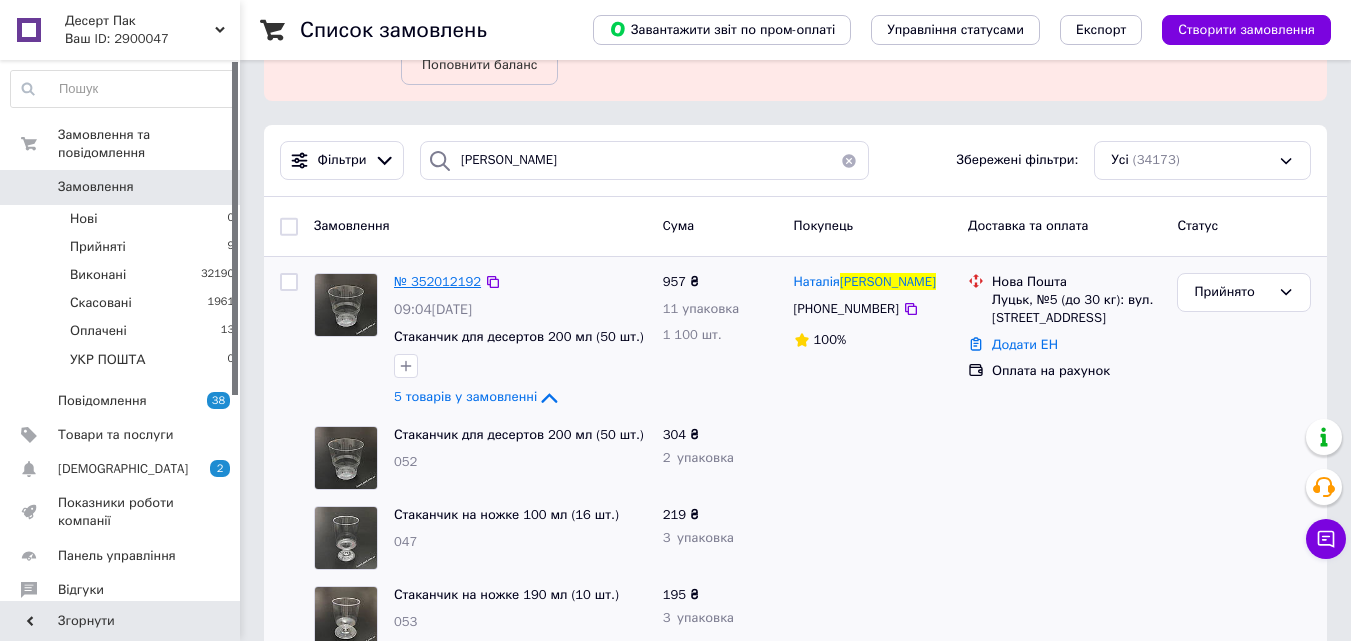 click on "№ 352012192" at bounding box center [437, 281] 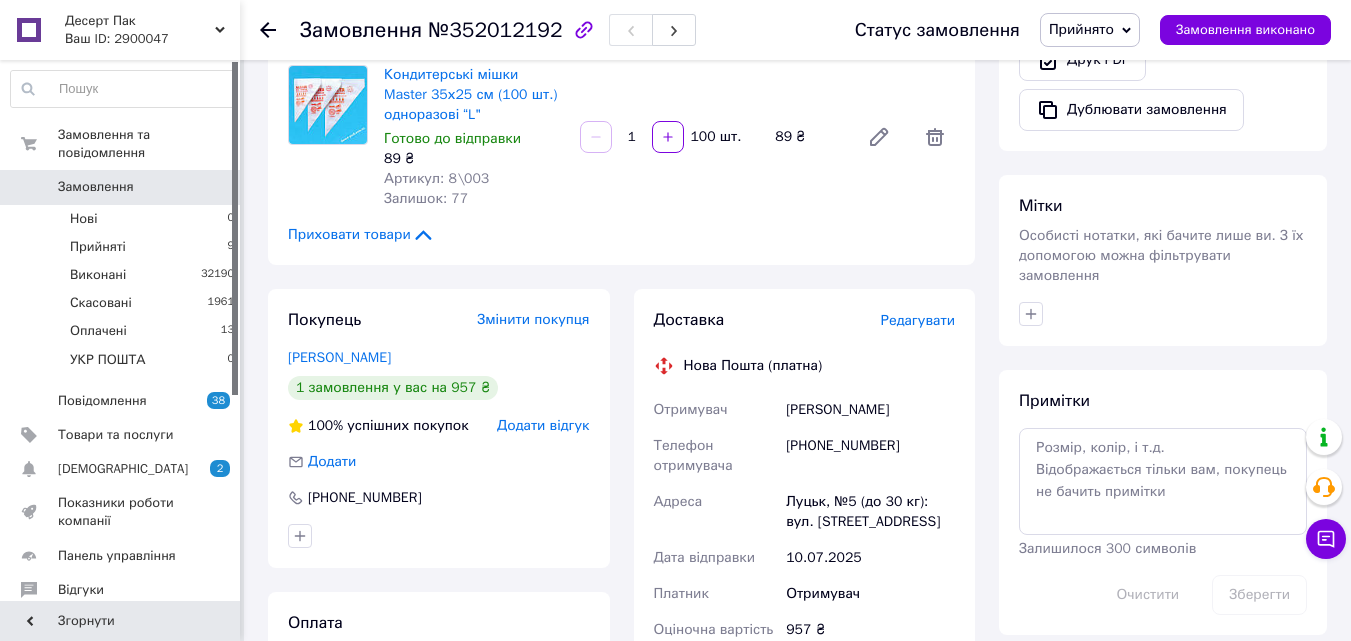 scroll, scrollTop: 761, scrollLeft: 0, axis: vertical 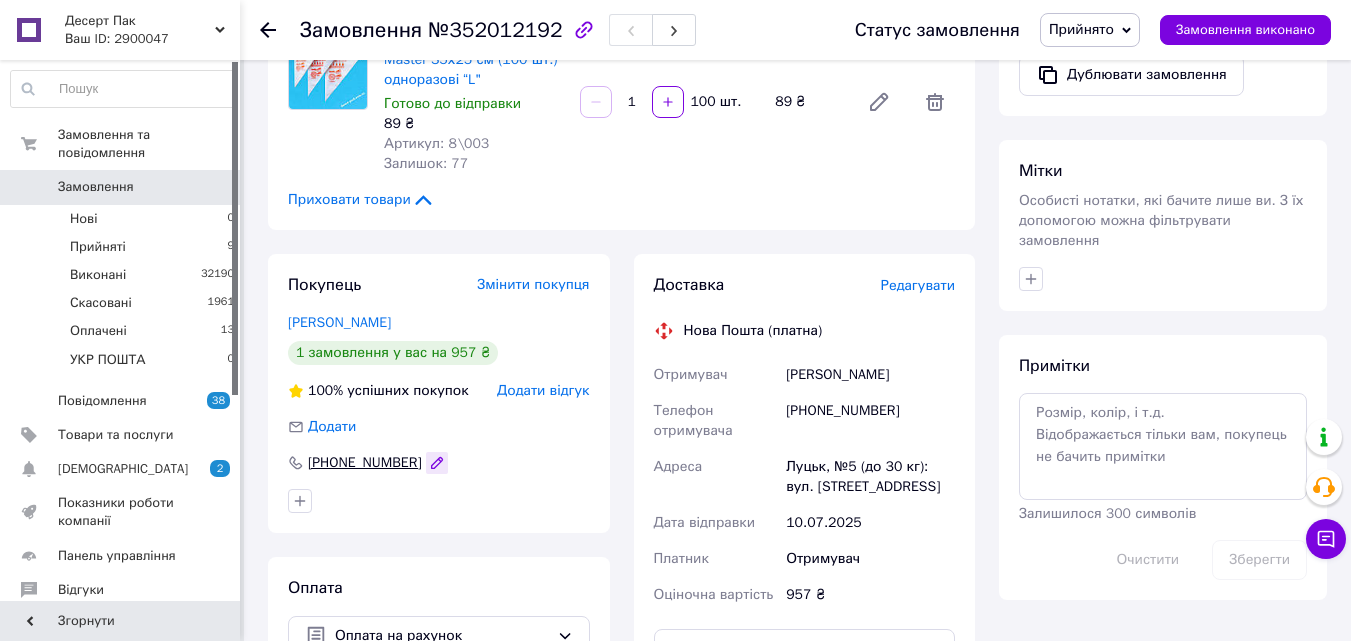 click 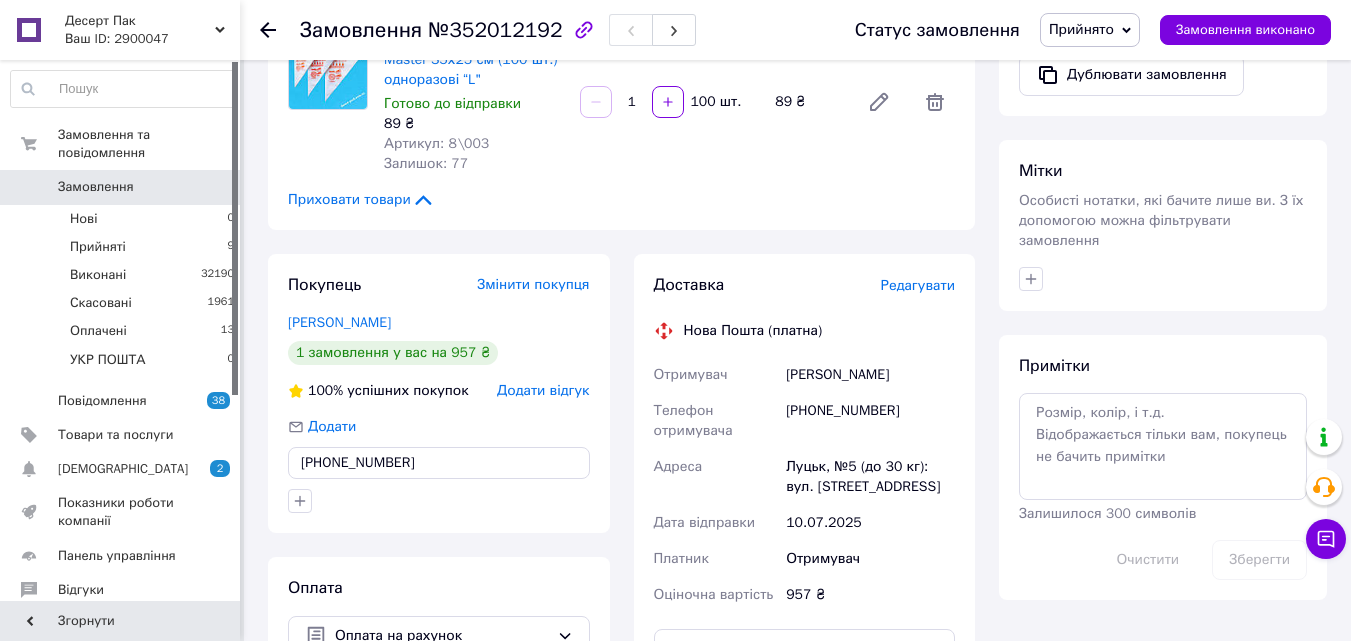 type on "[PHONE_NUMBER]" 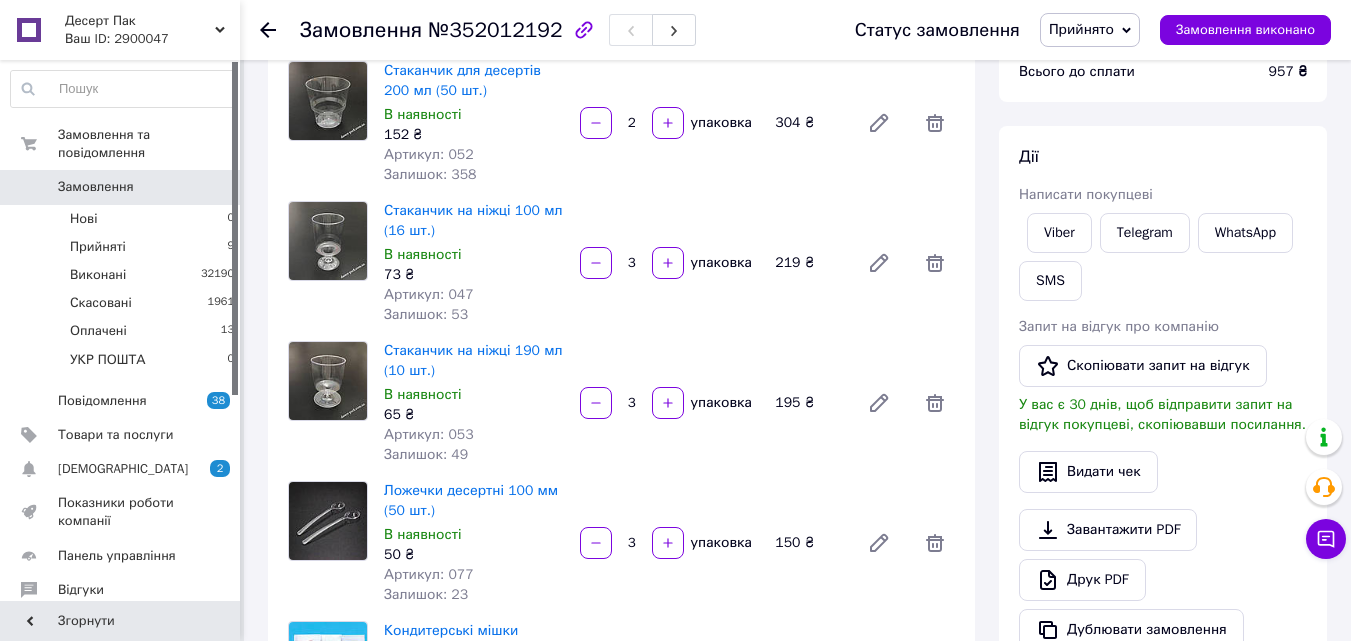 scroll, scrollTop: 161, scrollLeft: 0, axis: vertical 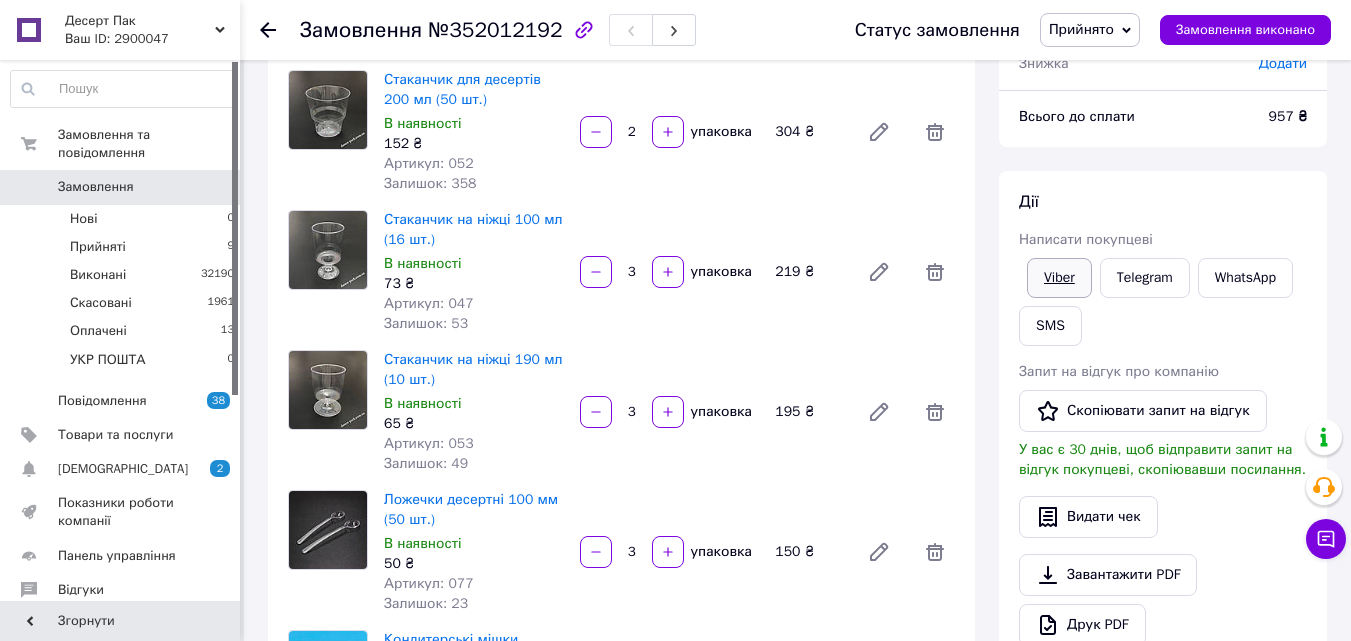 click on "Viber" at bounding box center (1059, 278) 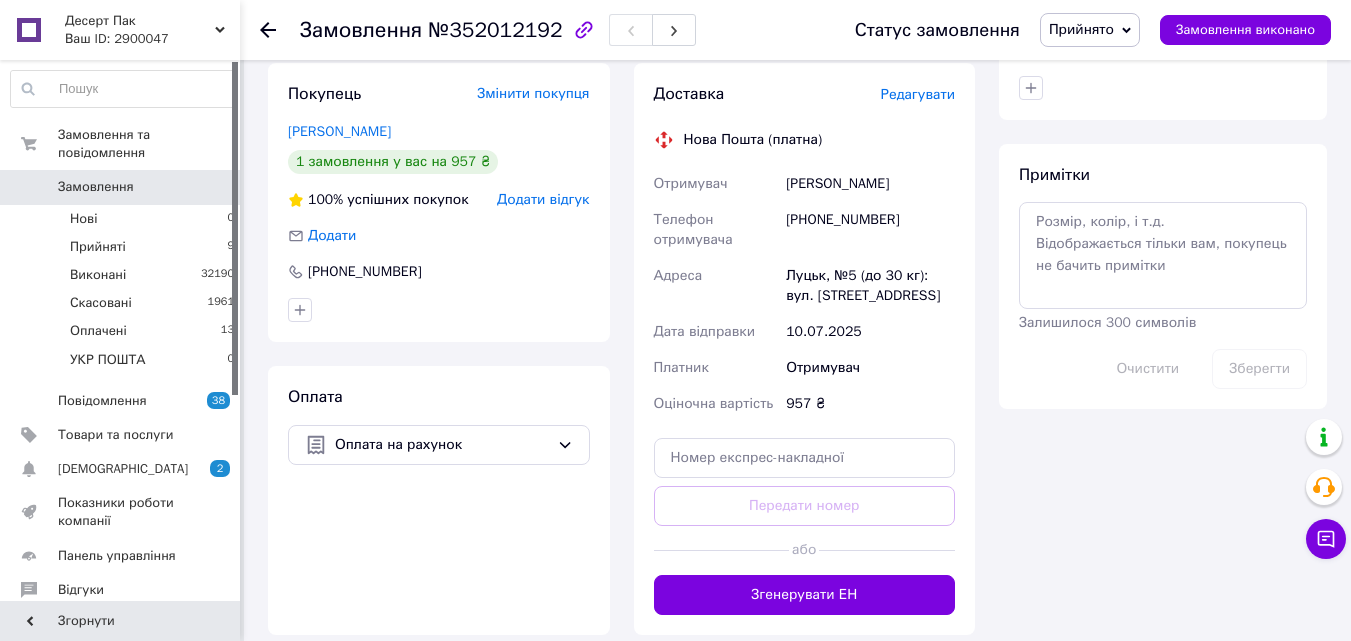scroll, scrollTop: 961, scrollLeft: 0, axis: vertical 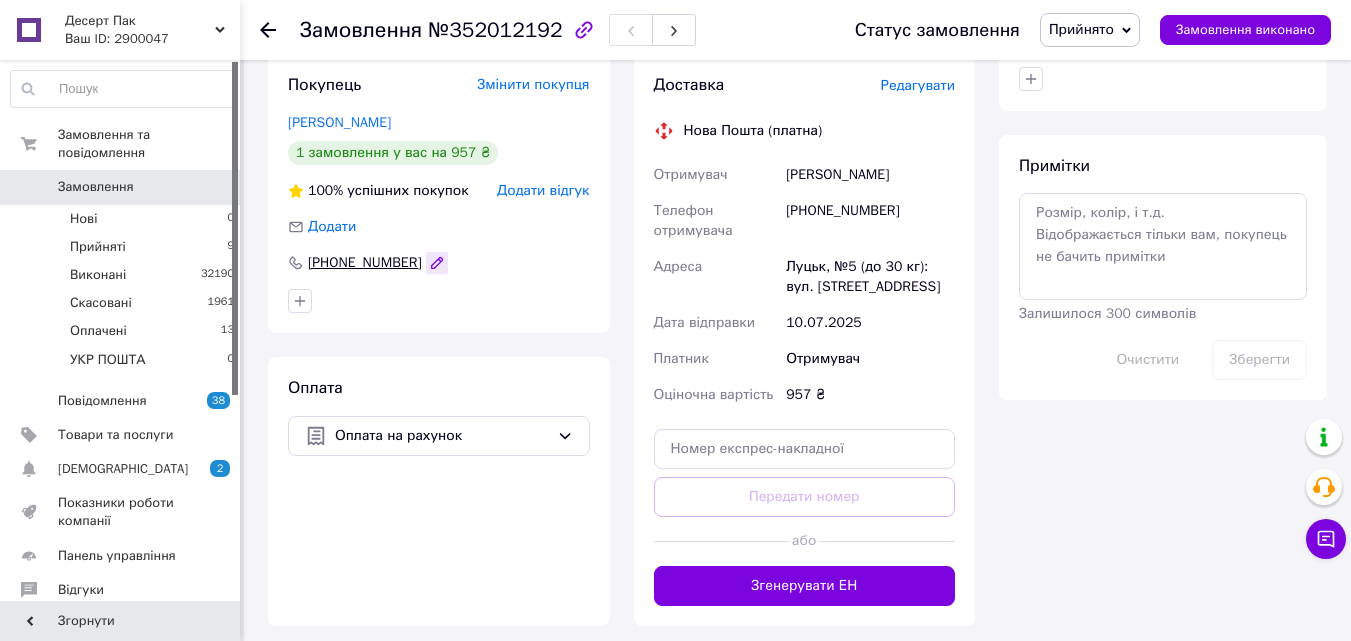 click 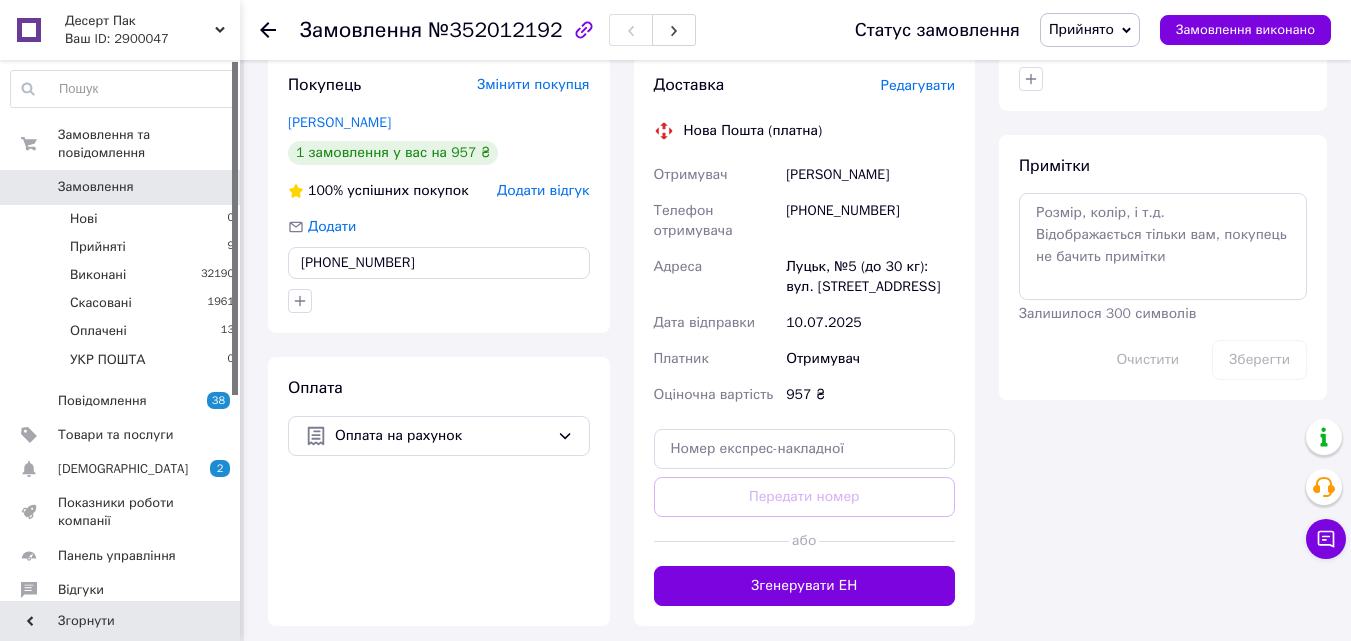 type on "[PHONE_NUMBER]" 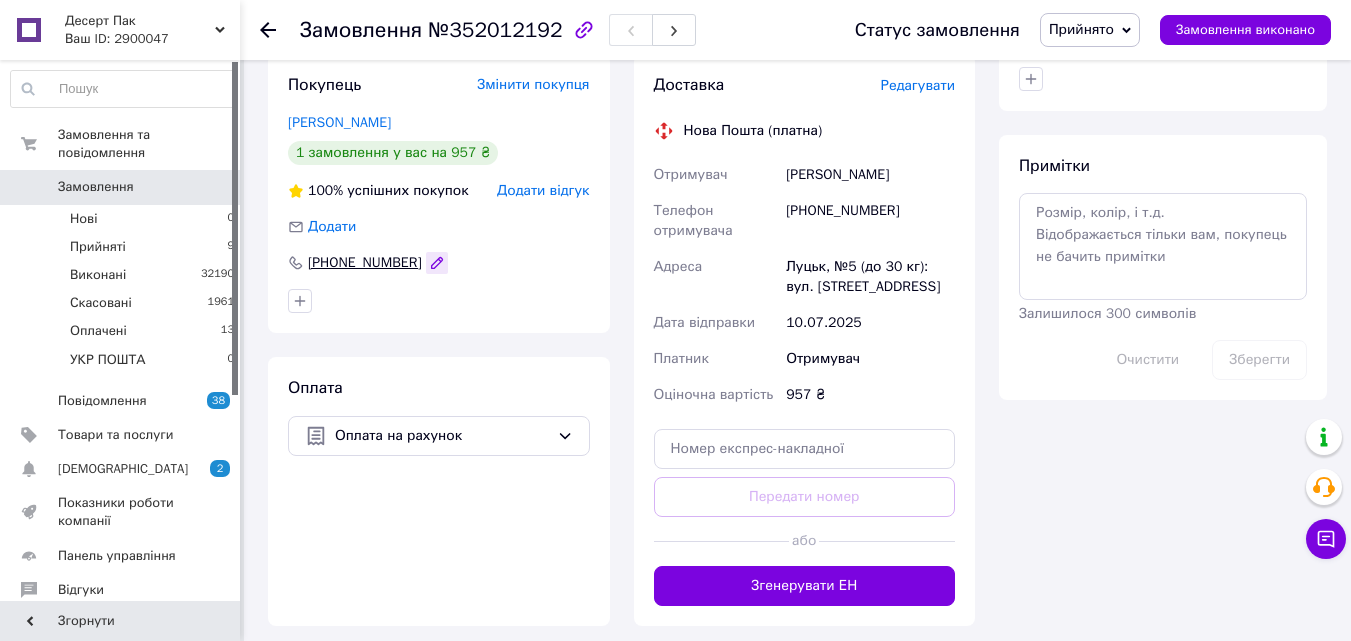 click 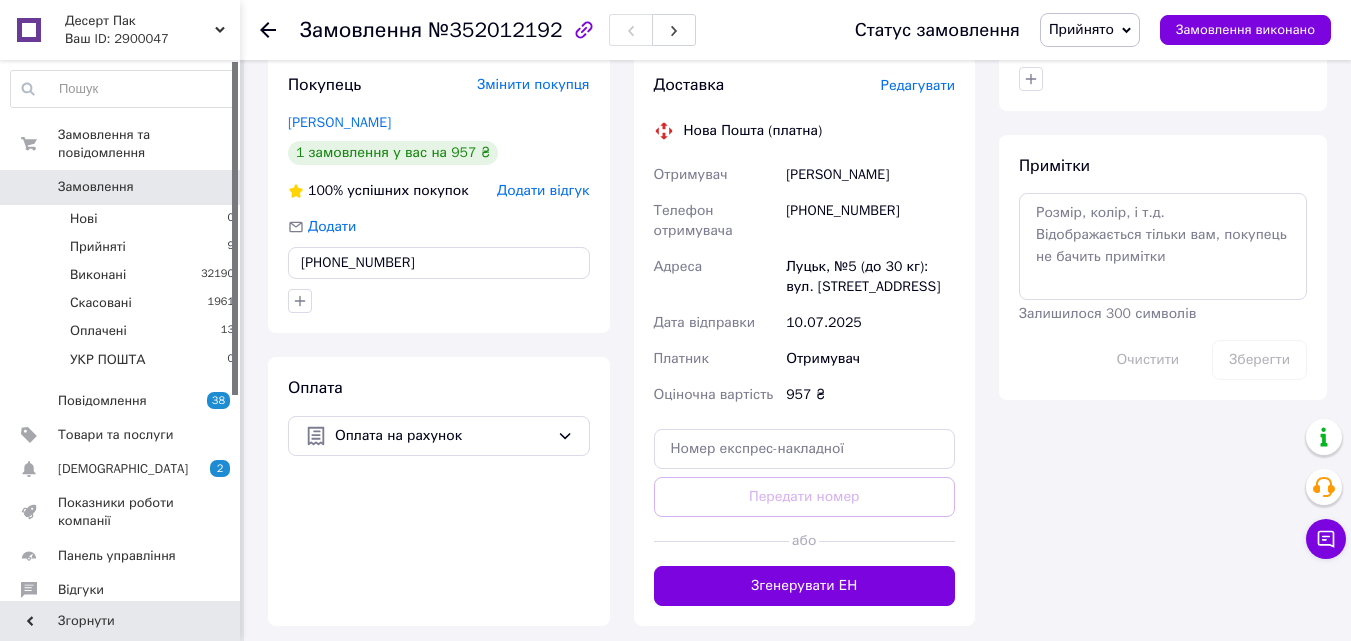 click on "[PHONE_NUMBER]" at bounding box center (439, 263) 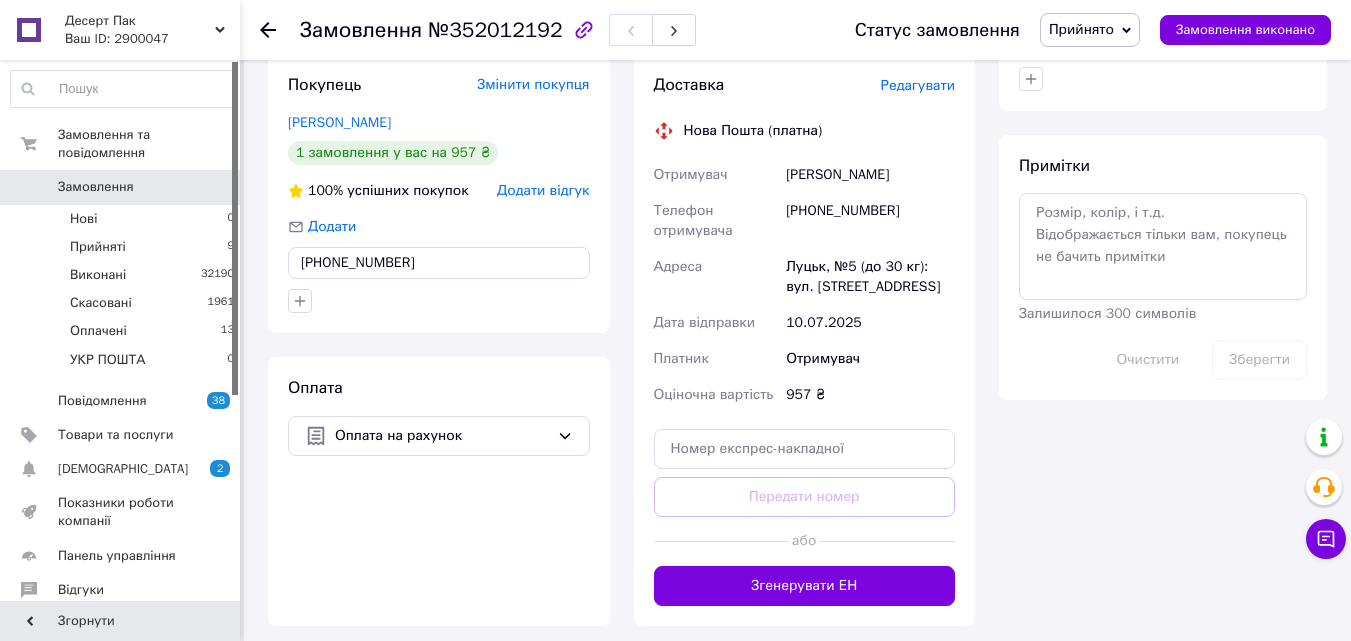 click on "[PHONE_NUMBER]" at bounding box center (439, 263) 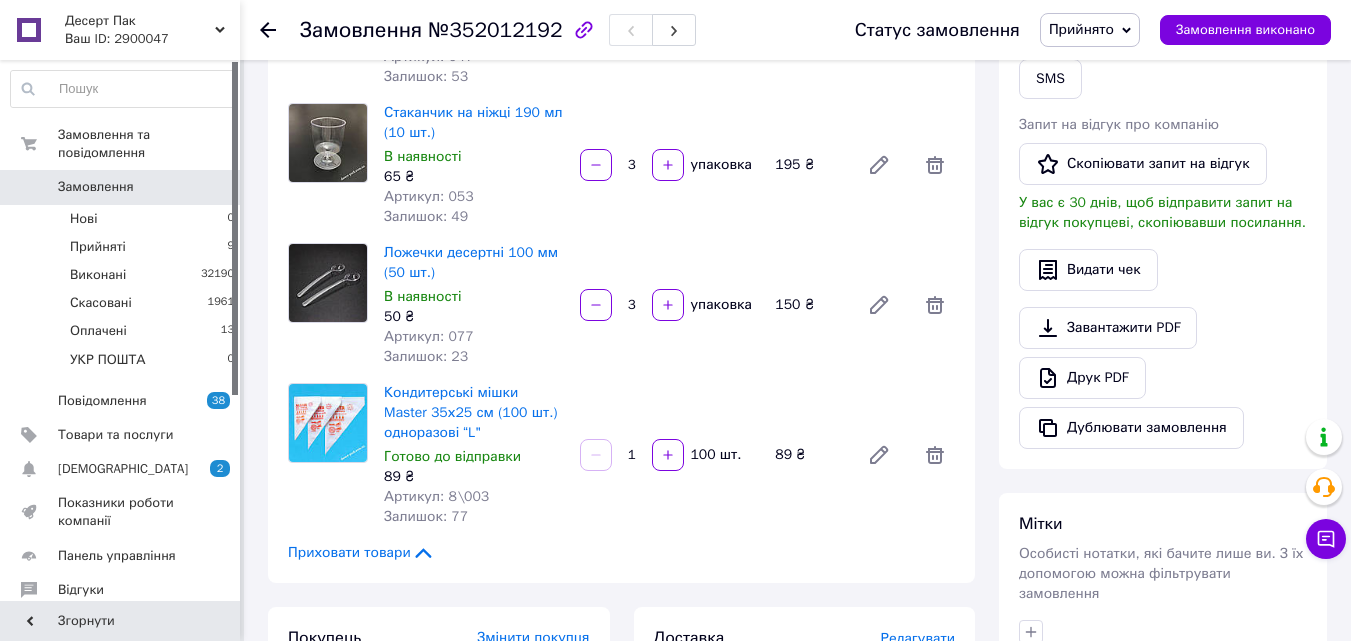 scroll, scrollTop: 261, scrollLeft: 0, axis: vertical 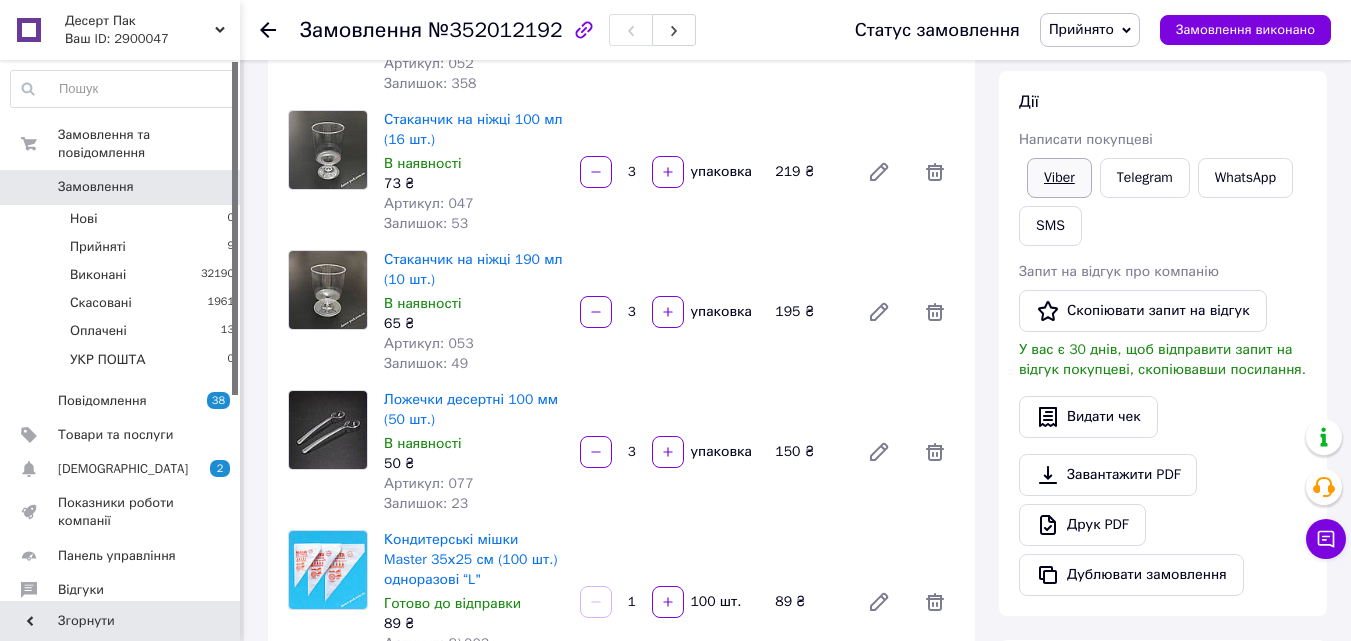 click on "Viber" at bounding box center [1059, 178] 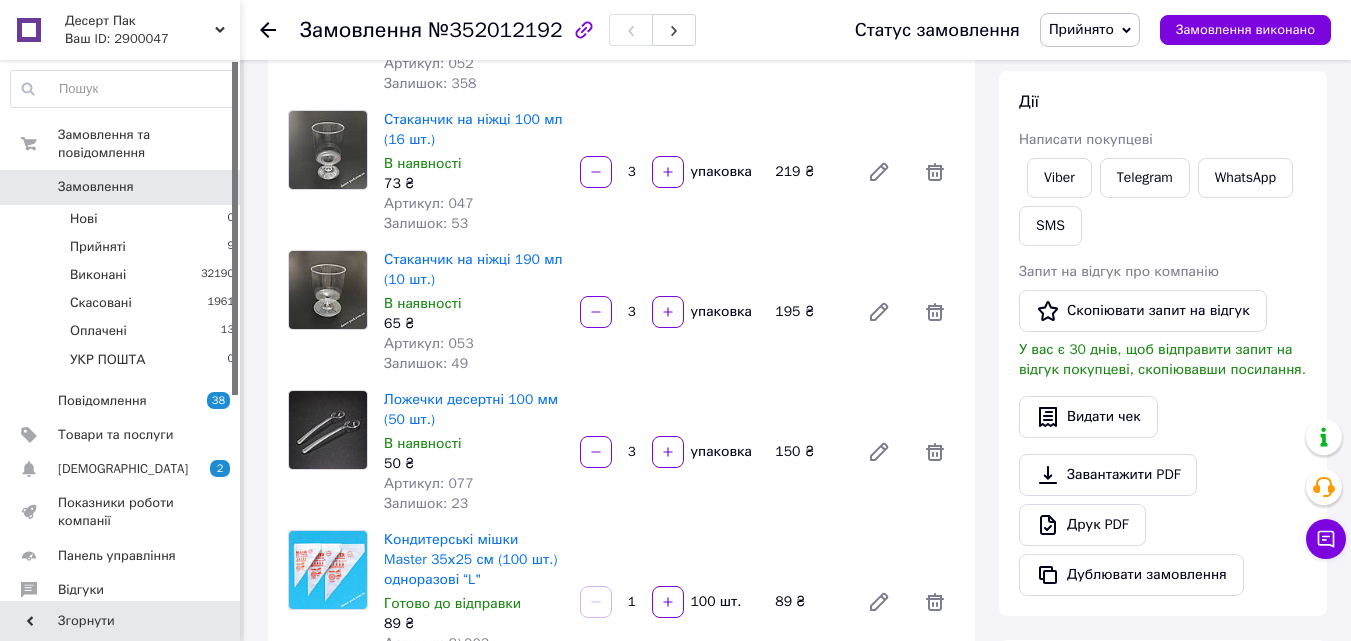 scroll, scrollTop: 861, scrollLeft: 0, axis: vertical 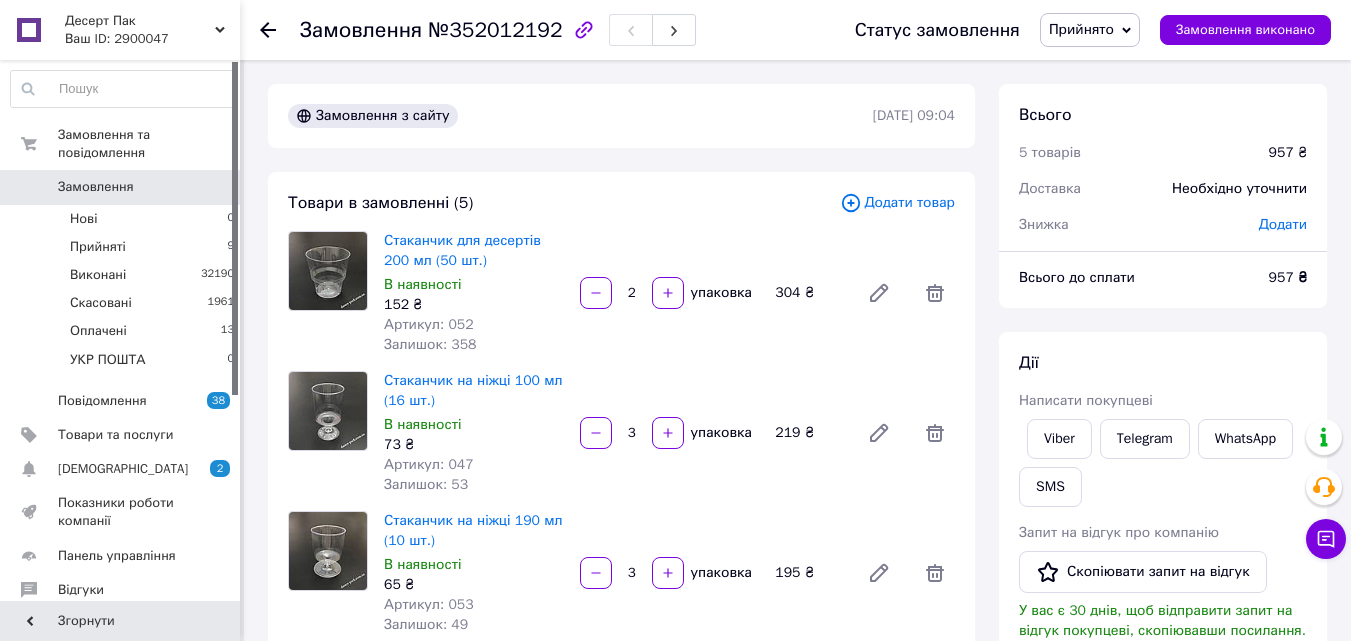click on "Прийнято" at bounding box center (1090, 30) 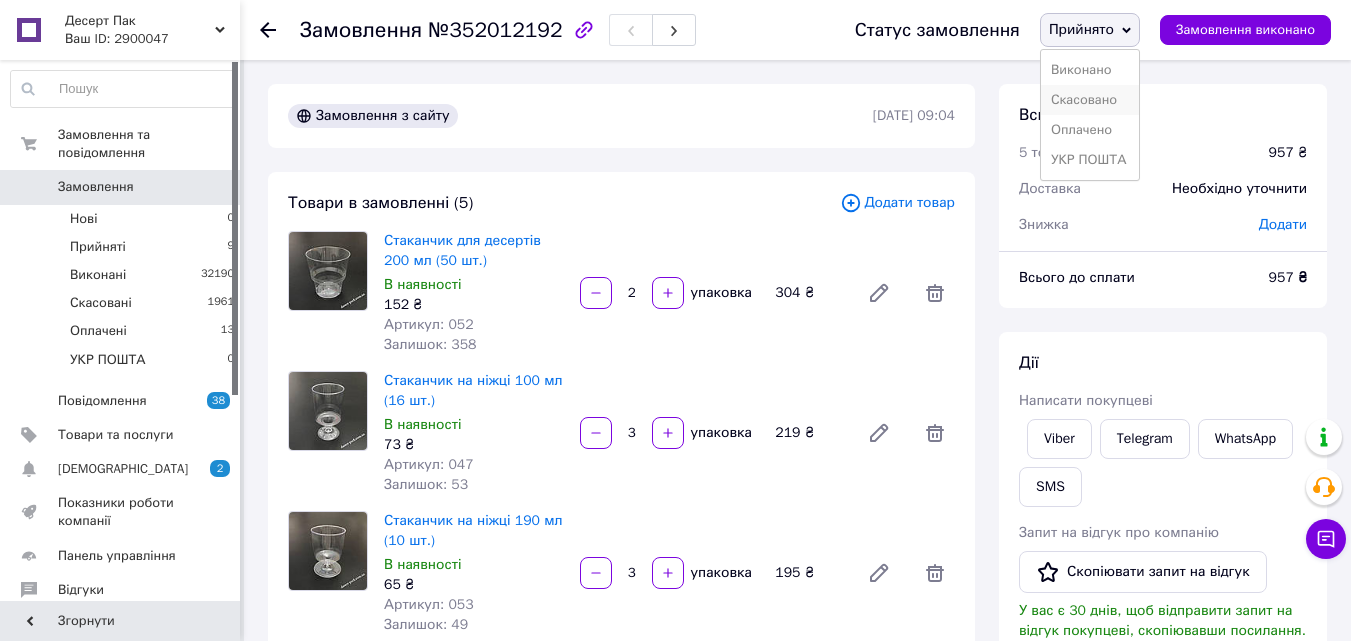 click on "Скасовано" at bounding box center (1090, 100) 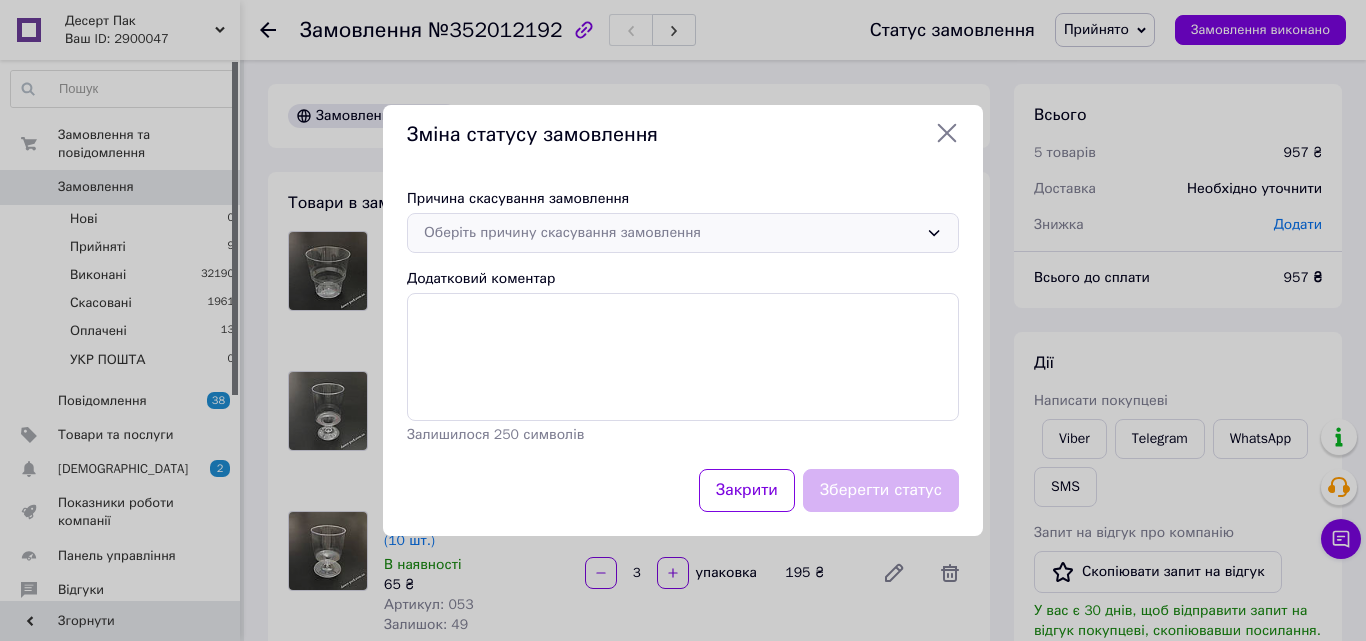 click on "Оберіть причину скасування замовлення" at bounding box center (671, 233) 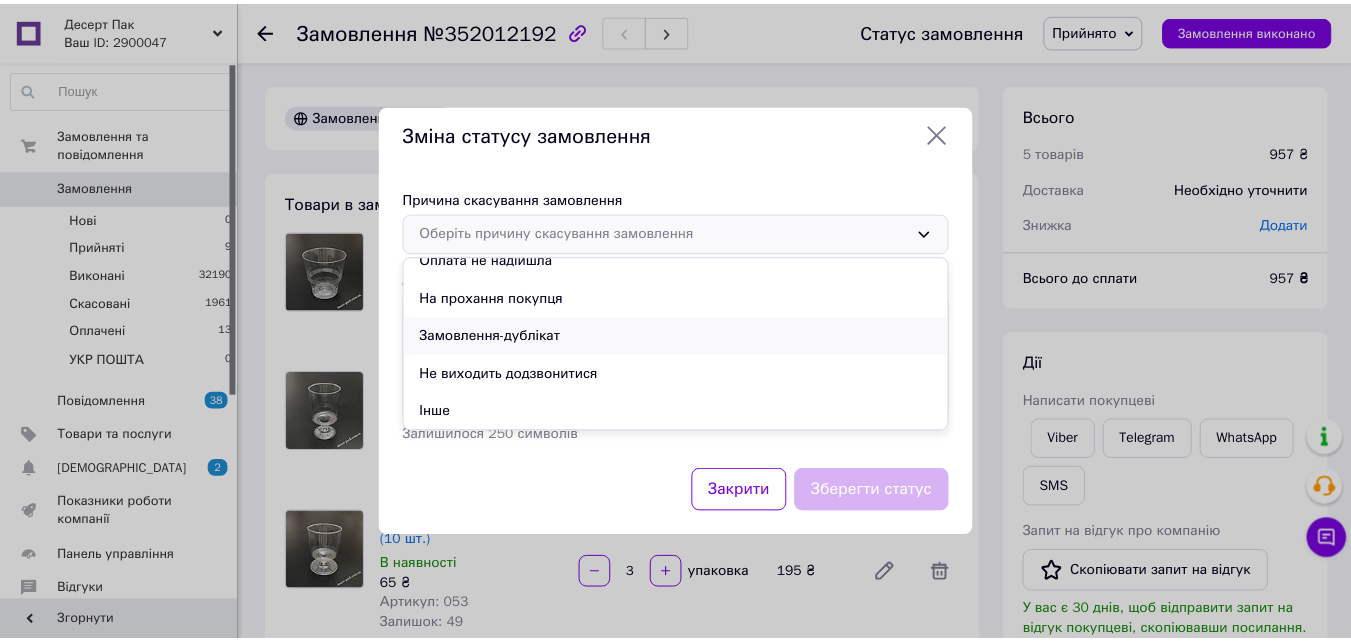 scroll, scrollTop: 93, scrollLeft: 0, axis: vertical 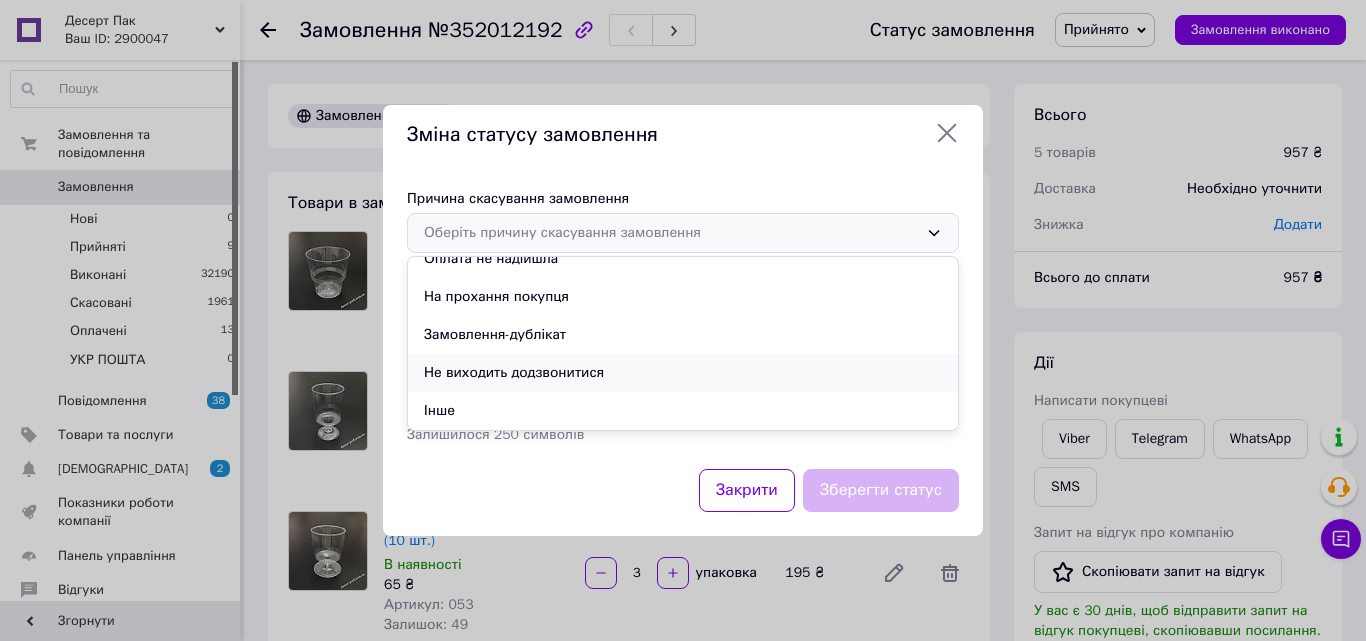 click on "Не виходить додзвонитися" at bounding box center [683, 373] 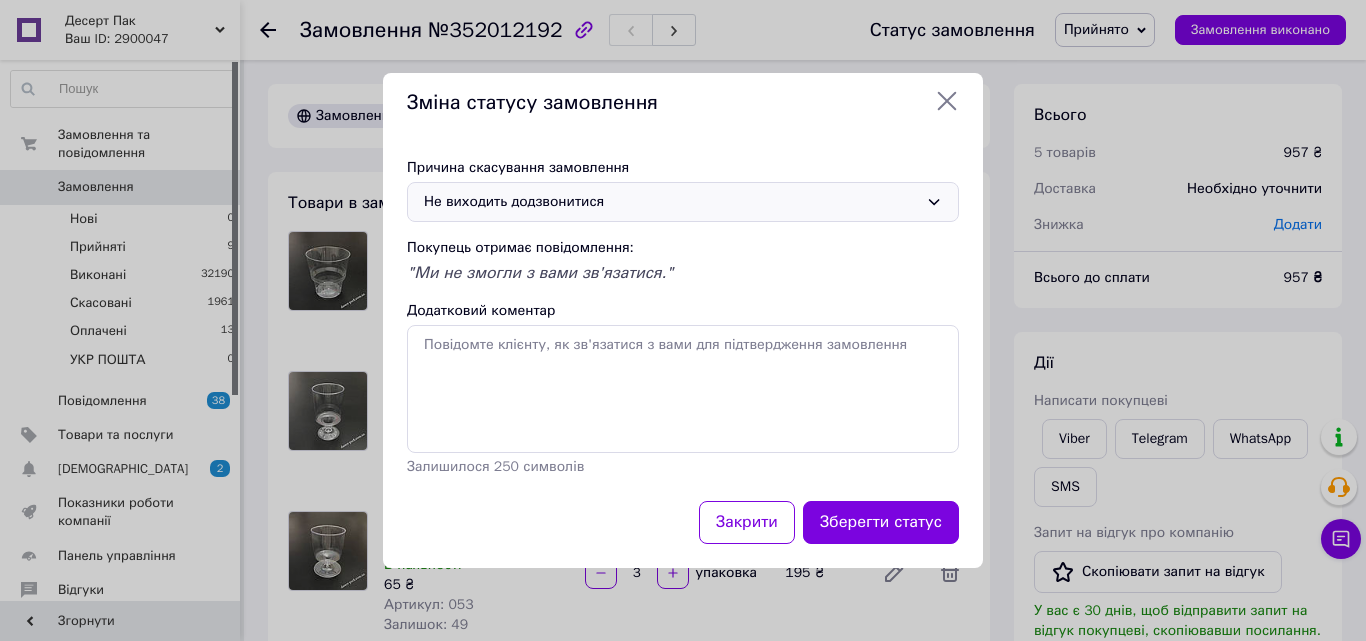 click on "Зберегти статус" at bounding box center [881, 522] 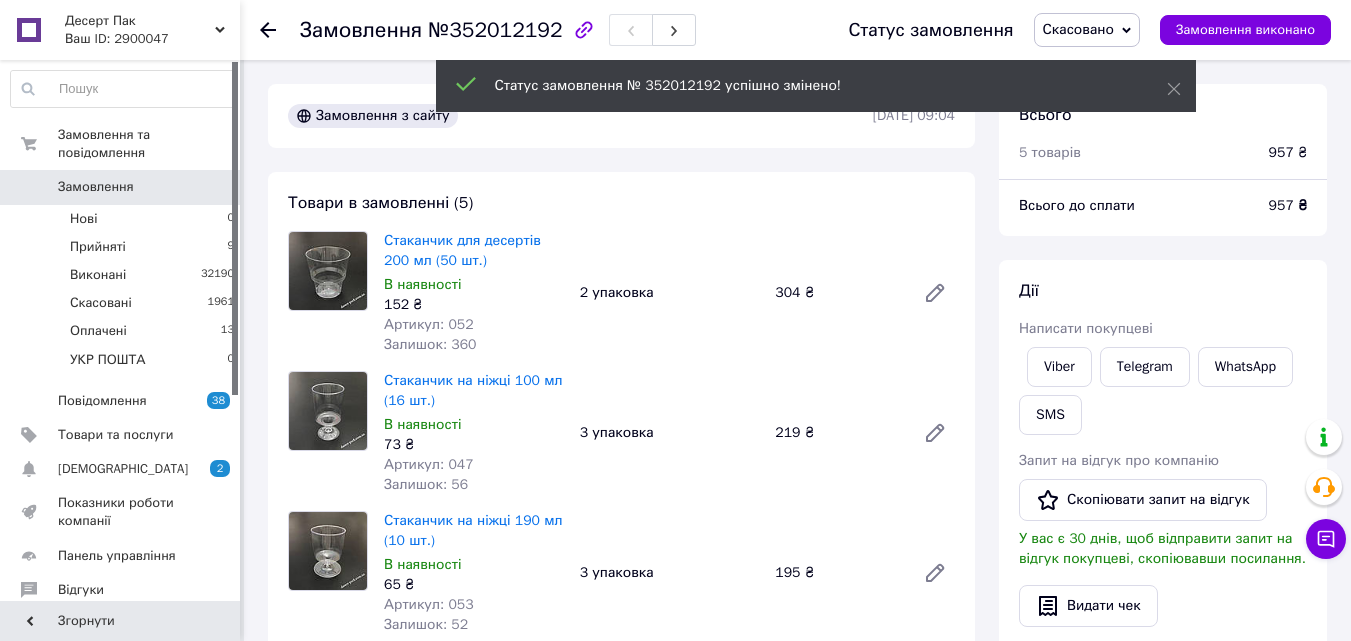 scroll, scrollTop: 500, scrollLeft: 0, axis: vertical 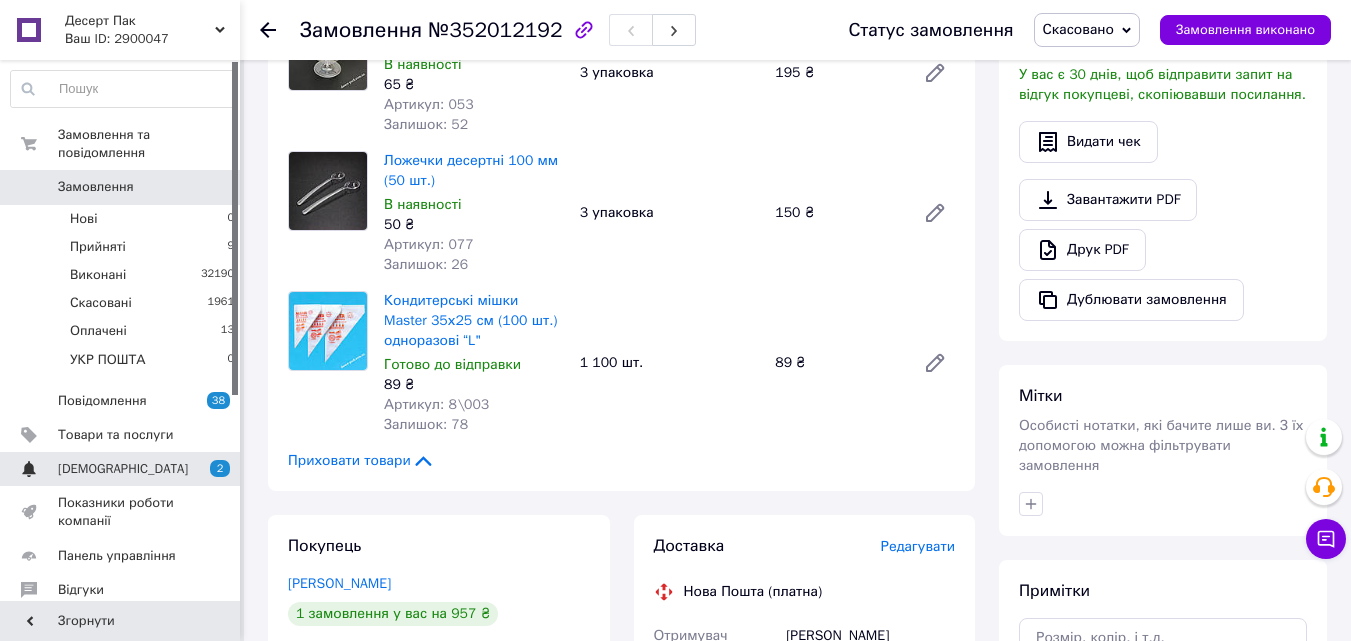 click on "2 0" at bounding box center (212, 469) 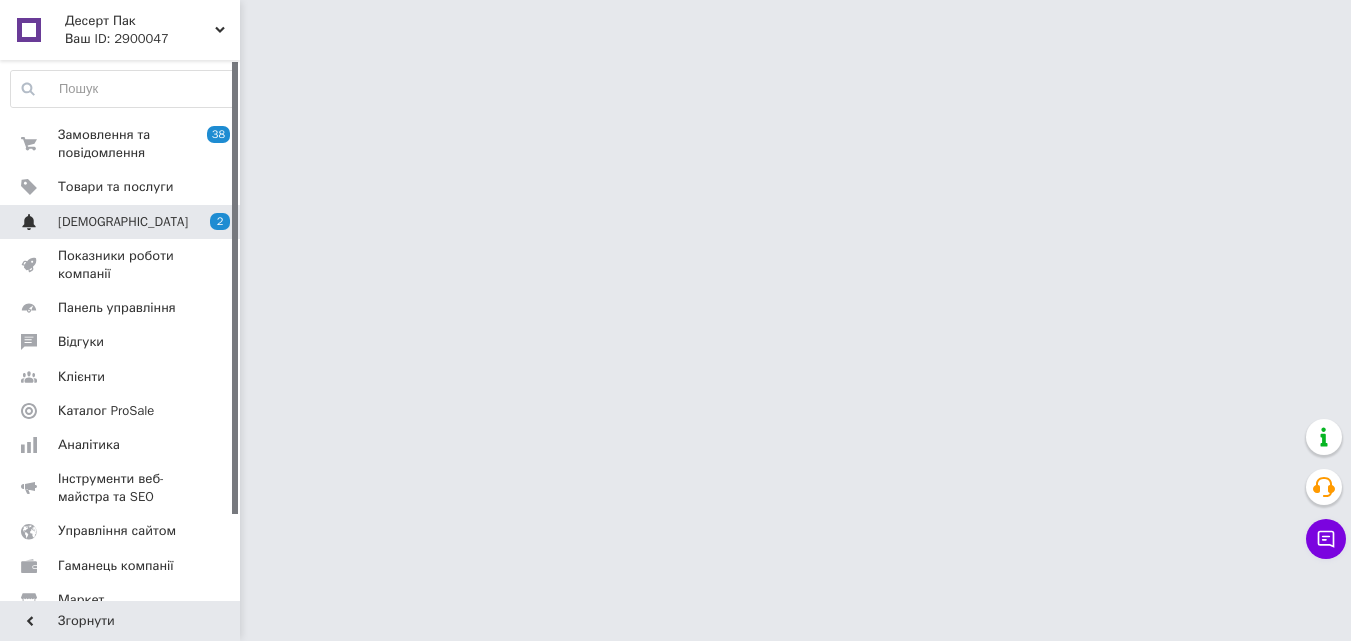scroll, scrollTop: 0, scrollLeft: 0, axis: both 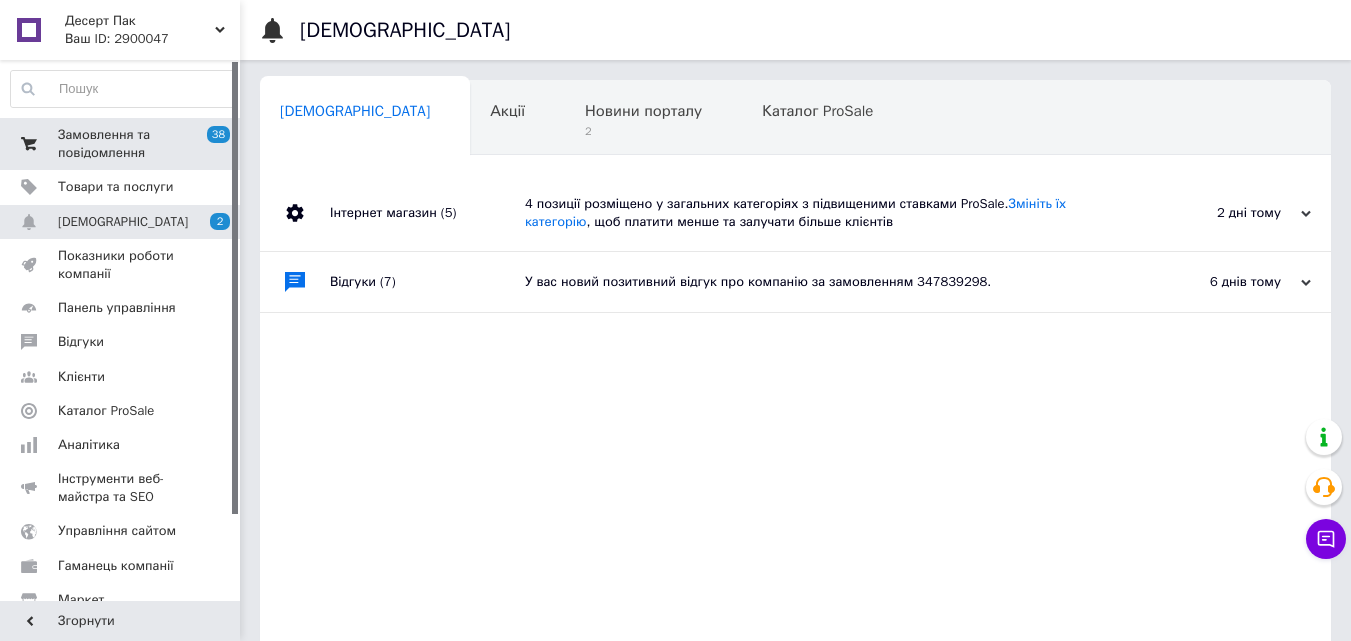 click on "Замовлення та повідомлення 38 0" at bounding box center [123, 144] 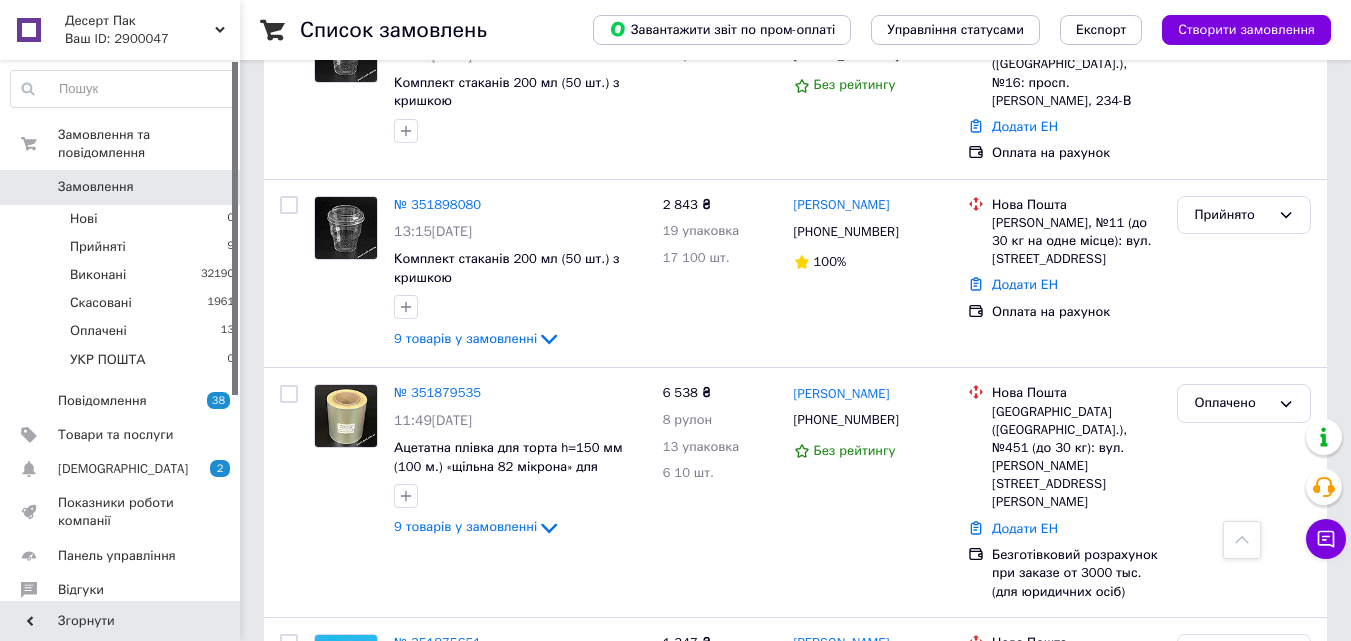 scroll, scrollTop: 3400, scrollLeft: 0, axis: vertical 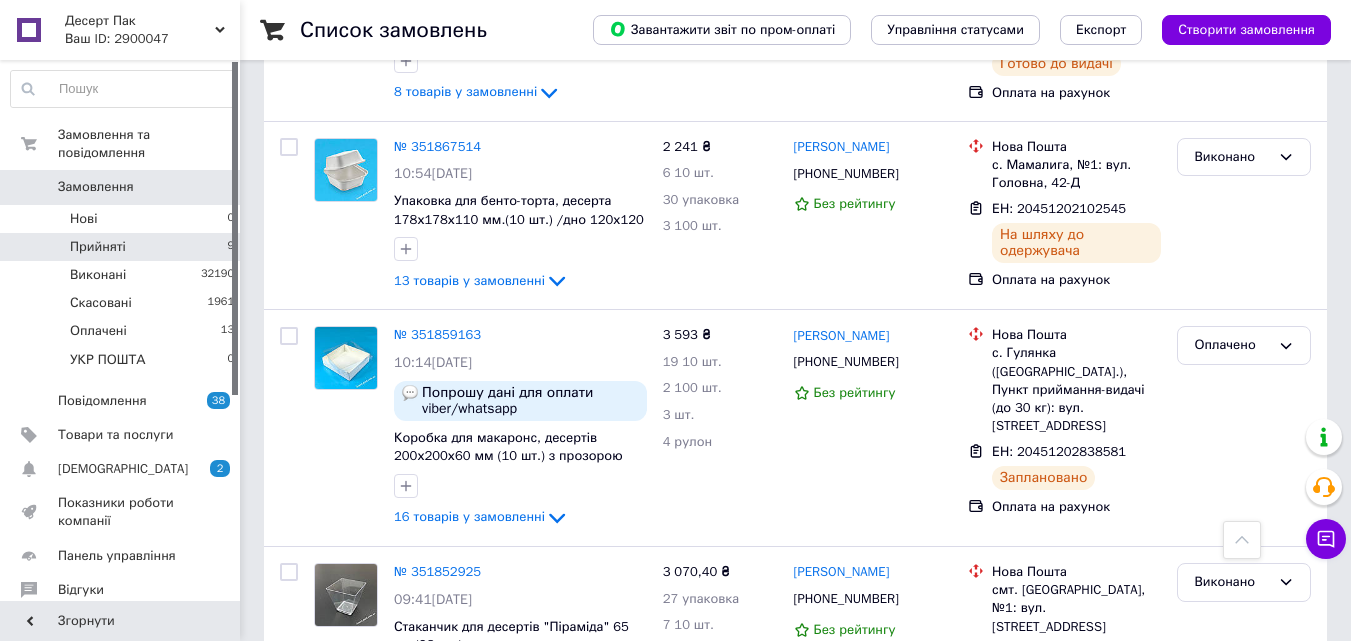 click on "Прийняті 9" at bounding box center [123, 247] 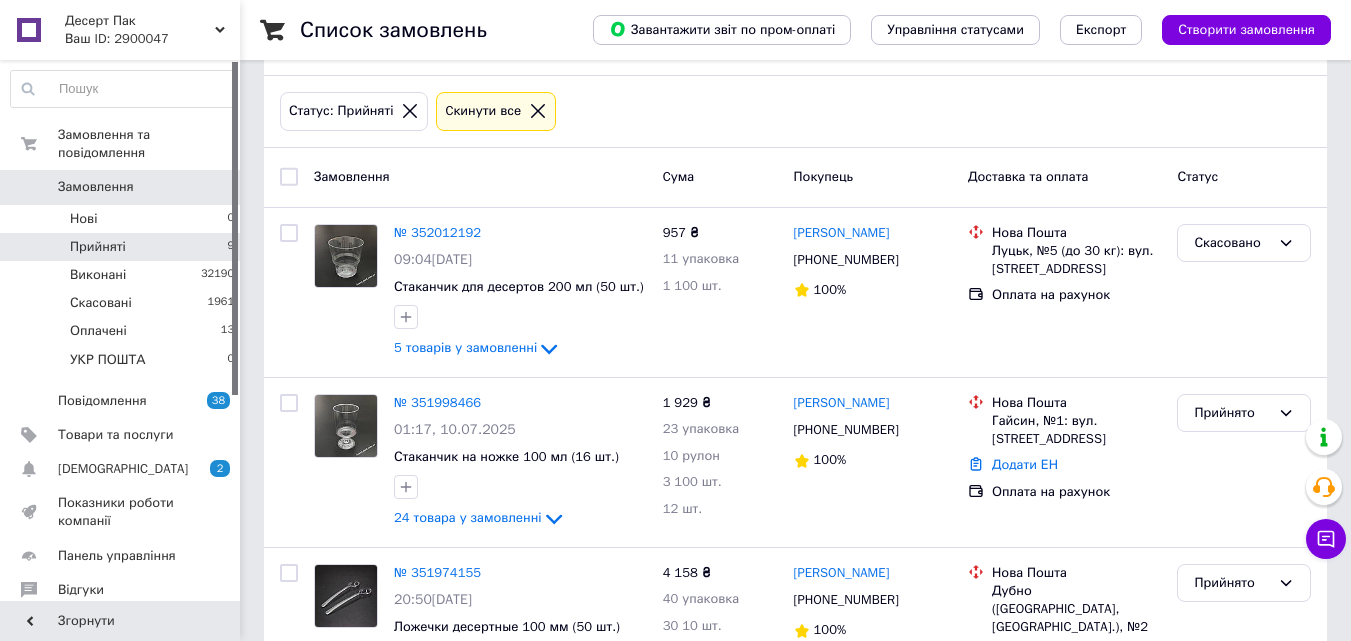 scroll, scrollTop: 400, scrollLeft: 0, axis: vertical 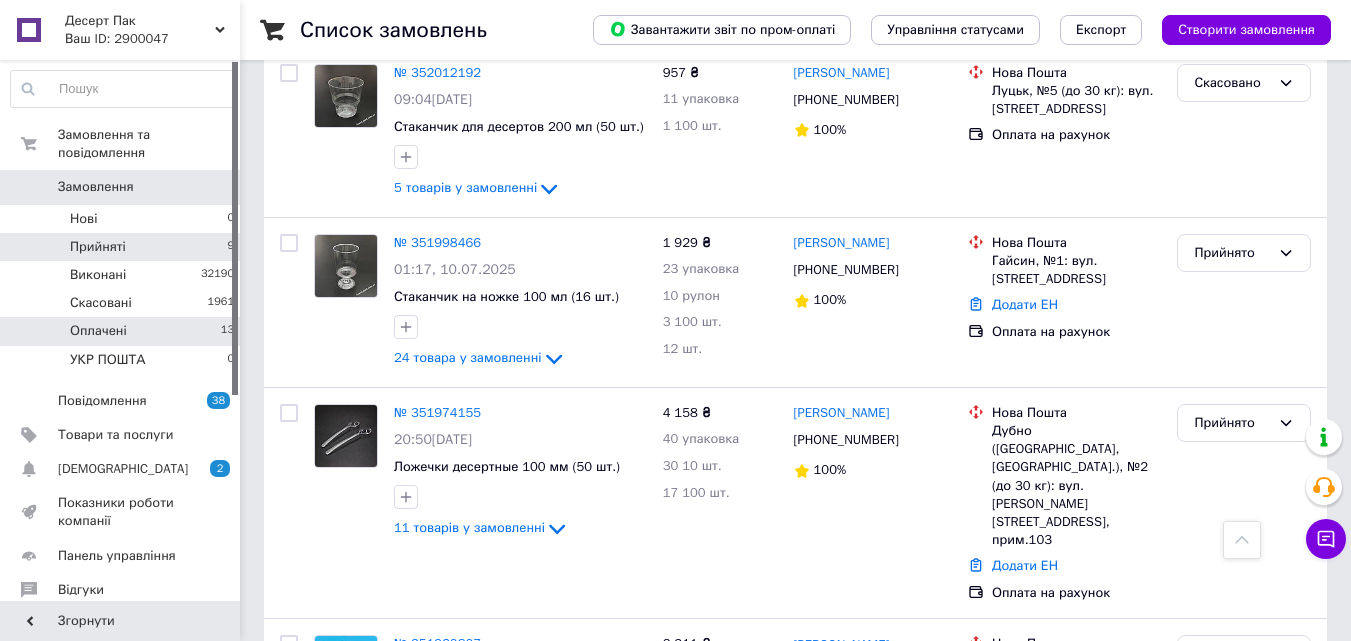 click on "Оплачені 13" at bounding box center (123, 331) 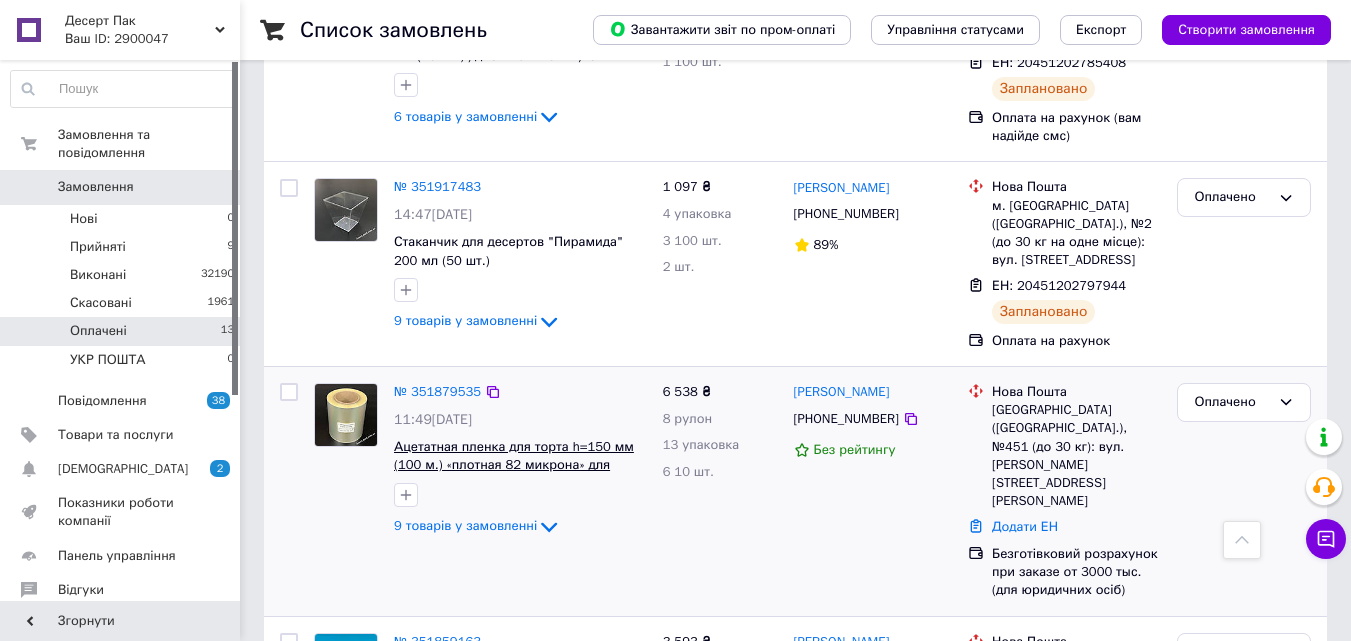 scroll, scrollTop: 1501, scrollLeft: 0, axis: vertical 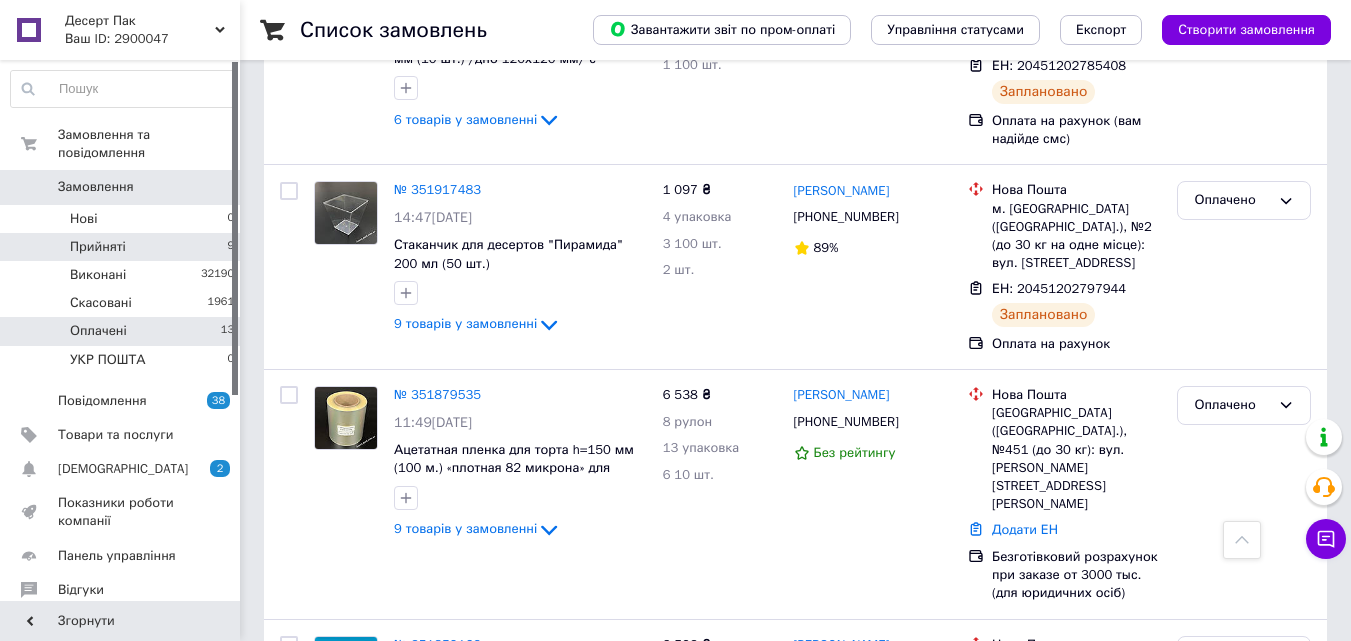 click on "Прийняті 9" at bounding box center [123, 247] 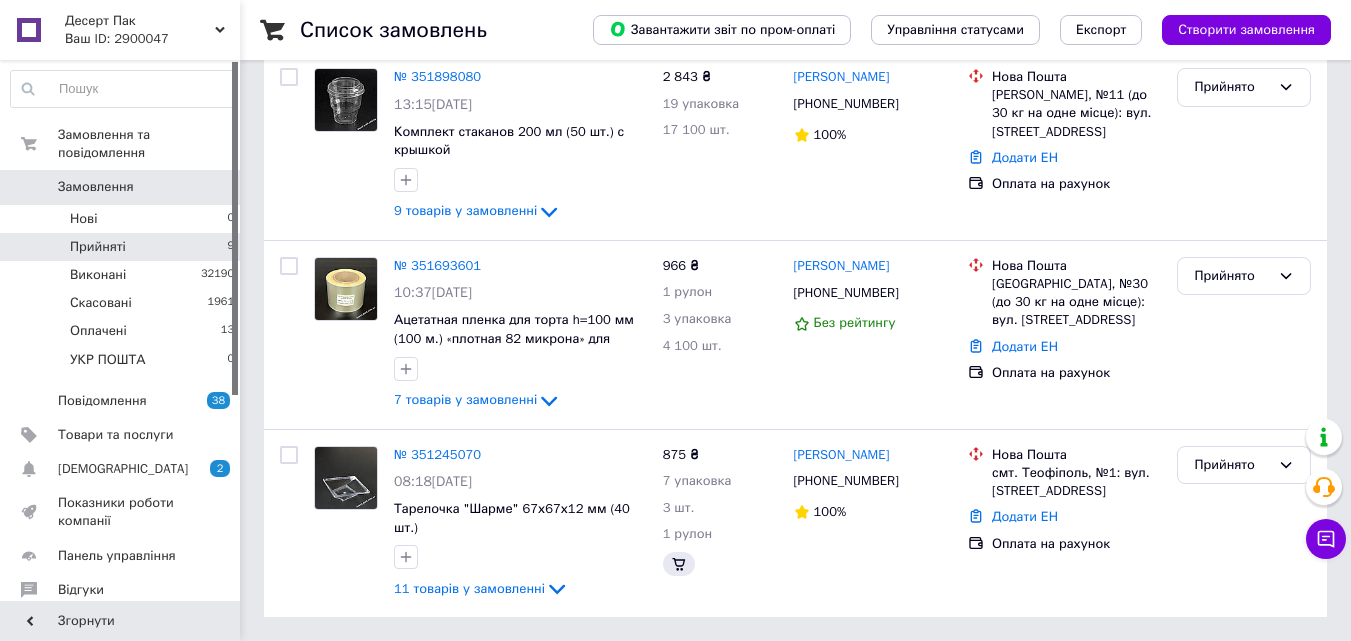 scroll, scrollTop: 0, scrollLeft: 0, axis: both 